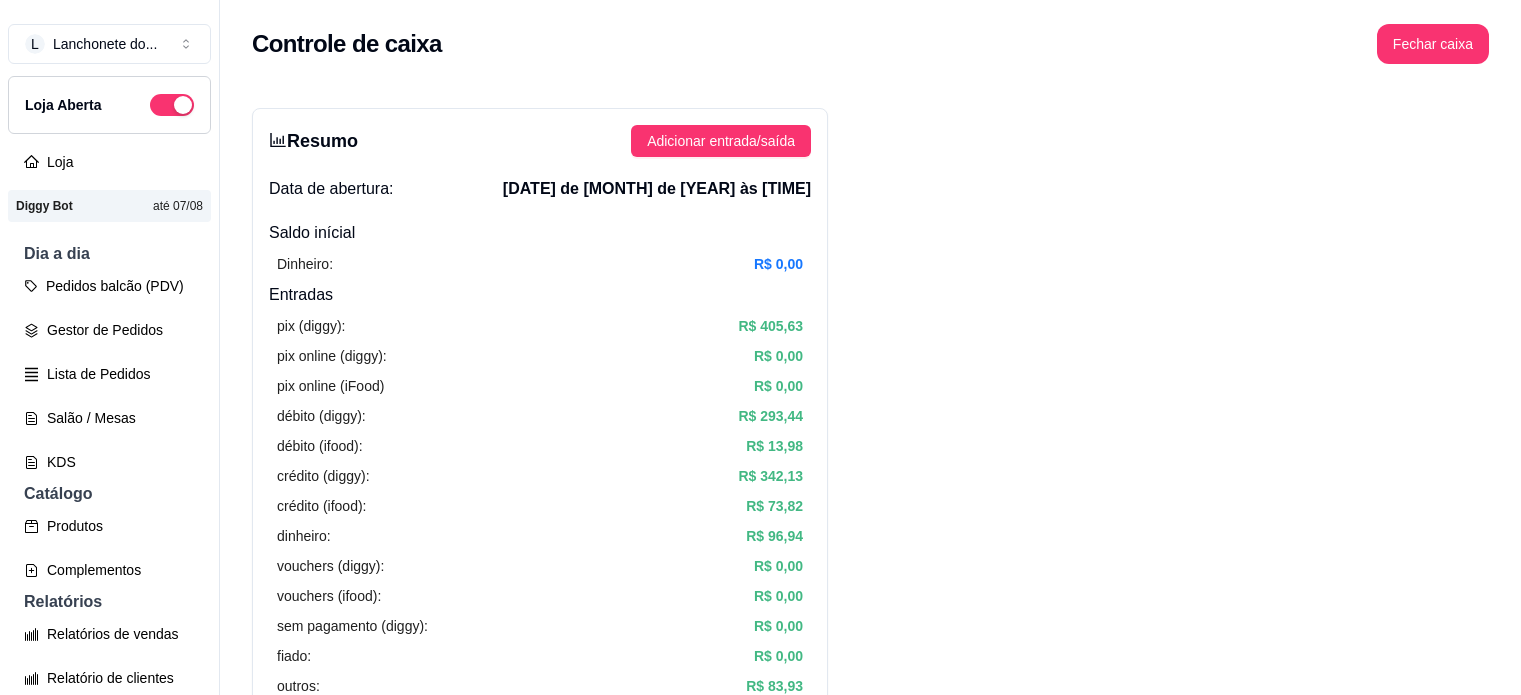 scroll, scrollTop: 0, scrollLeft: 0, axis: both 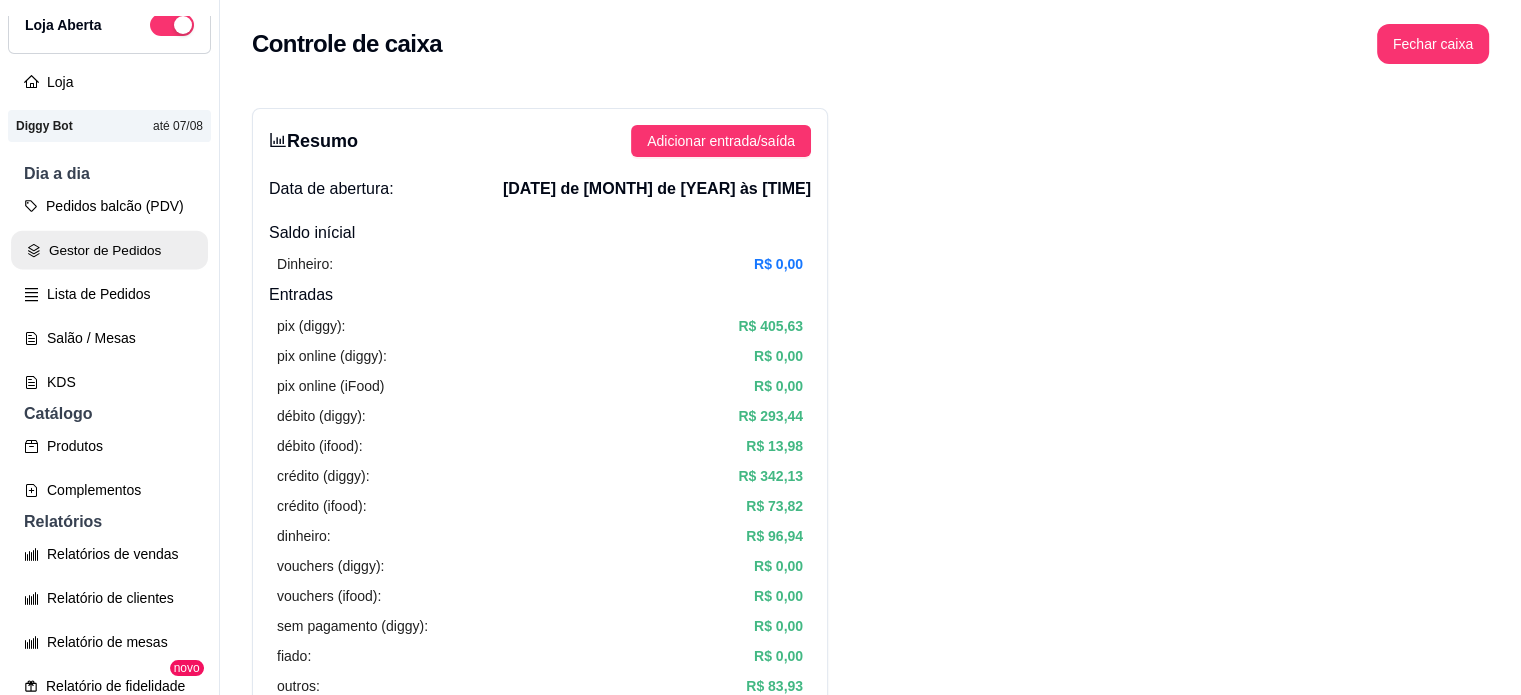 click on "Gestor de Pedidos" at bounding box center [109, 250] 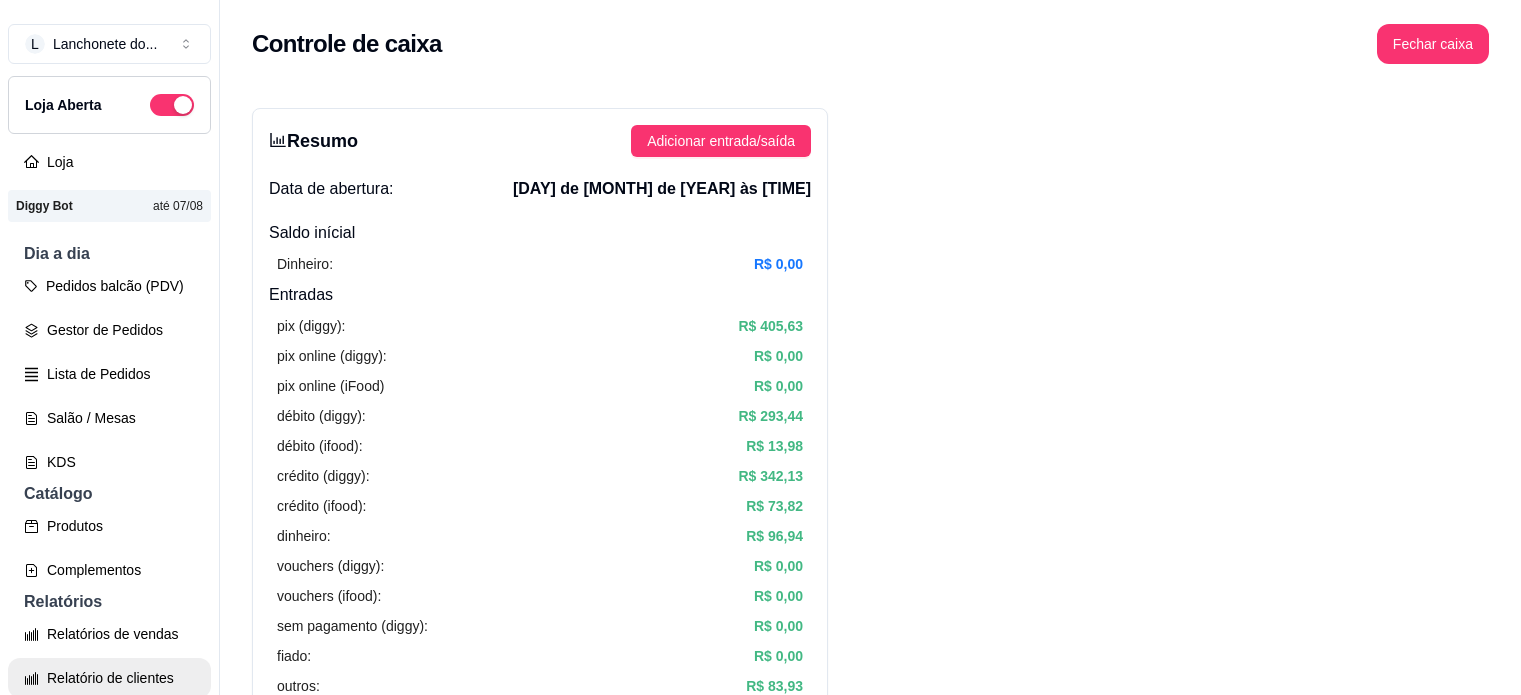 scroll, scrollTop: 0, scrollLeft: 0, axis: both 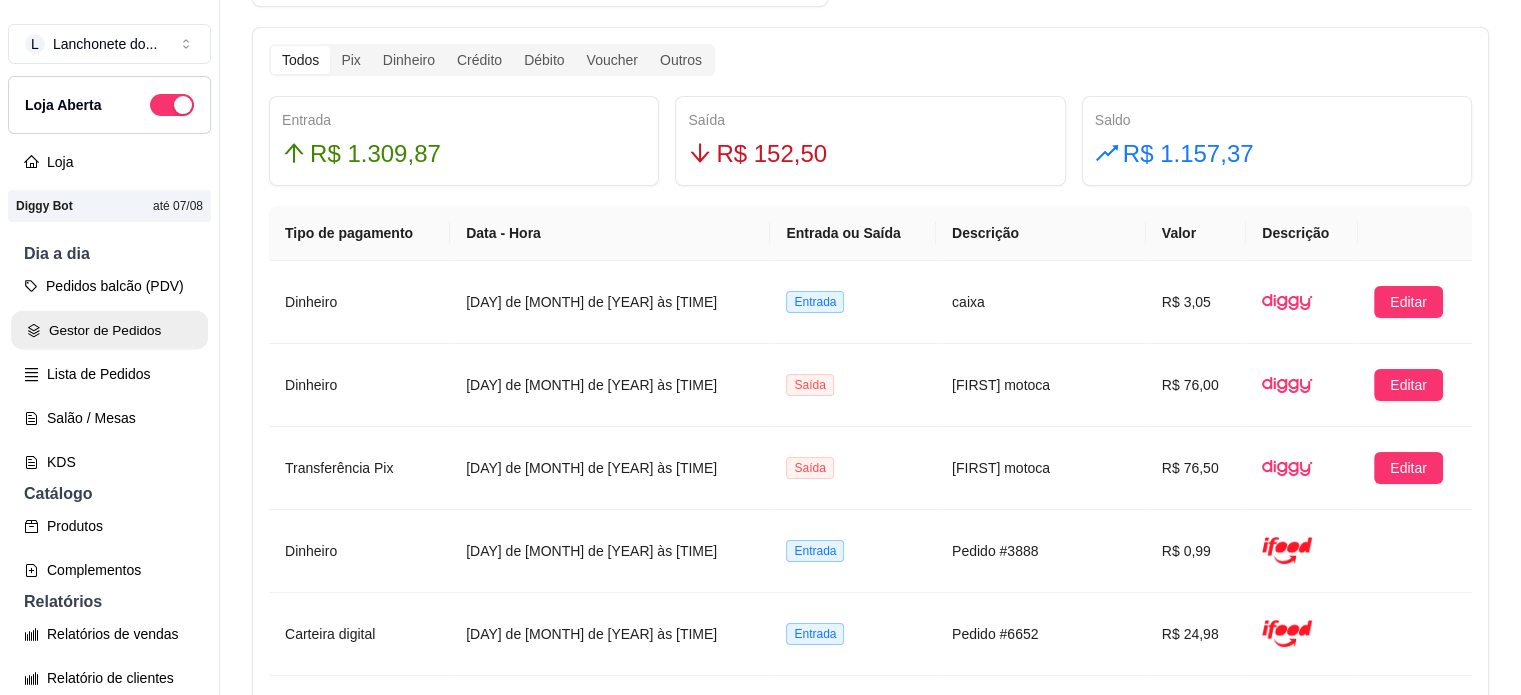 click on "Gestor de Pedidos" at bounding box center (109, 330) 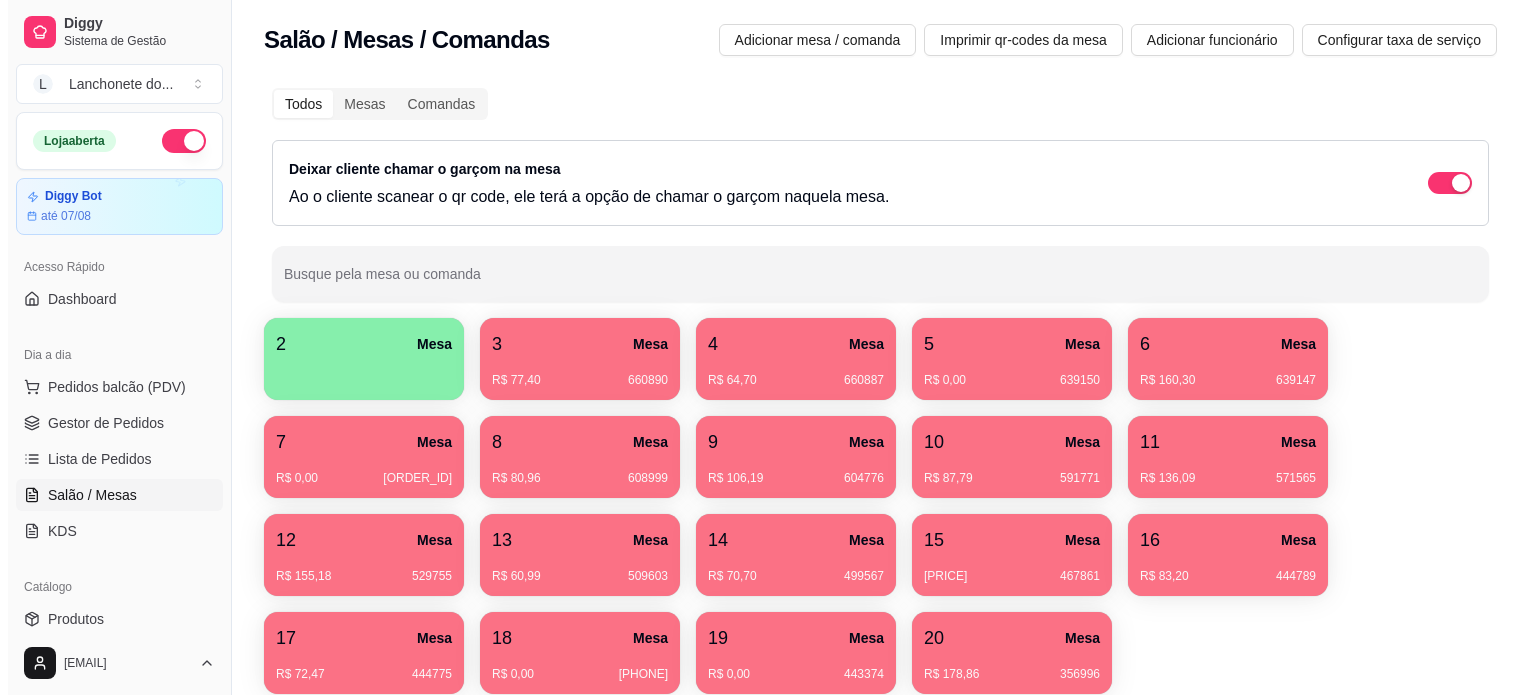 scroll, scrollTop: 0, scrollLeft: 0, axis: both 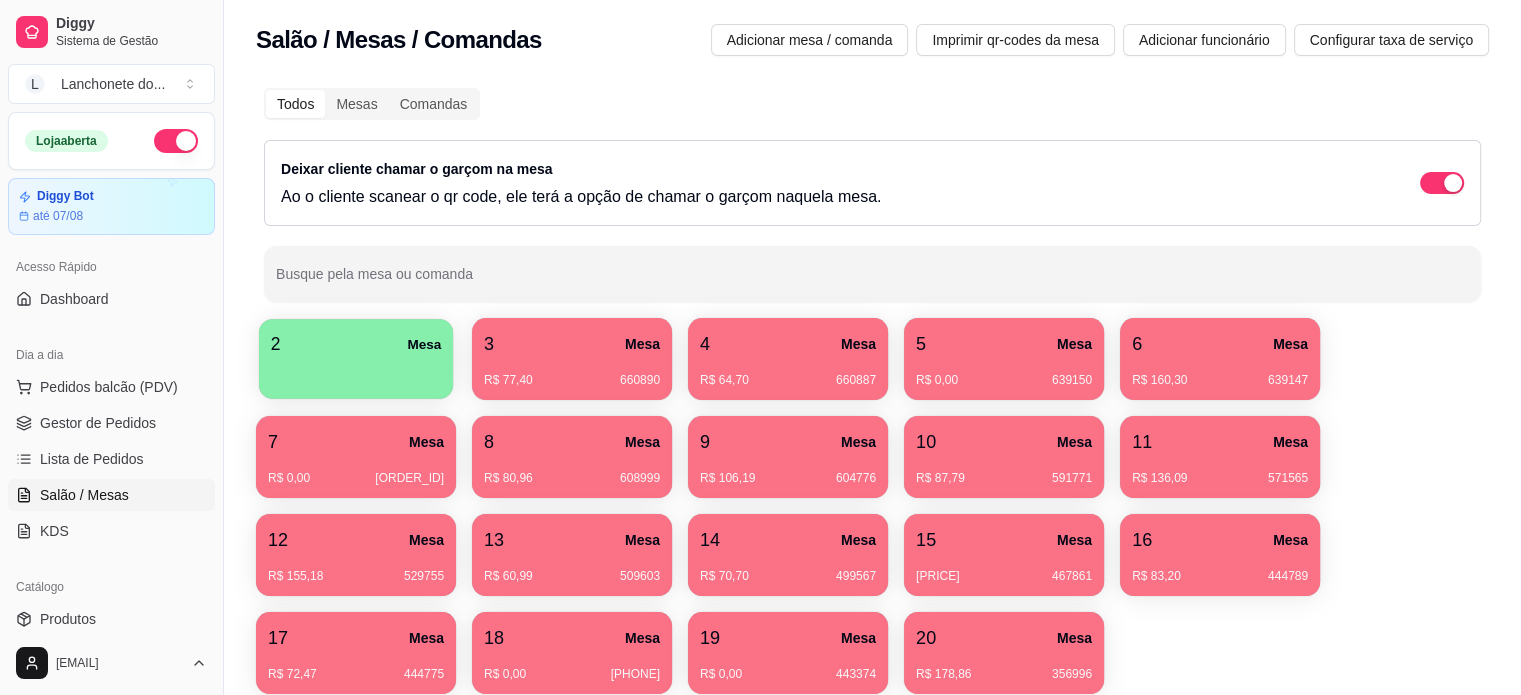 click at bounding box center [356, 372] 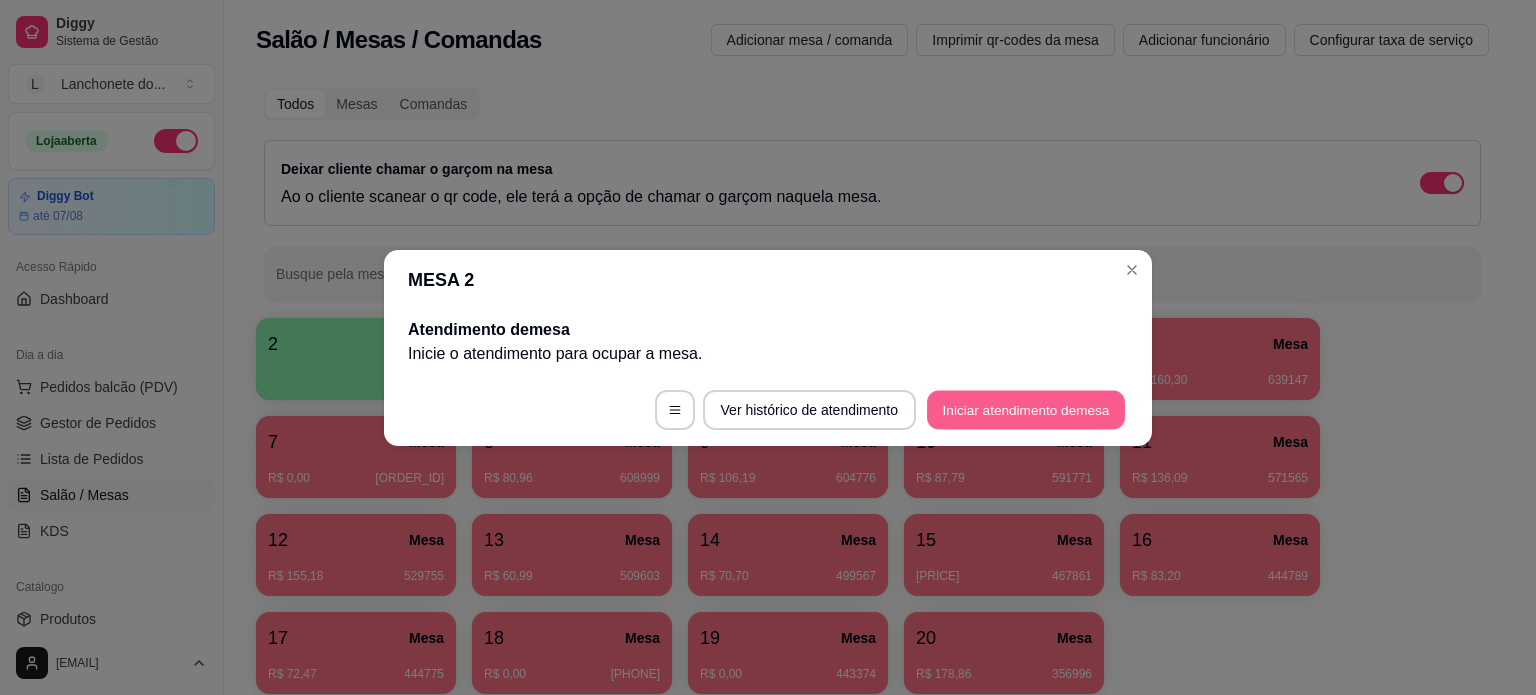 click on "Iniciar atendimento de  mesa" at bounding box center (1026, 409) 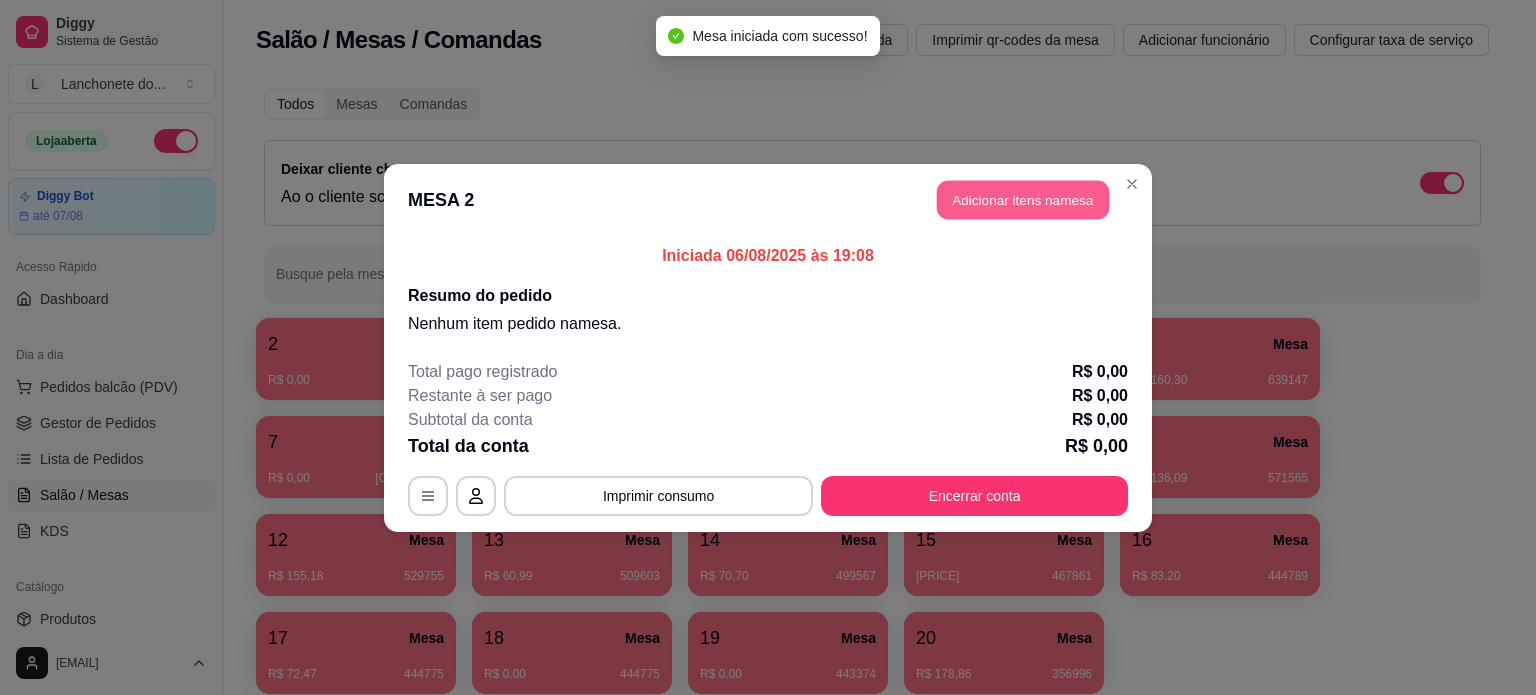 click on "Adicionar itens na  mesa" at bounding box center [1023, 199] 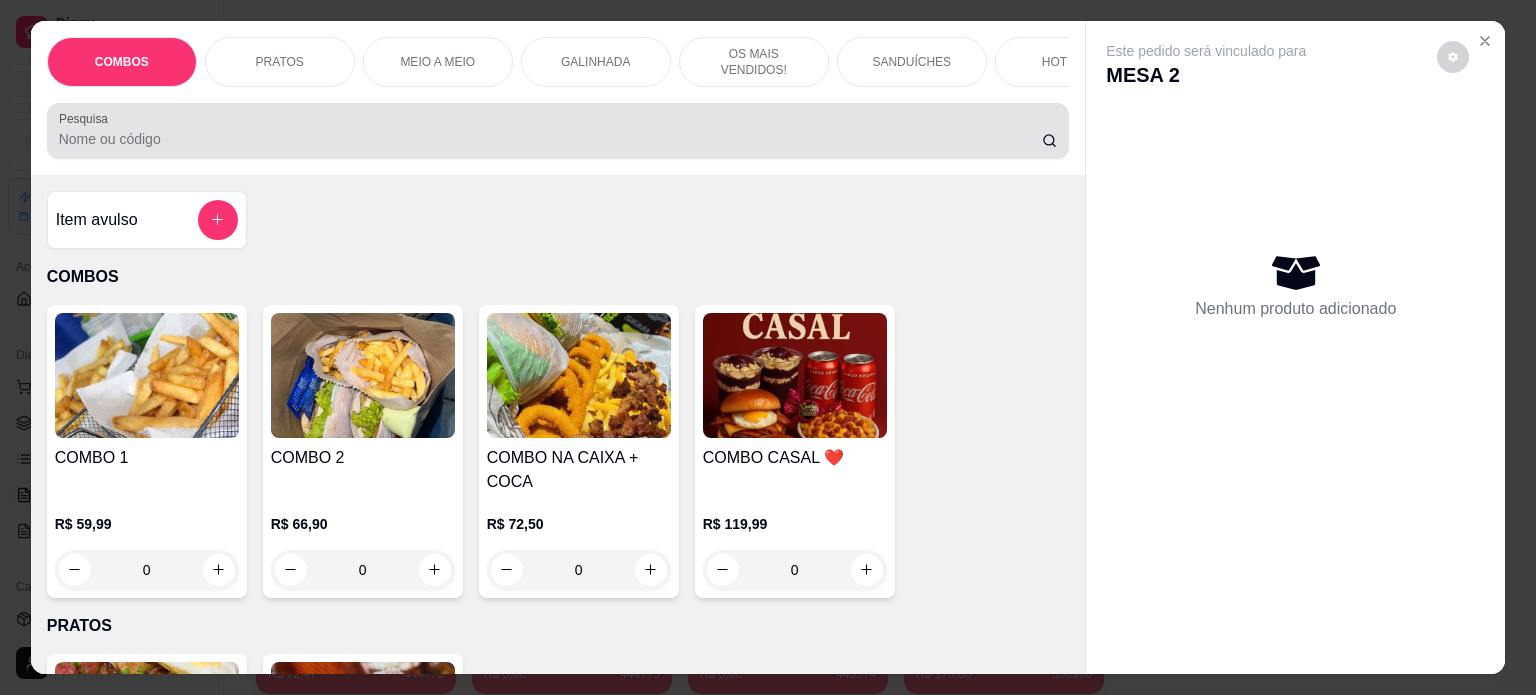 click on "Pesquisa" at bounding box center [558, 131] 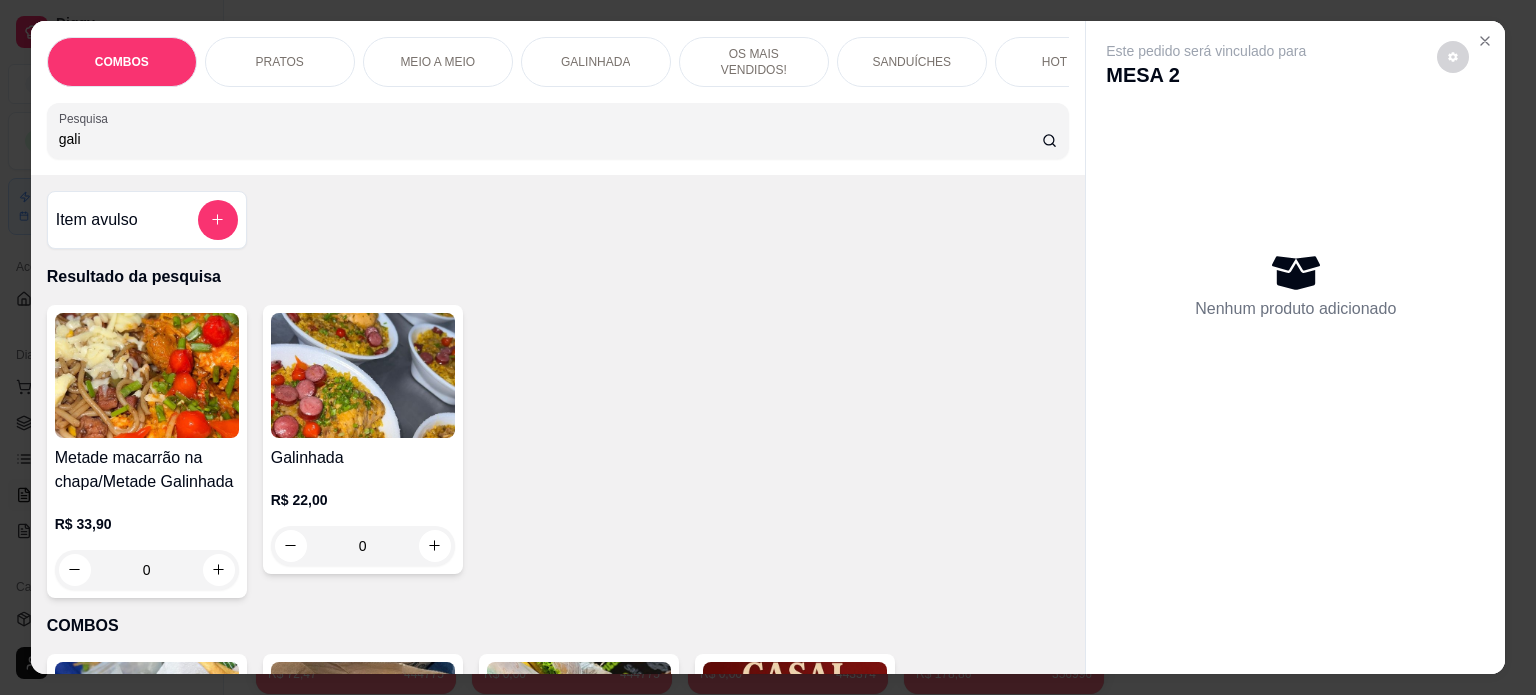 type on "gali" 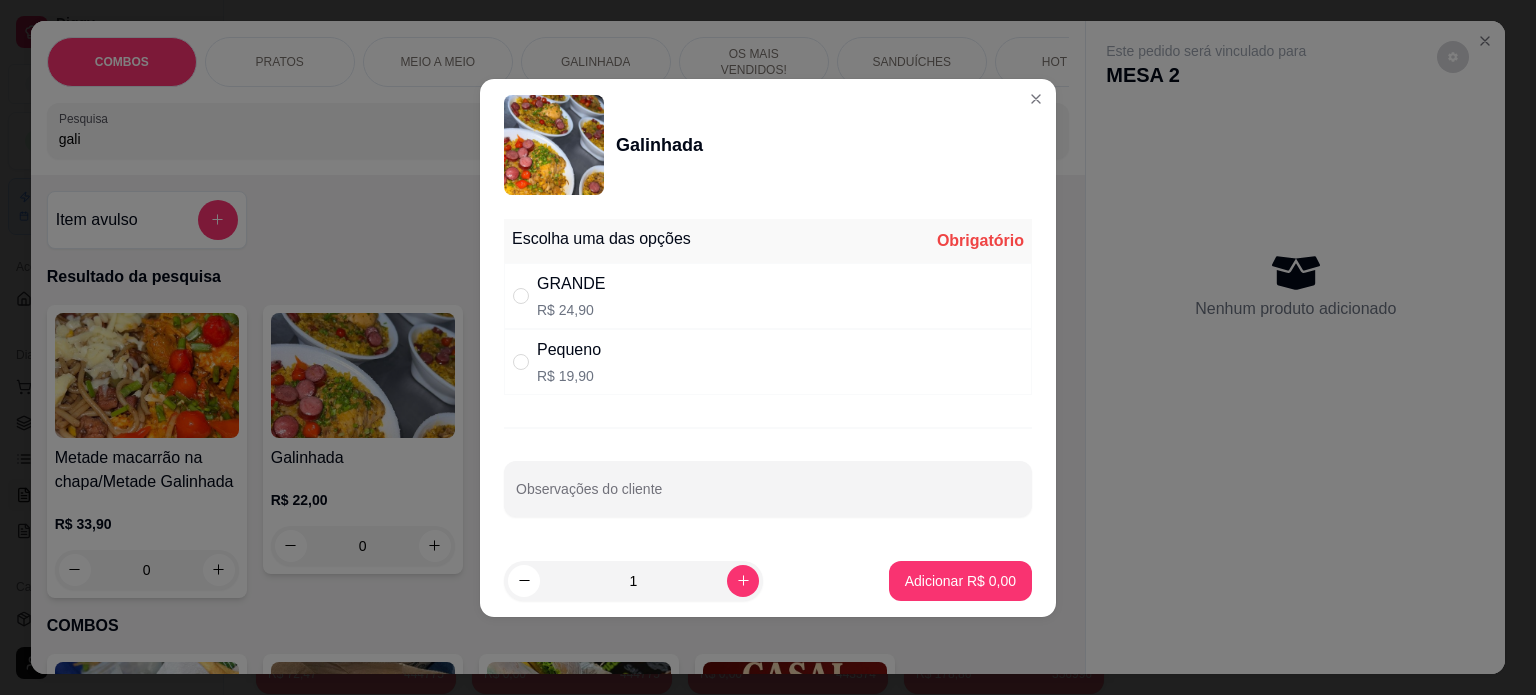 click on "Pequeno" at bounding box center [569, 350] 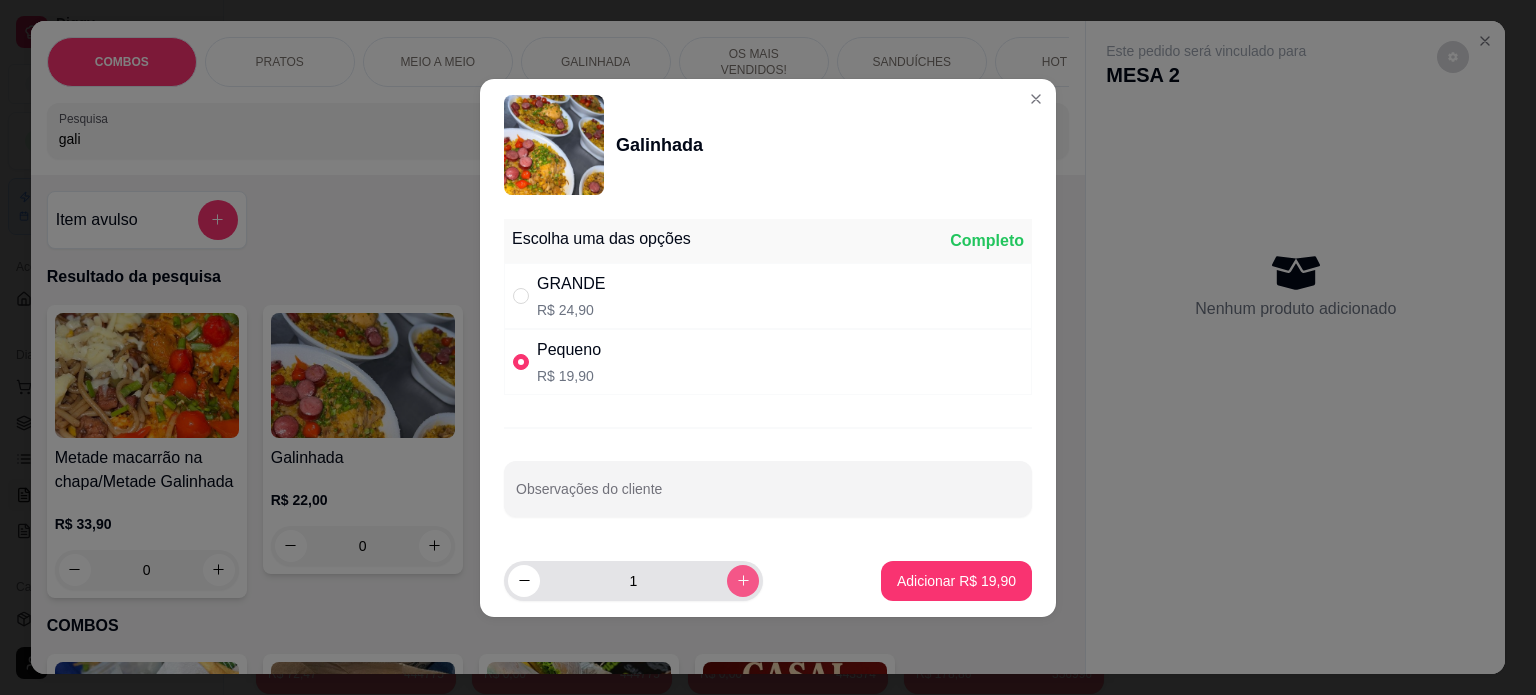 click at bounding box center [743, 581] 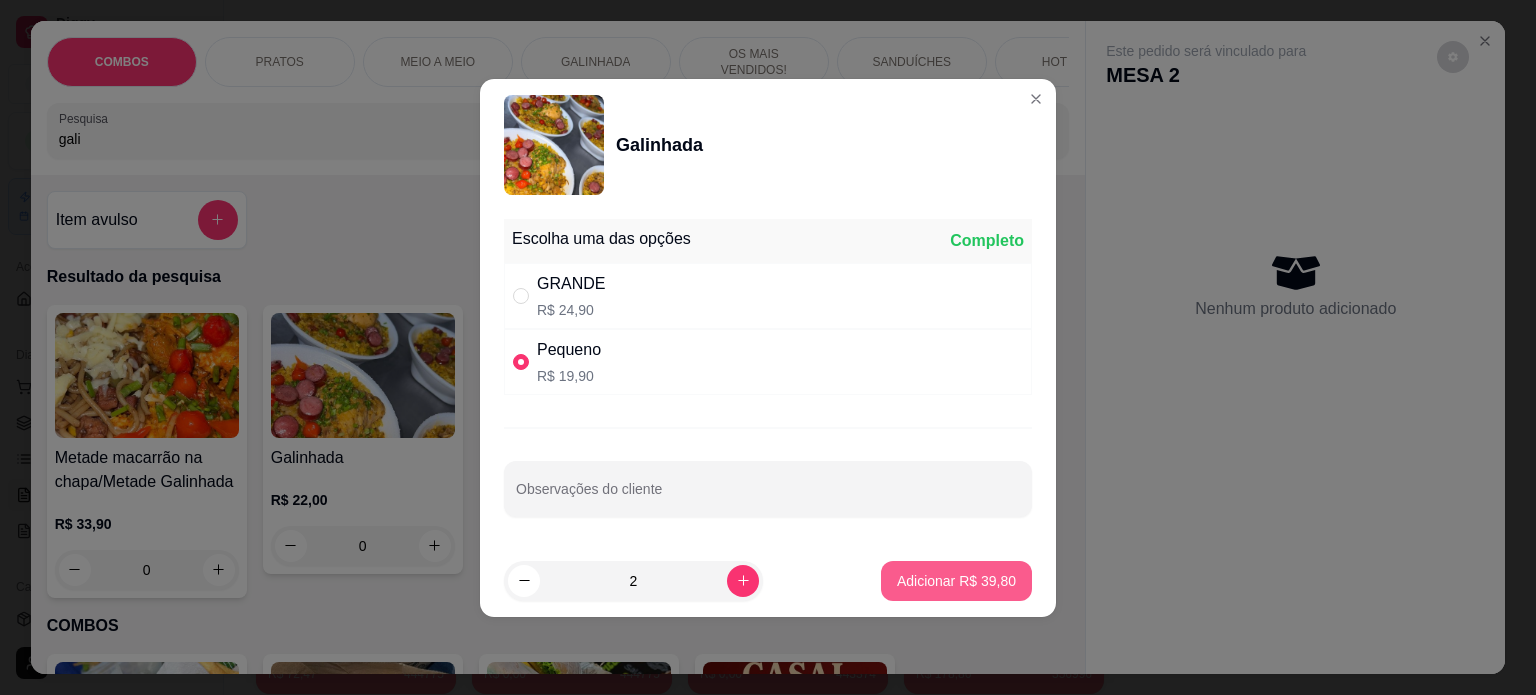 click on "Adicionar   R$ 39,80" at bounding box center [956, 581] 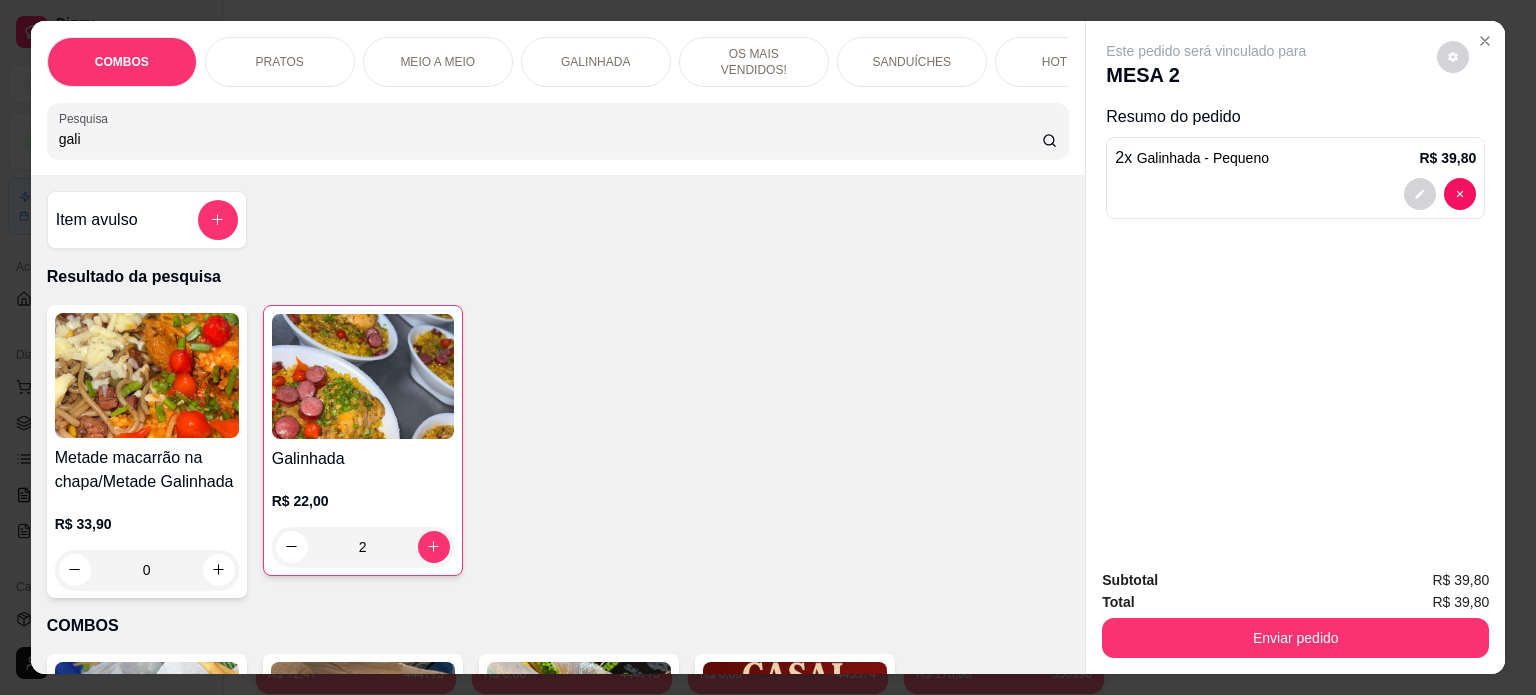 click on "Item avulso" at bounding box center (147, 220) 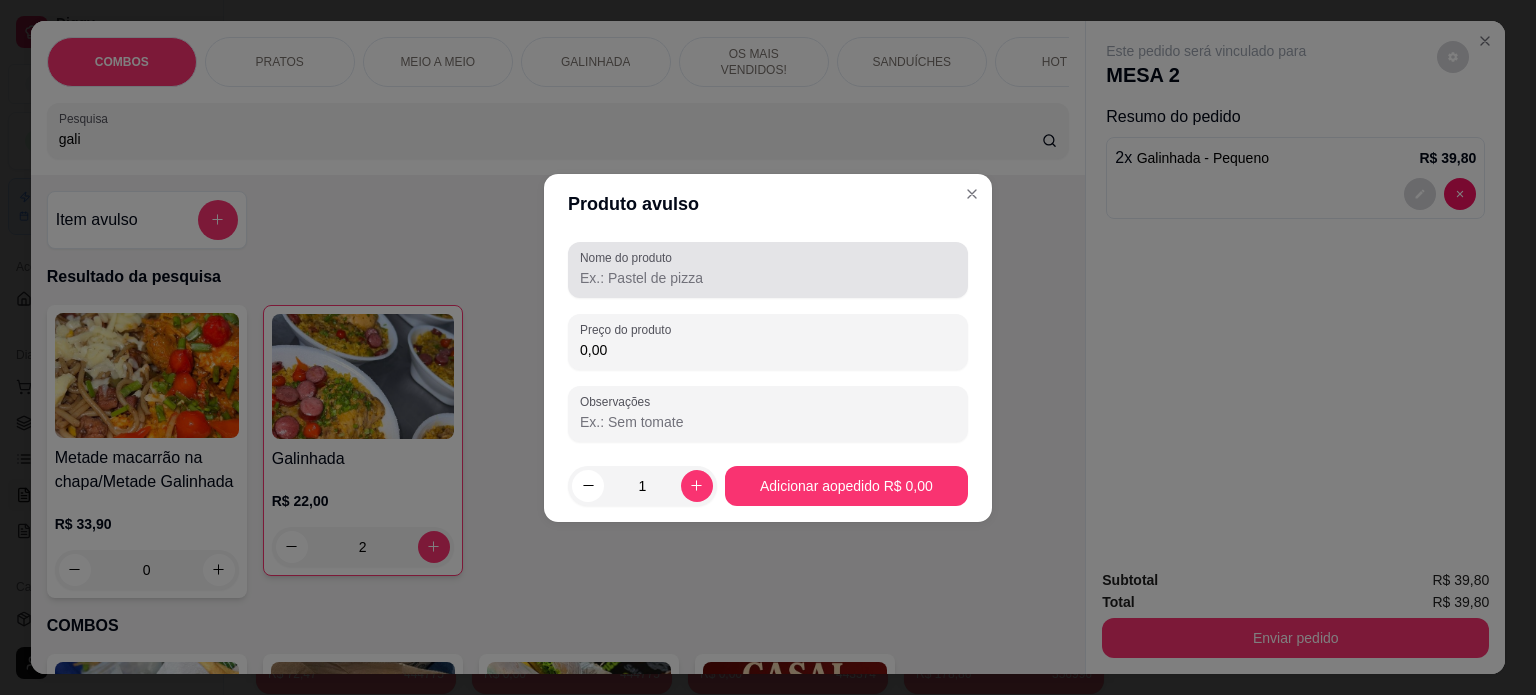 click on "Nome do produto" at bounding box center (768, 278) 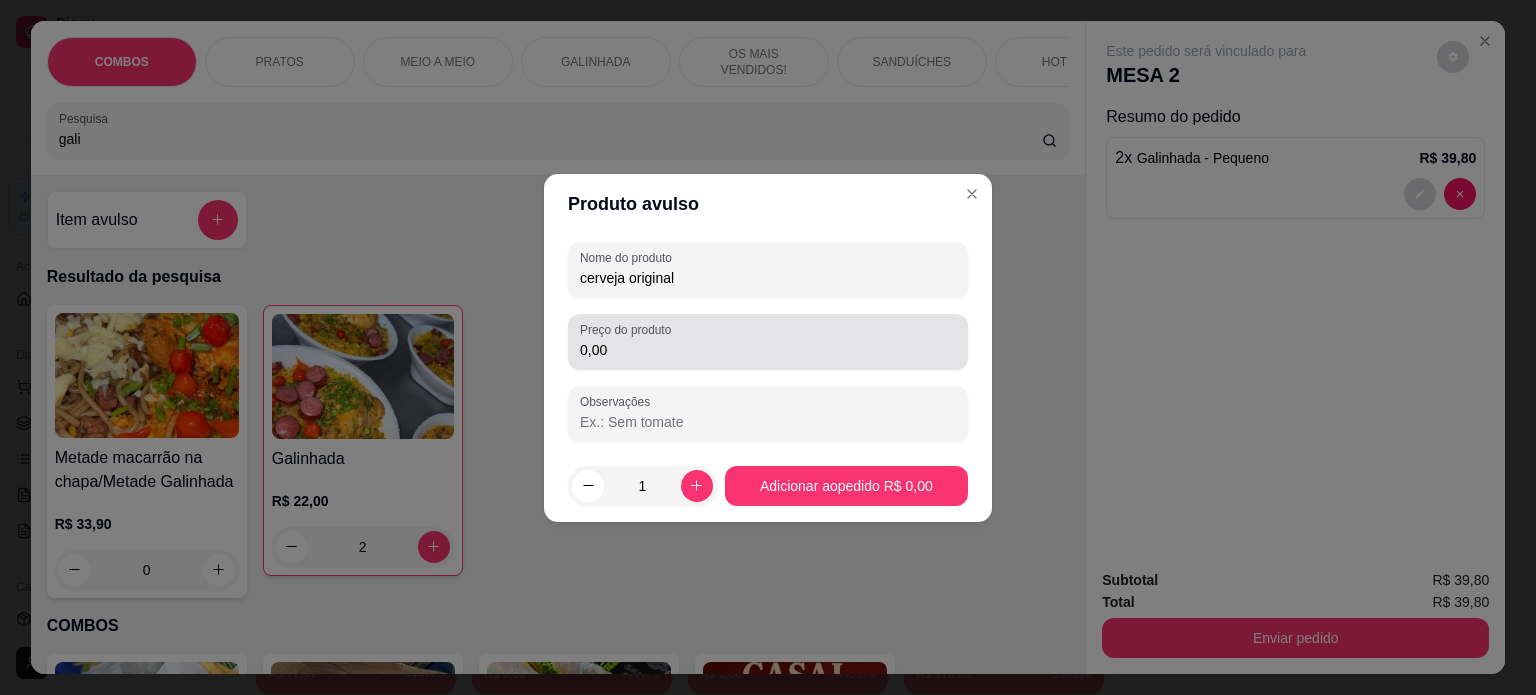 type on "cerveja original" 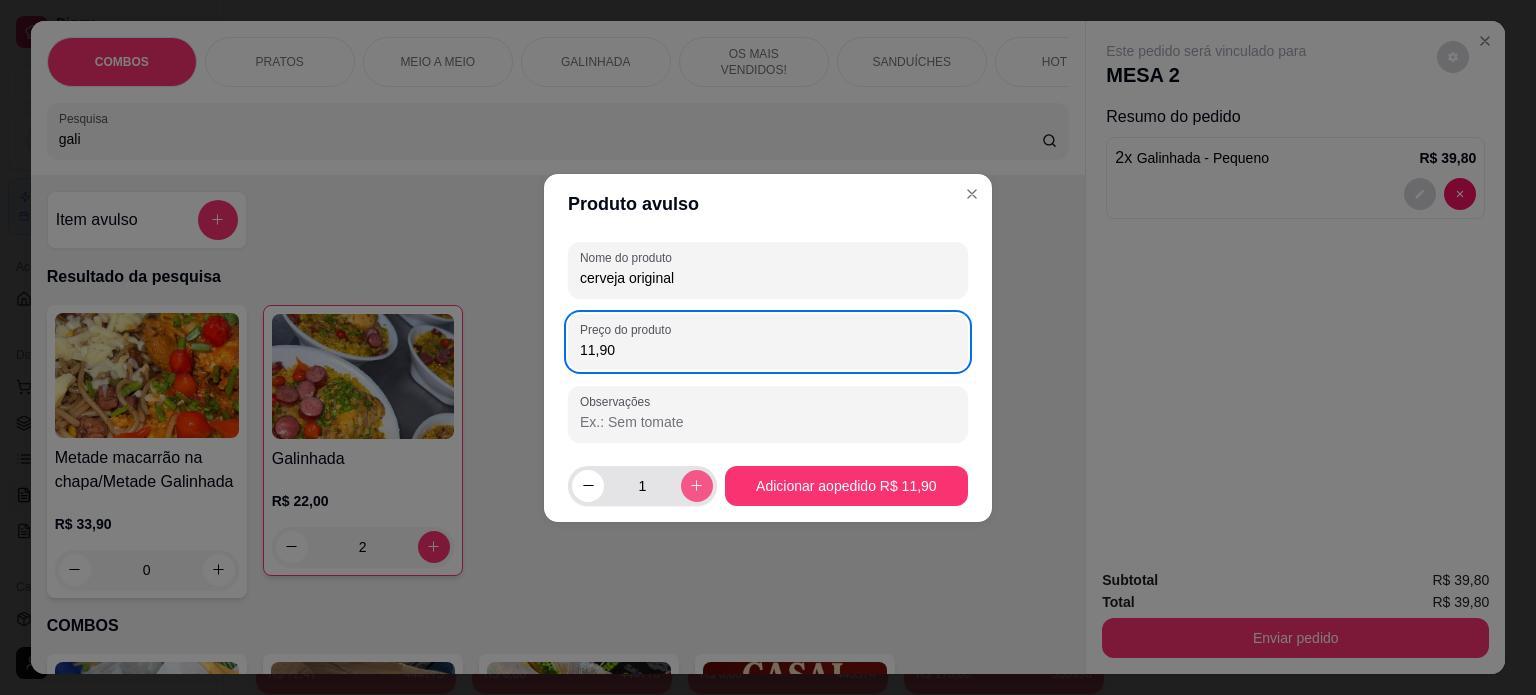 type on "11,90" 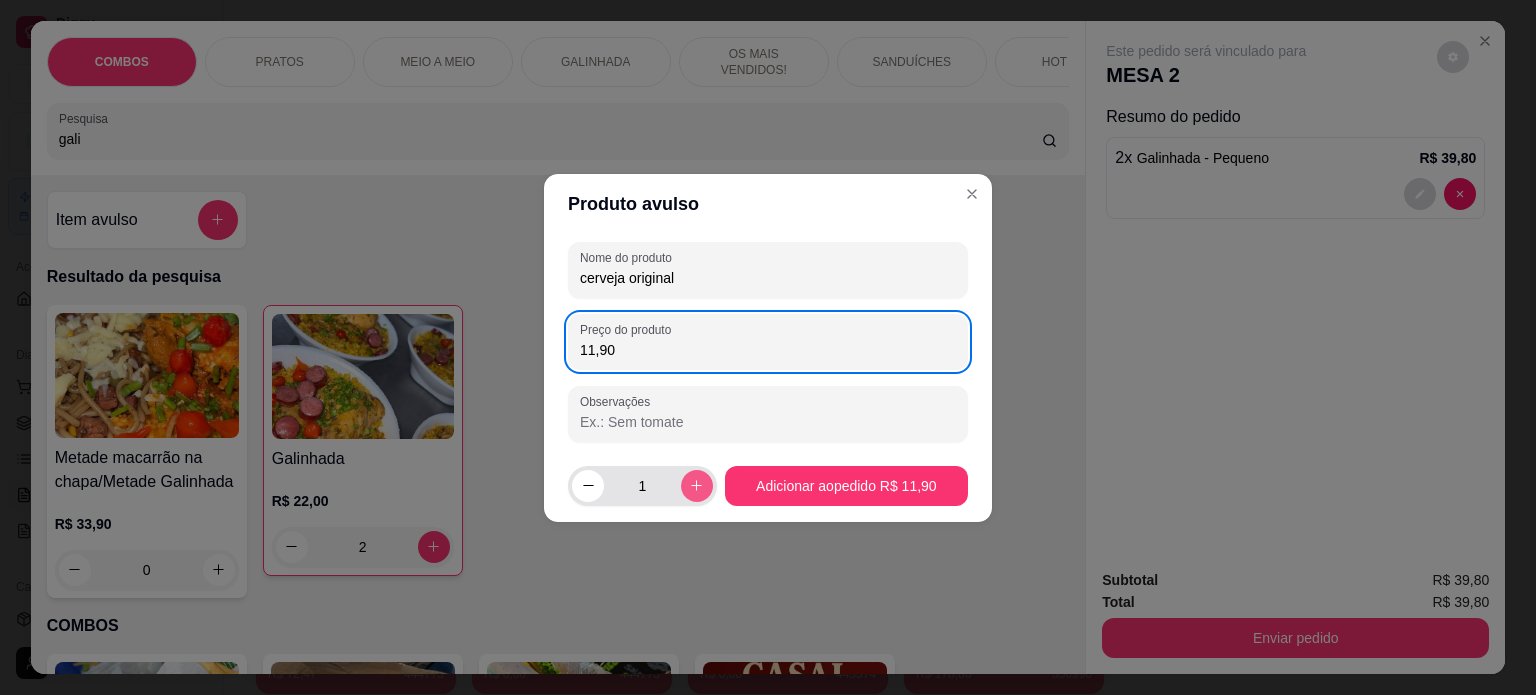 click 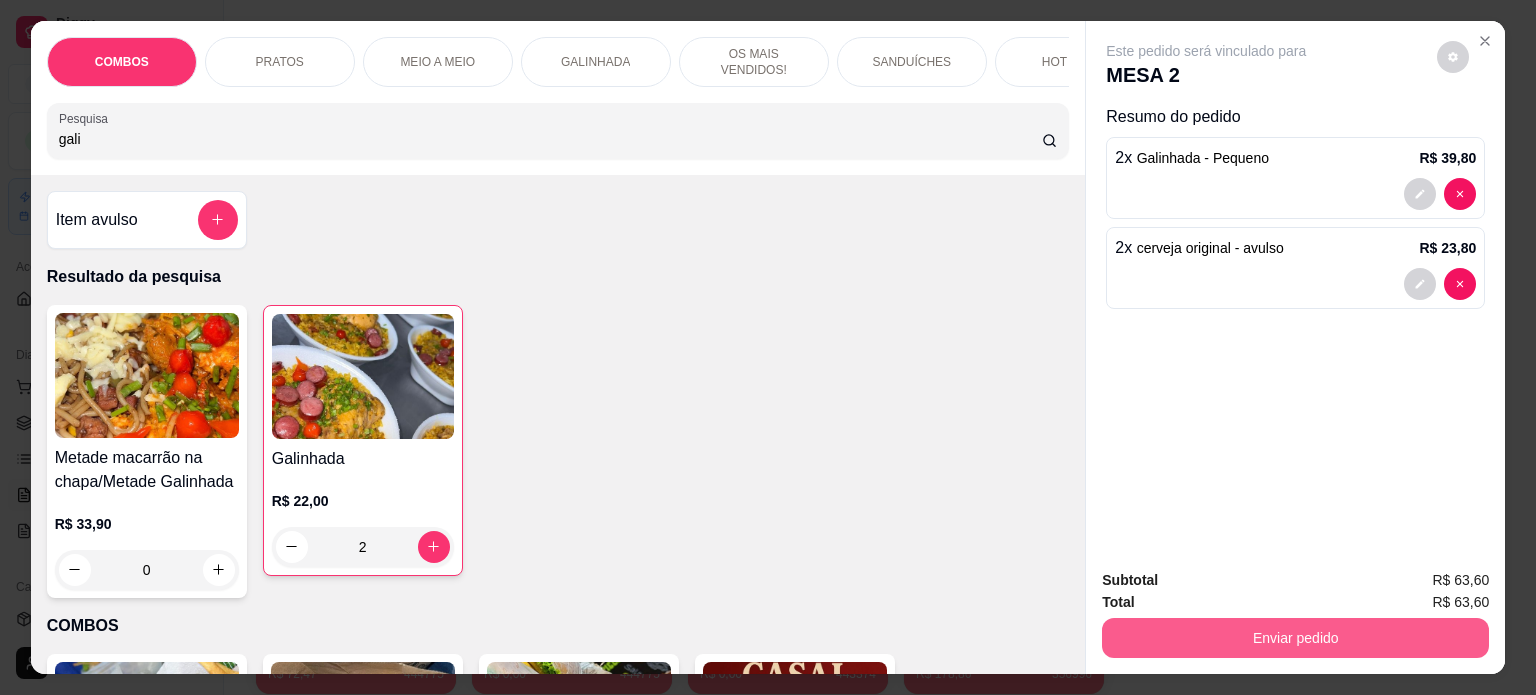 click on "Enviar pedido" at bounding box center [1295, 638] 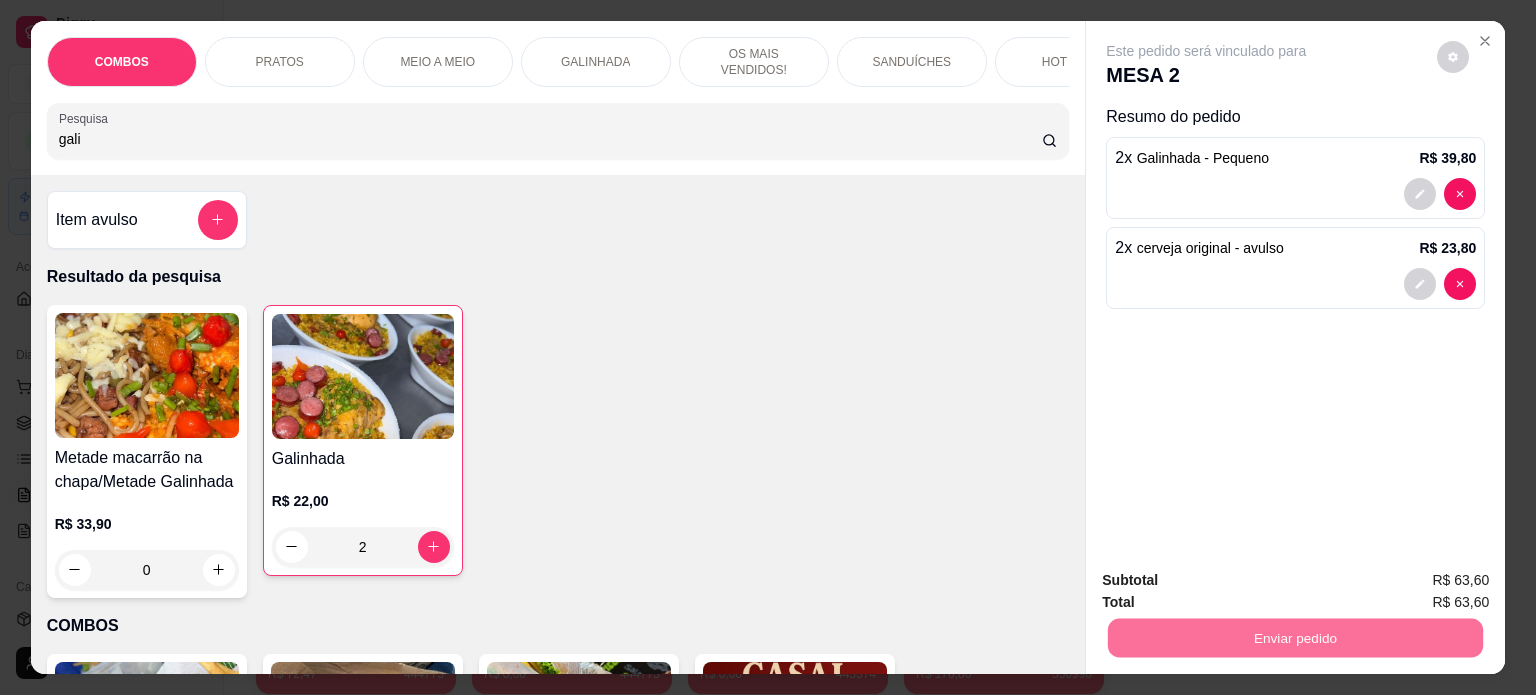 click on "Sim, quero registrar" at bounding box center (1419, 581) 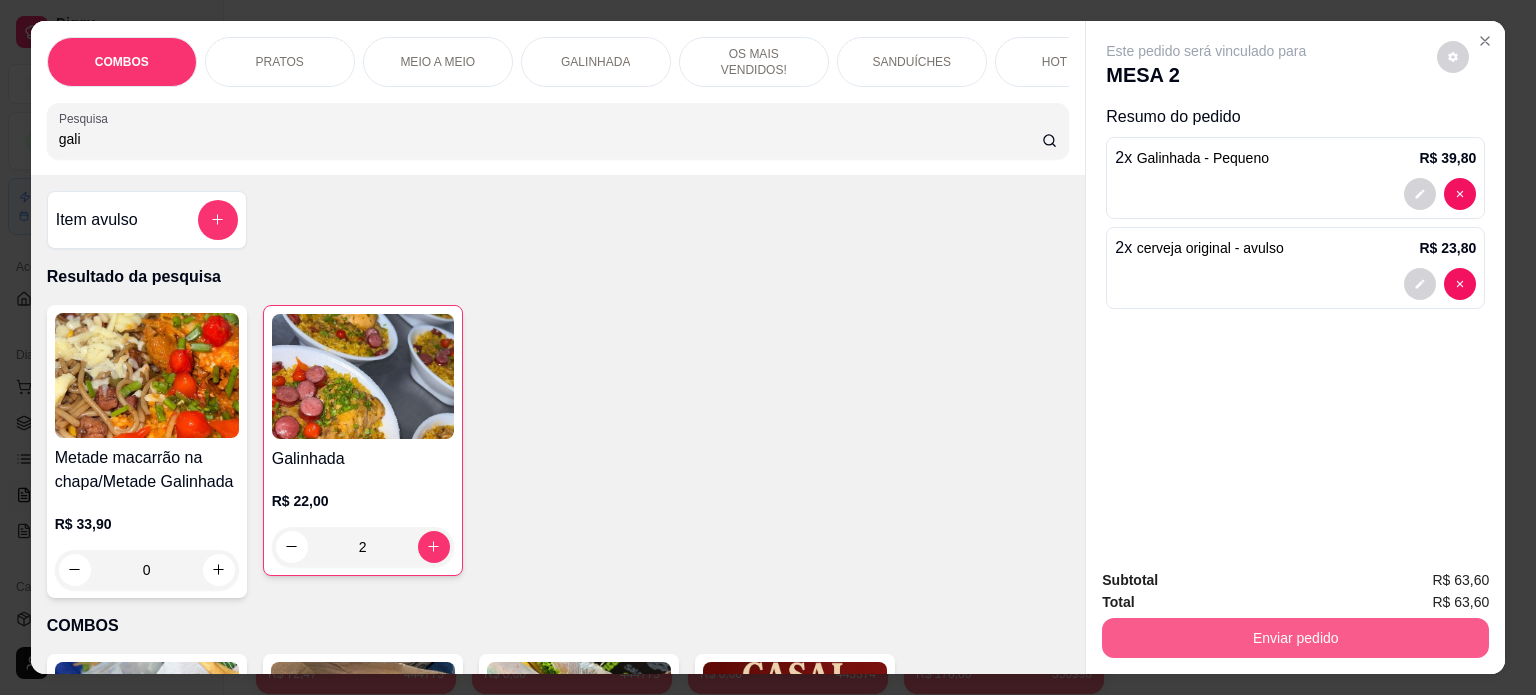 click on "Enviar pedido" at bounding box center [1295, 638] 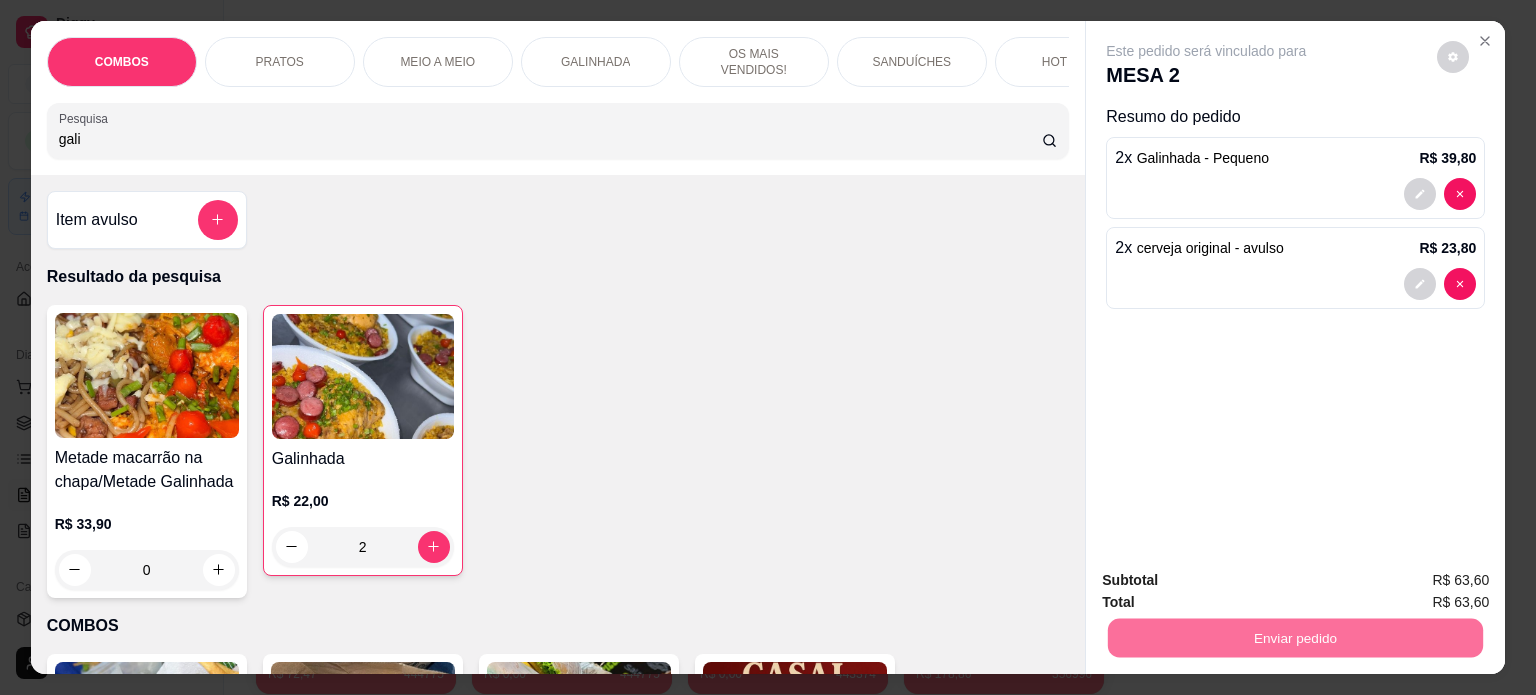 click on "Não registrar e enviar pedido" at bounding box center [1229, 582] 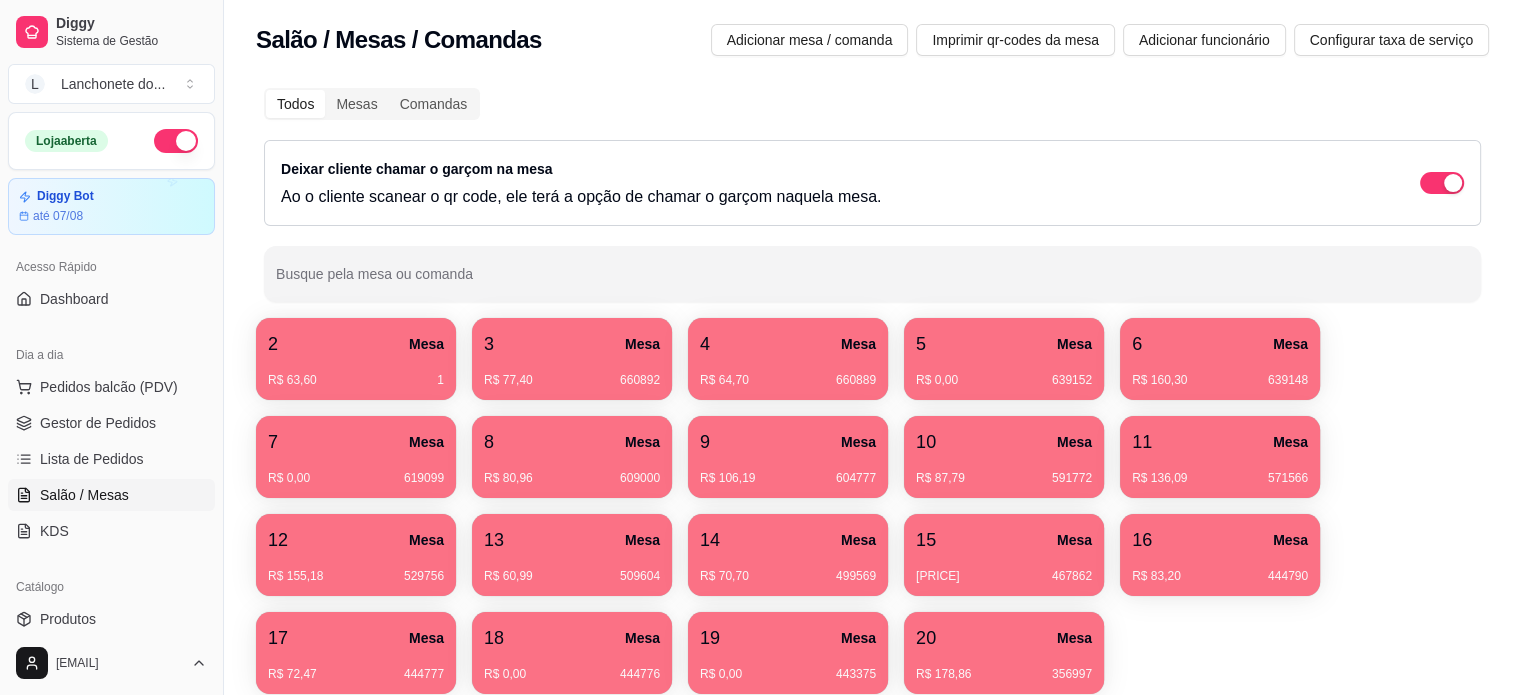 click on "[PRICE] [NUMBER]" at bounding box center (356, 373) 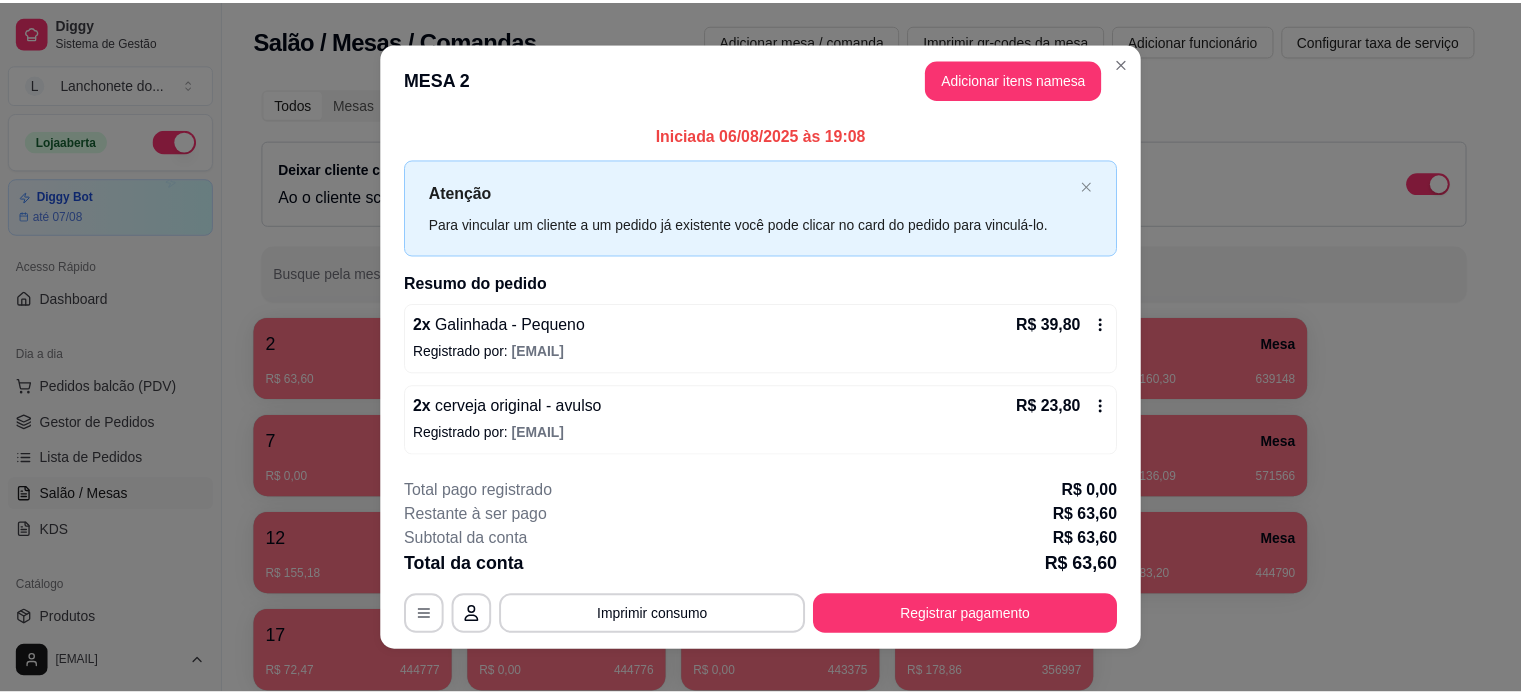 scroll, scrollTop: 2, scrollLeft: 0, axis: vertical 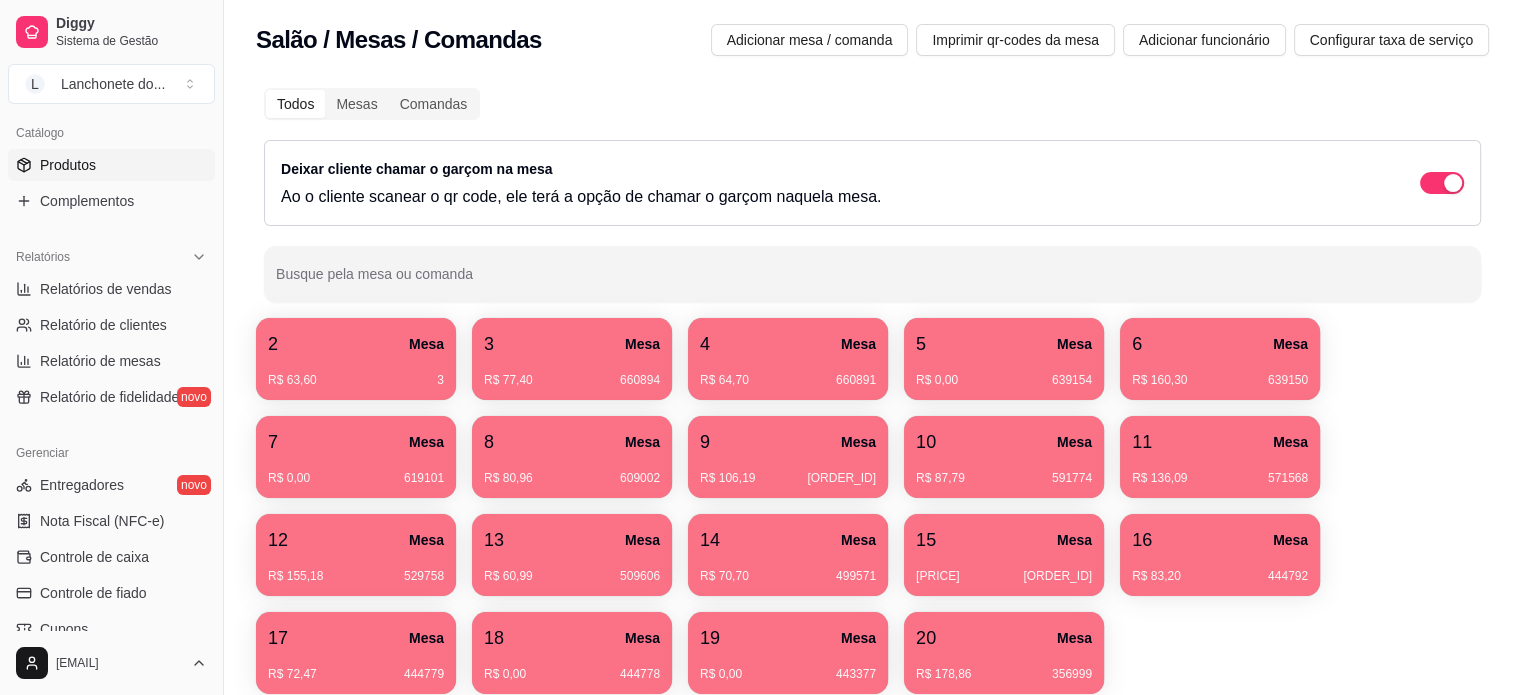 click on "Produtos" at bounding box center (111, 165) 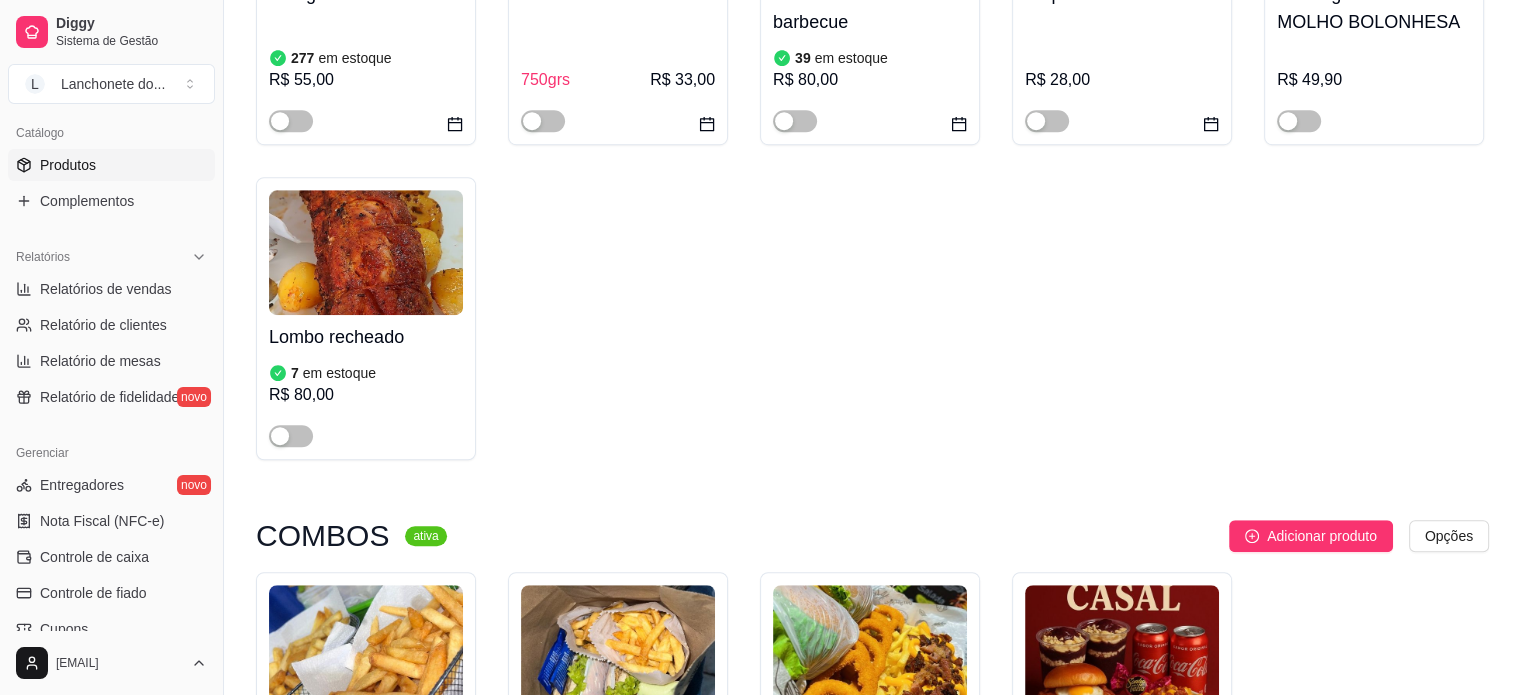scroll, scrollTop: 1824, scrollLeft: 0, axis: vertical 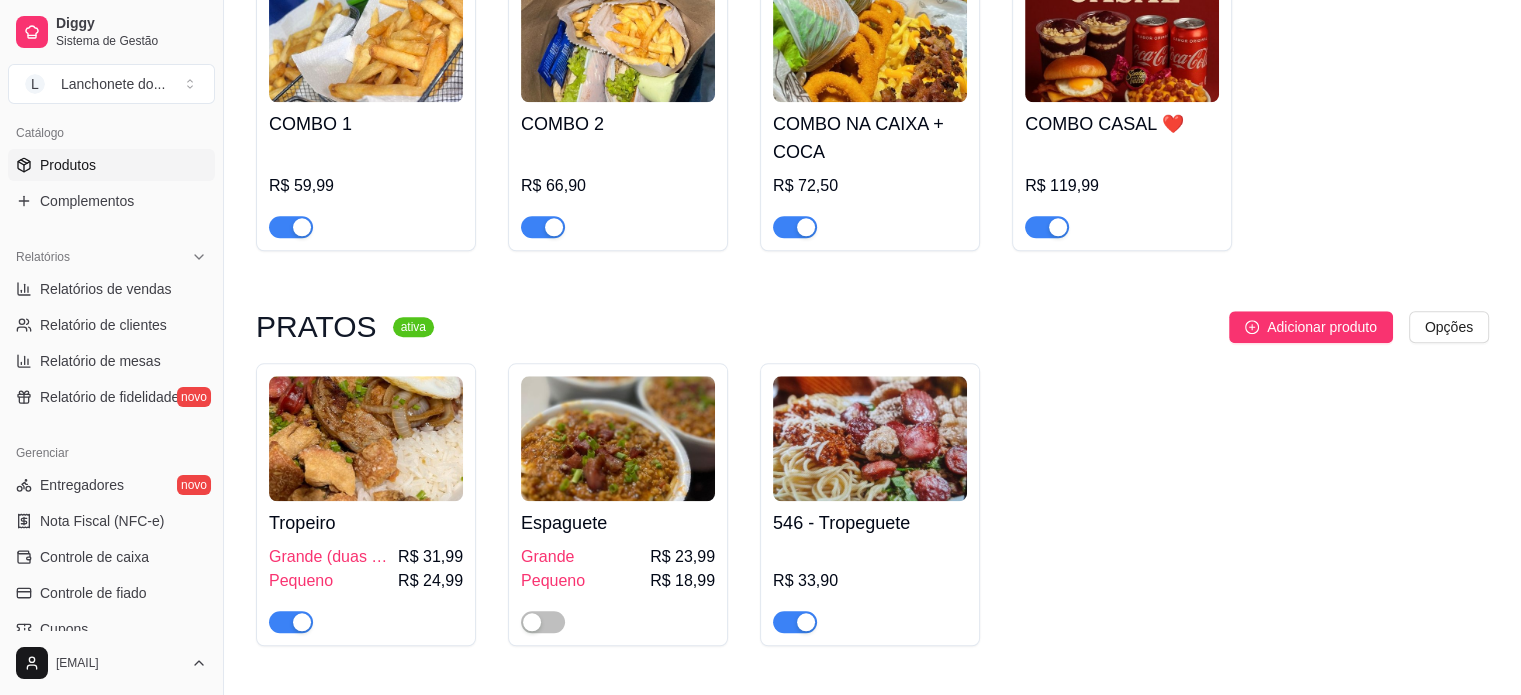 click at bounding box center (806, 622) 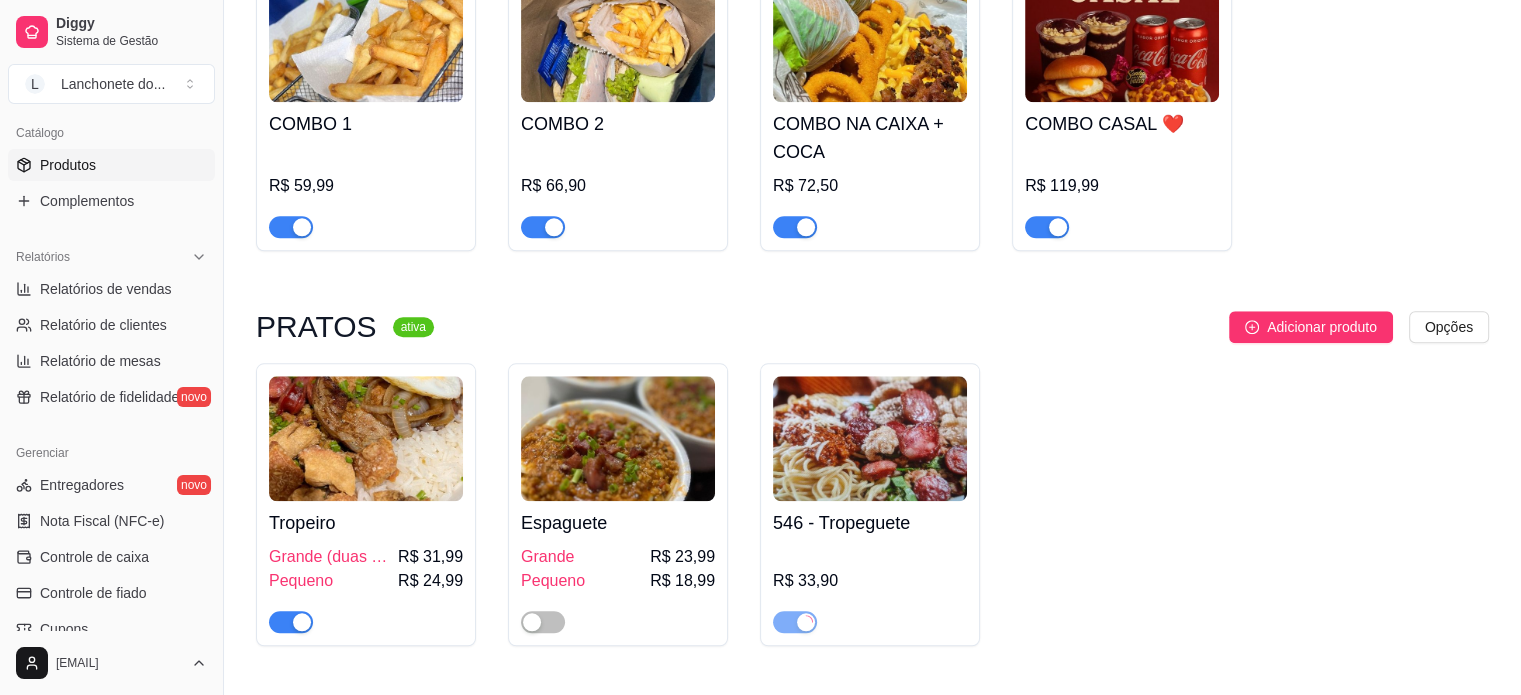 click on "Tropeiro    Grande (duas pessoas) R$ 31,99 Pequeno  R$ 24,99" at bounding box center (366, 504) 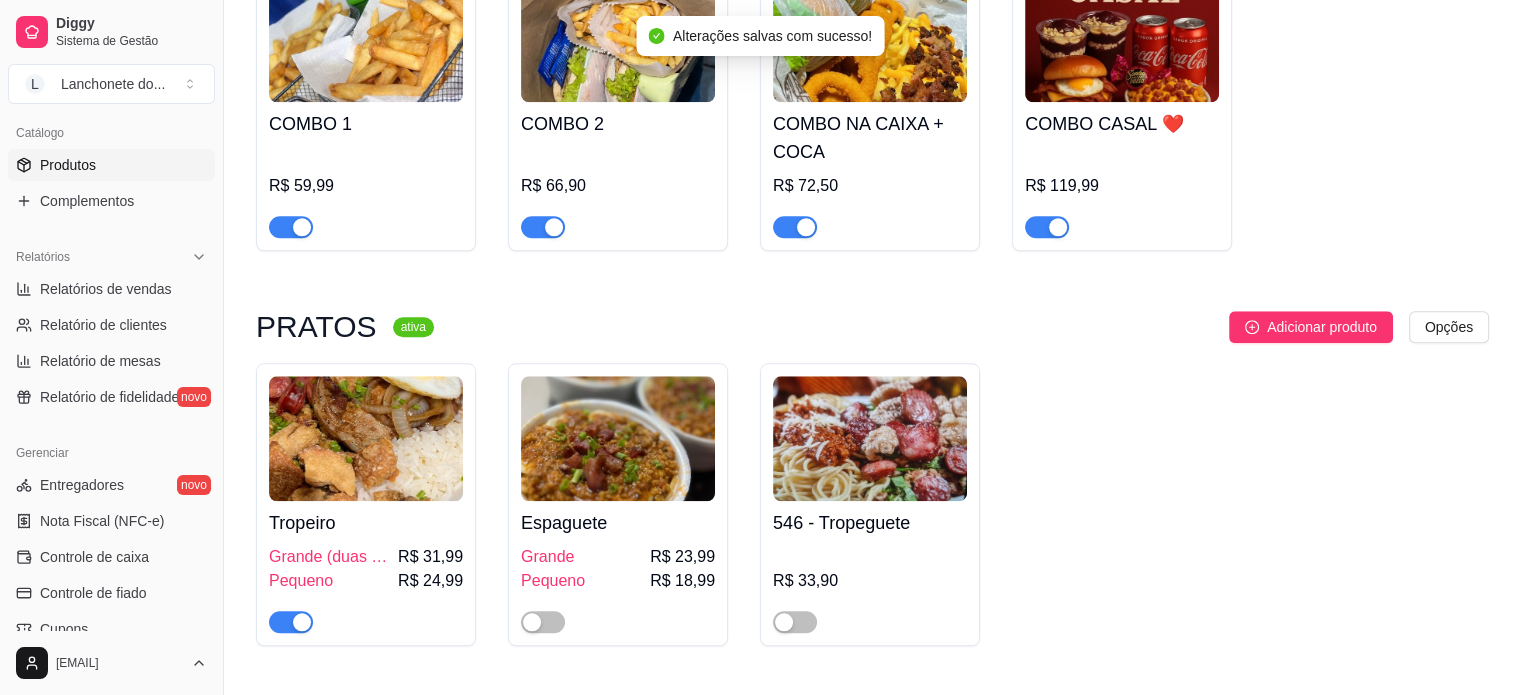 click at bounding box center [302, 622] 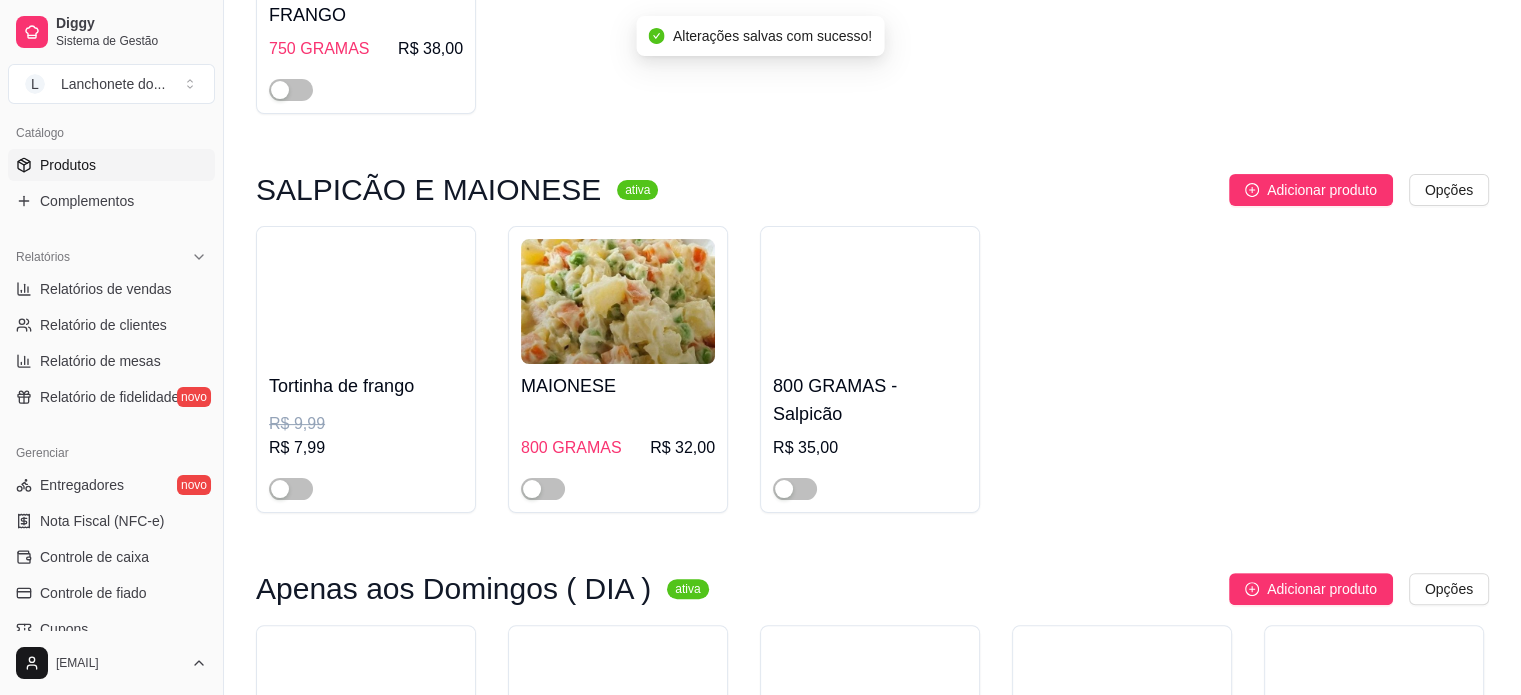 scroll, scrollTop: 0, scrollLeft: 0, axis: both 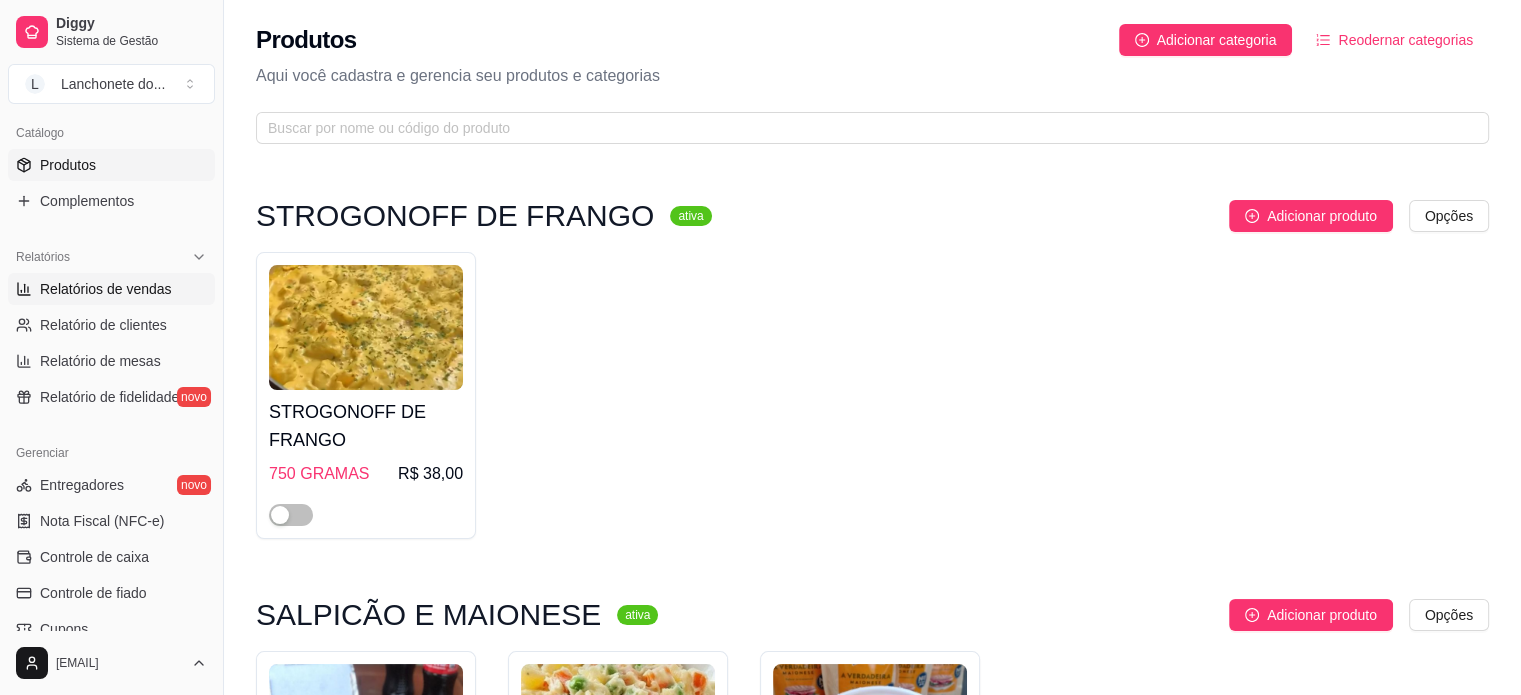 click on "Relatórios de vendas" at bounding box center (106, 289) 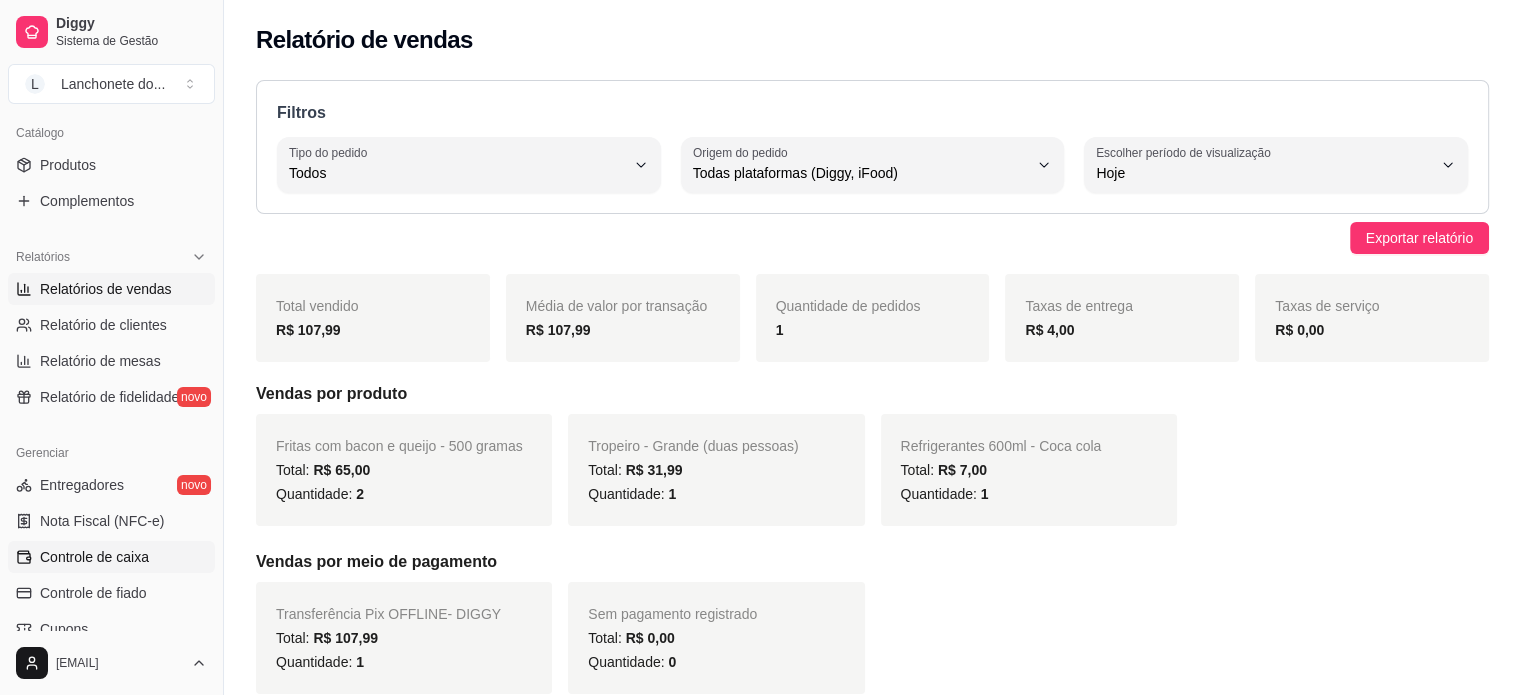 click on "Controle de caixa" at bounding box center [94, 557] 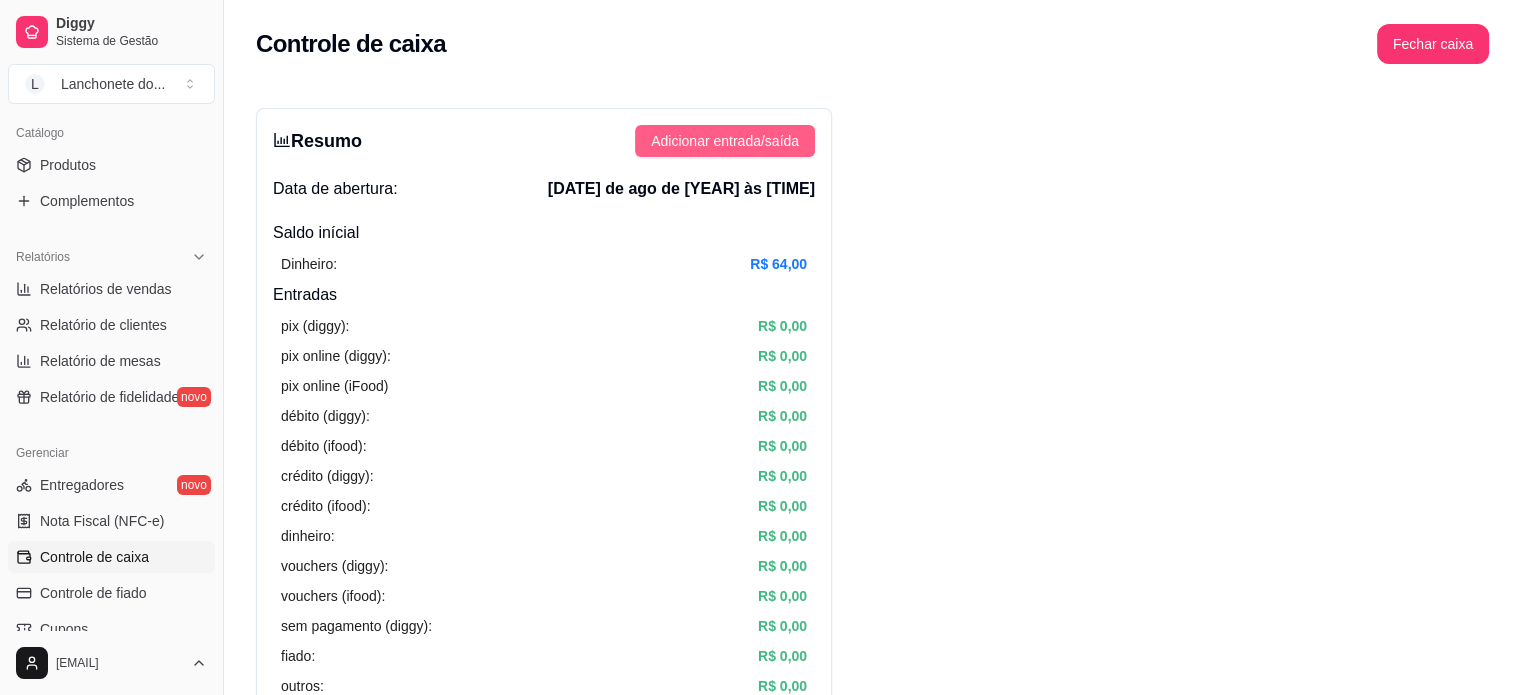 click on "Adicionar entrada/saída" at bounding box center [725, 141] 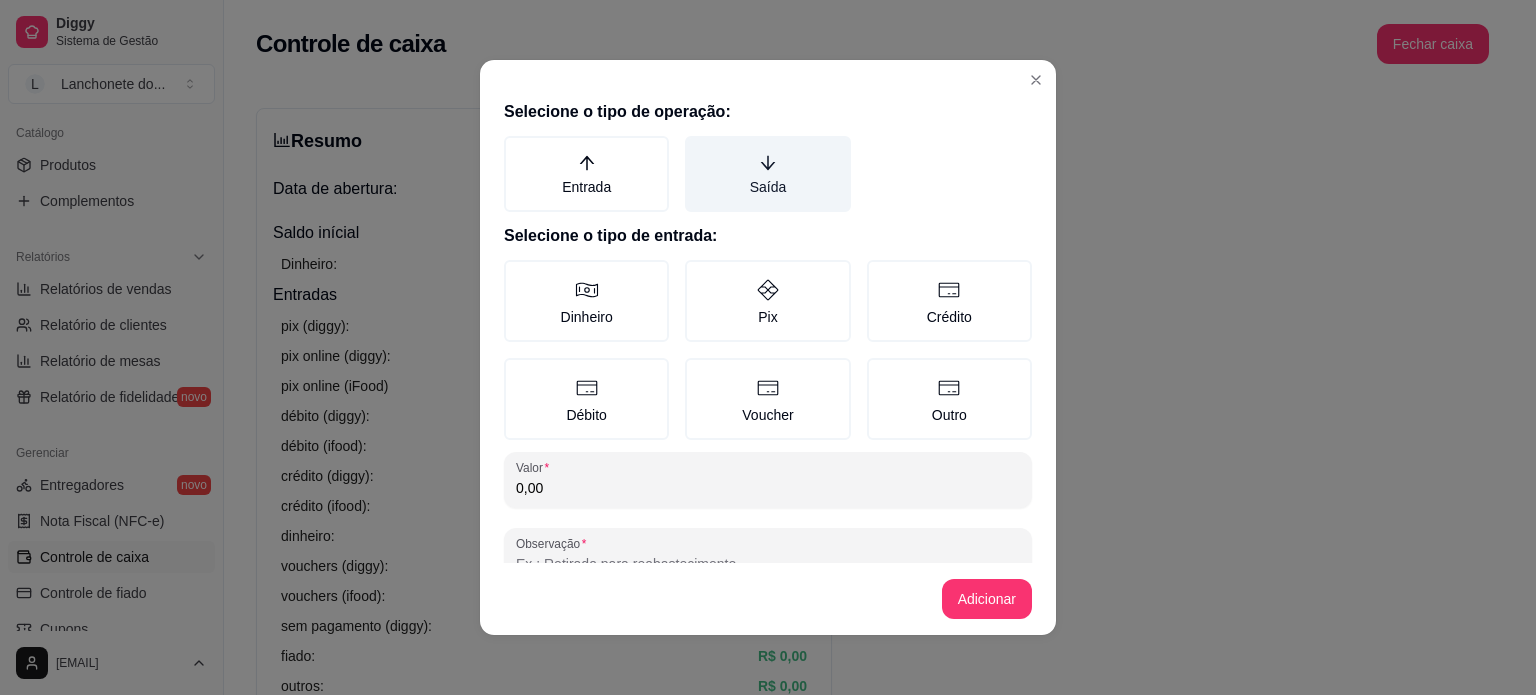 click on "Saída" at bounding box center [767, 174] 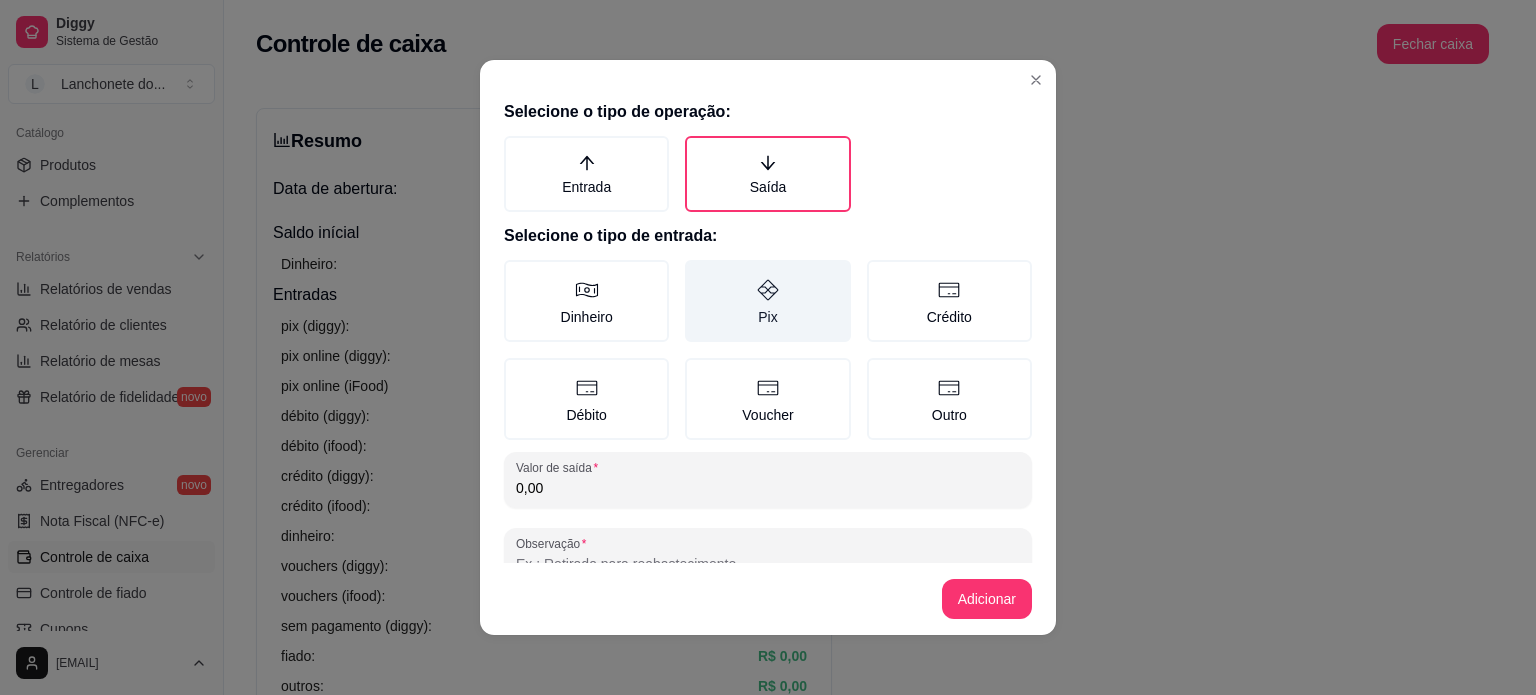 click on "Pix" at bounding box center (767, 301) 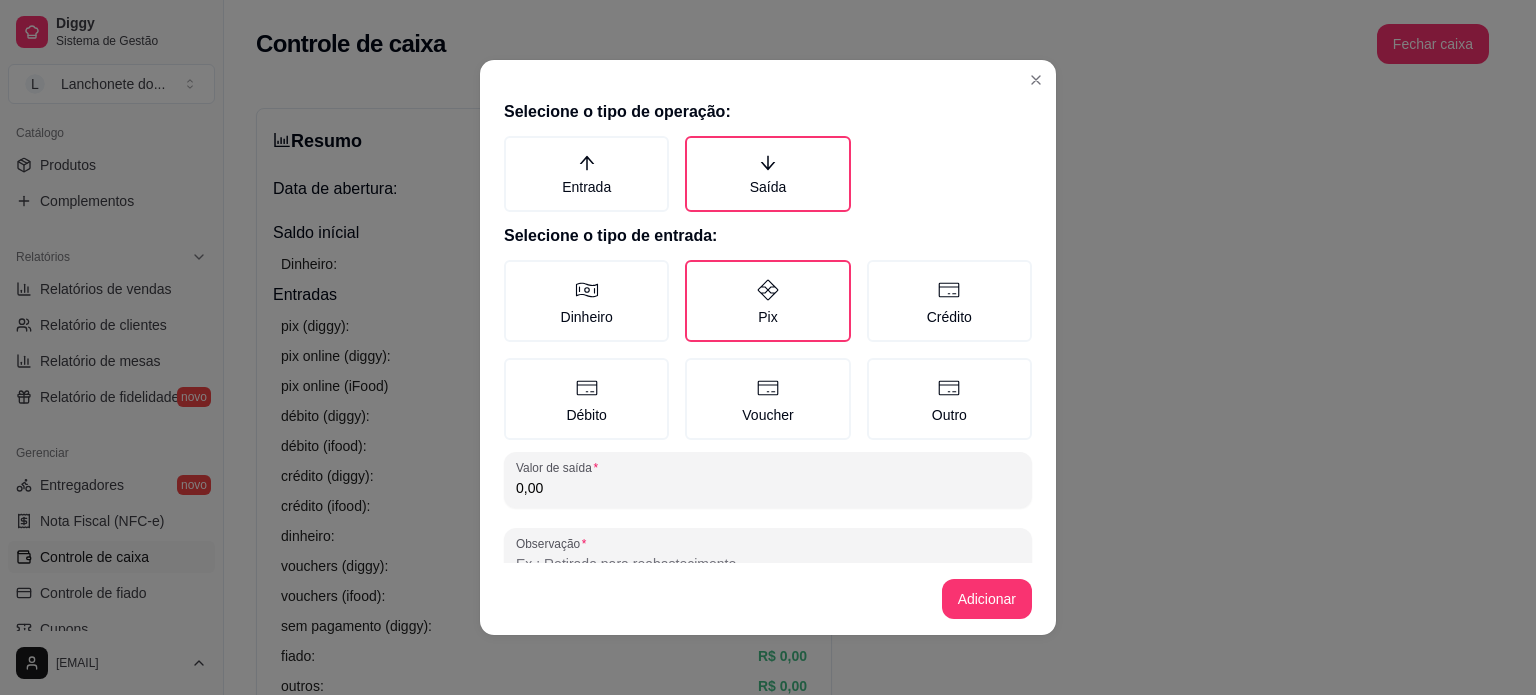 click on "0,00" at bounding box center (768, 488) 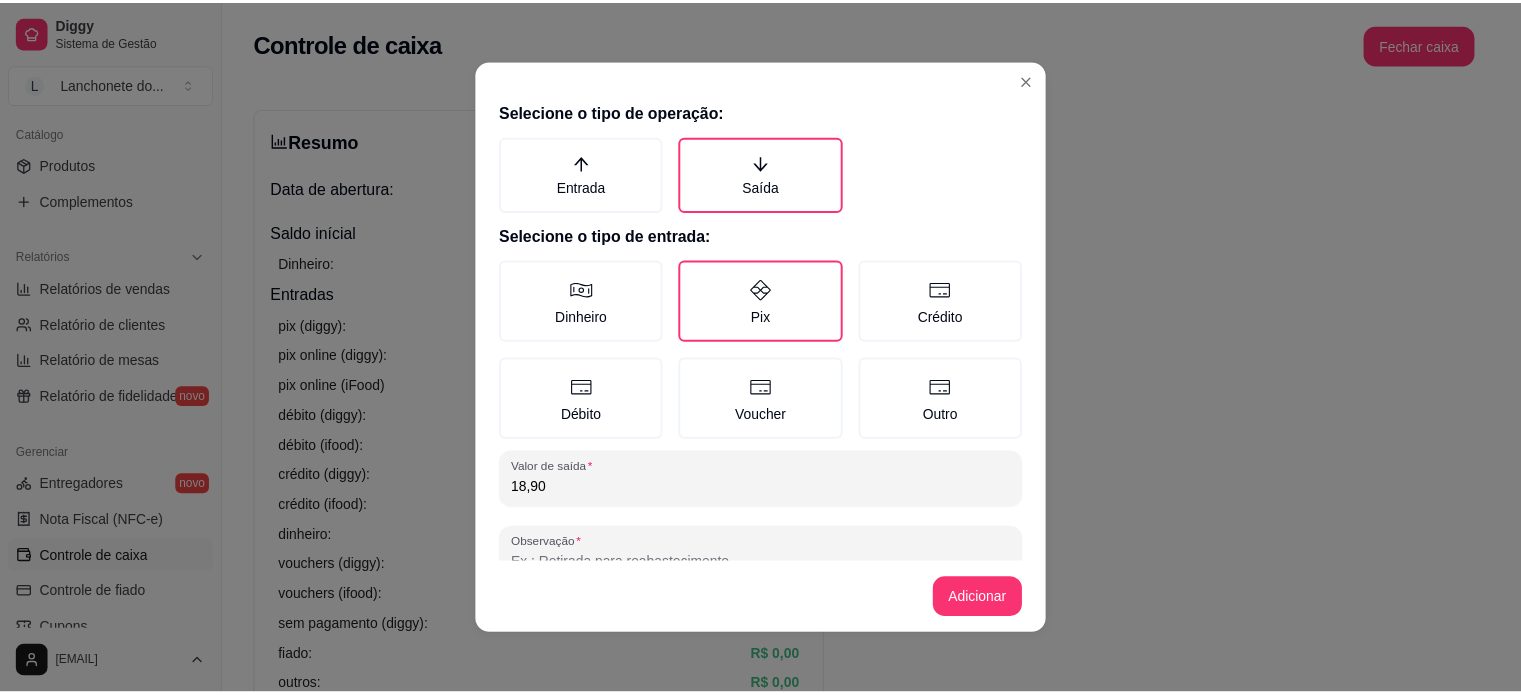 scroll, scrollTop: 50, scrollLeft: 0, axis: vertical 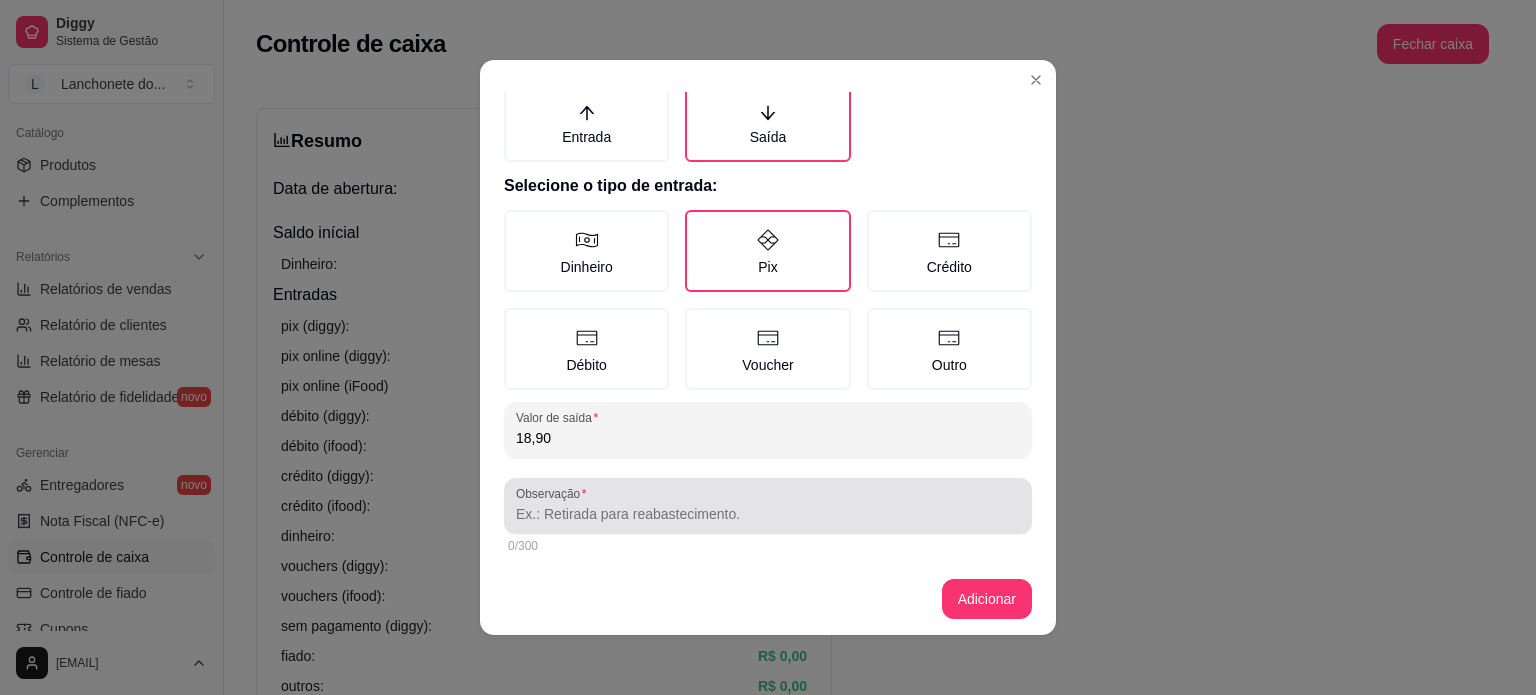 type on "18,90" 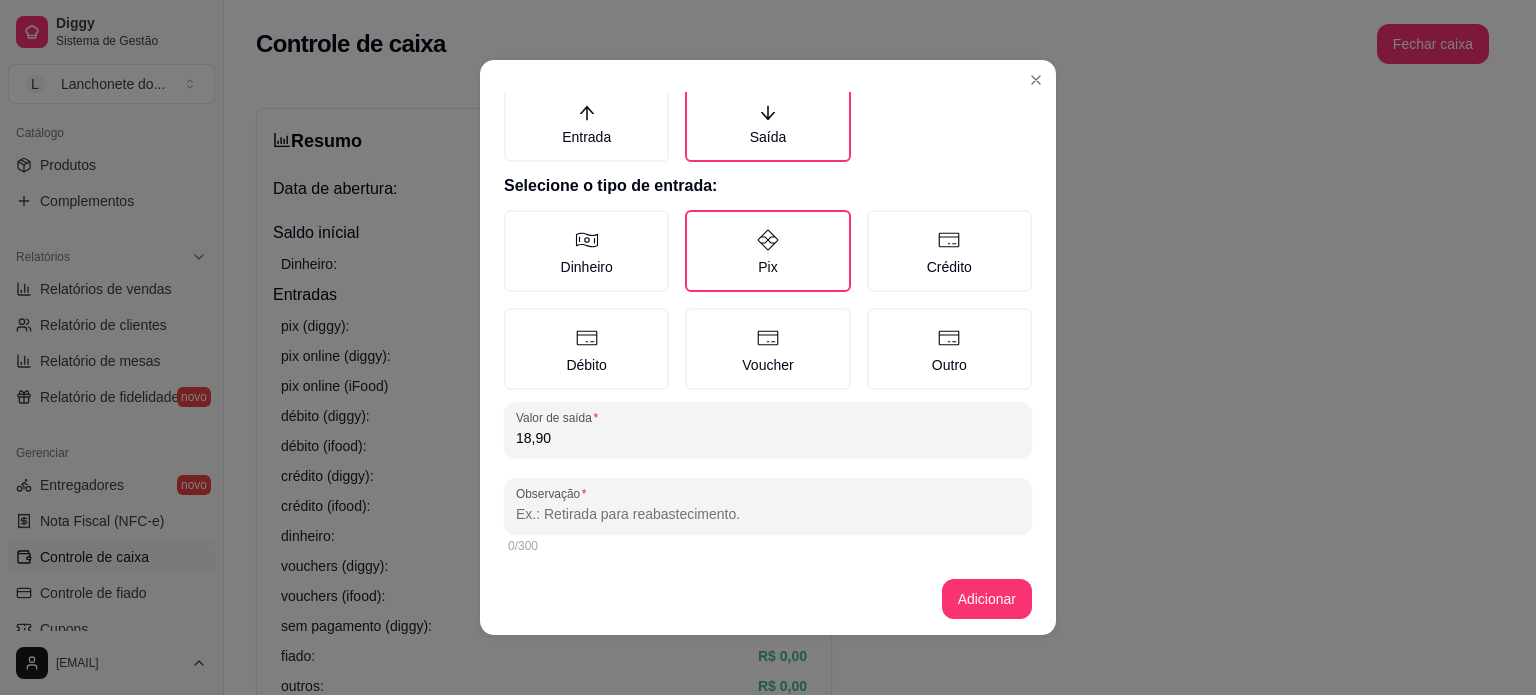 click on "Observação" at bounding box center (768, 514) 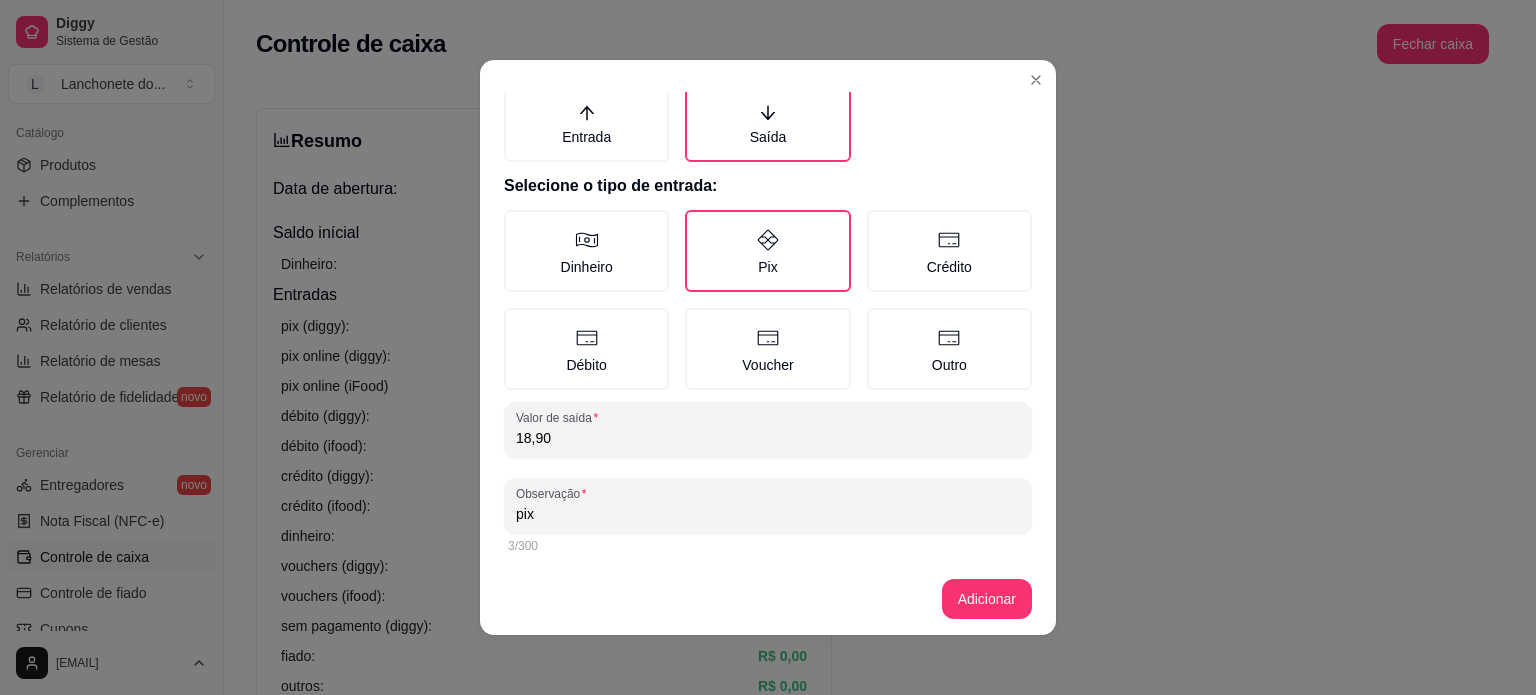 type on "pix" 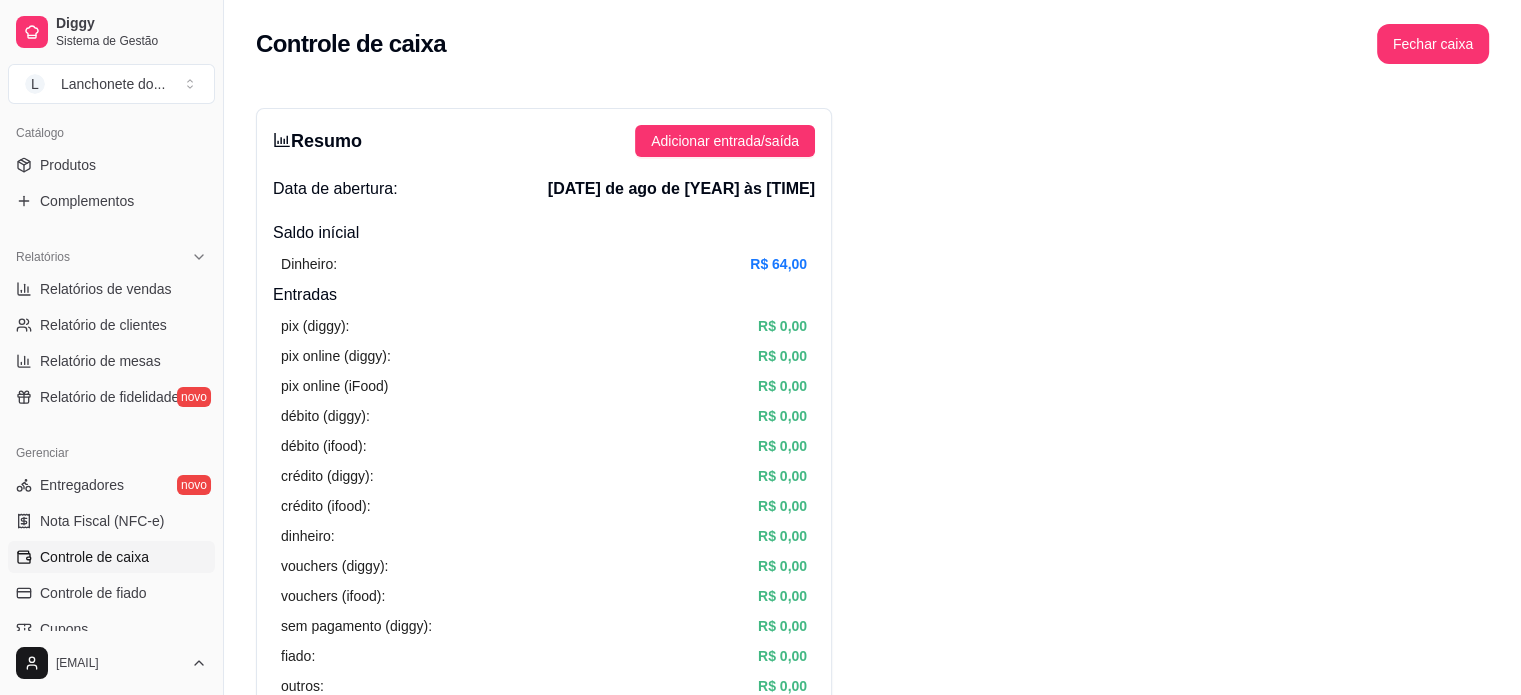 scroll, scrollTop: 0, scrollLeft: 0, axis: both 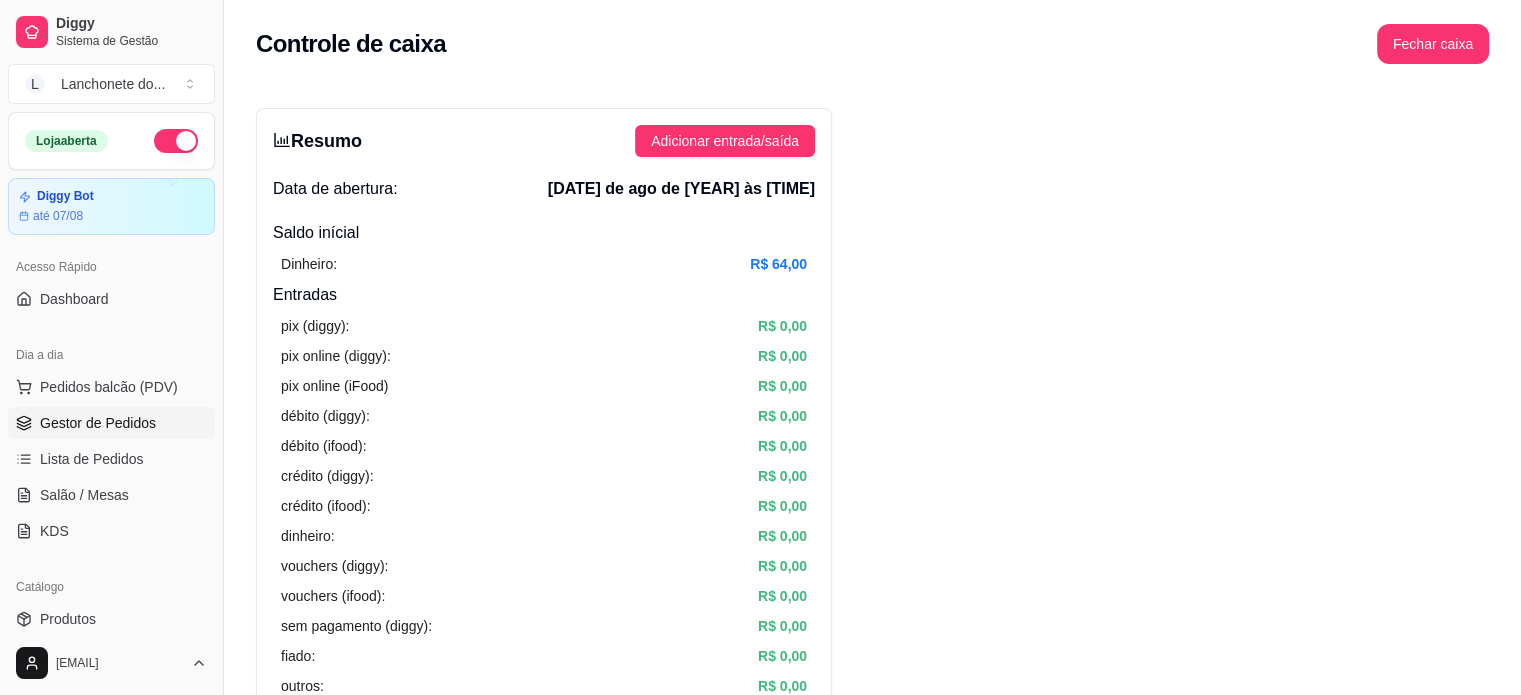 click on "Gestor de Pedidos" at bounding box center [98, 423] 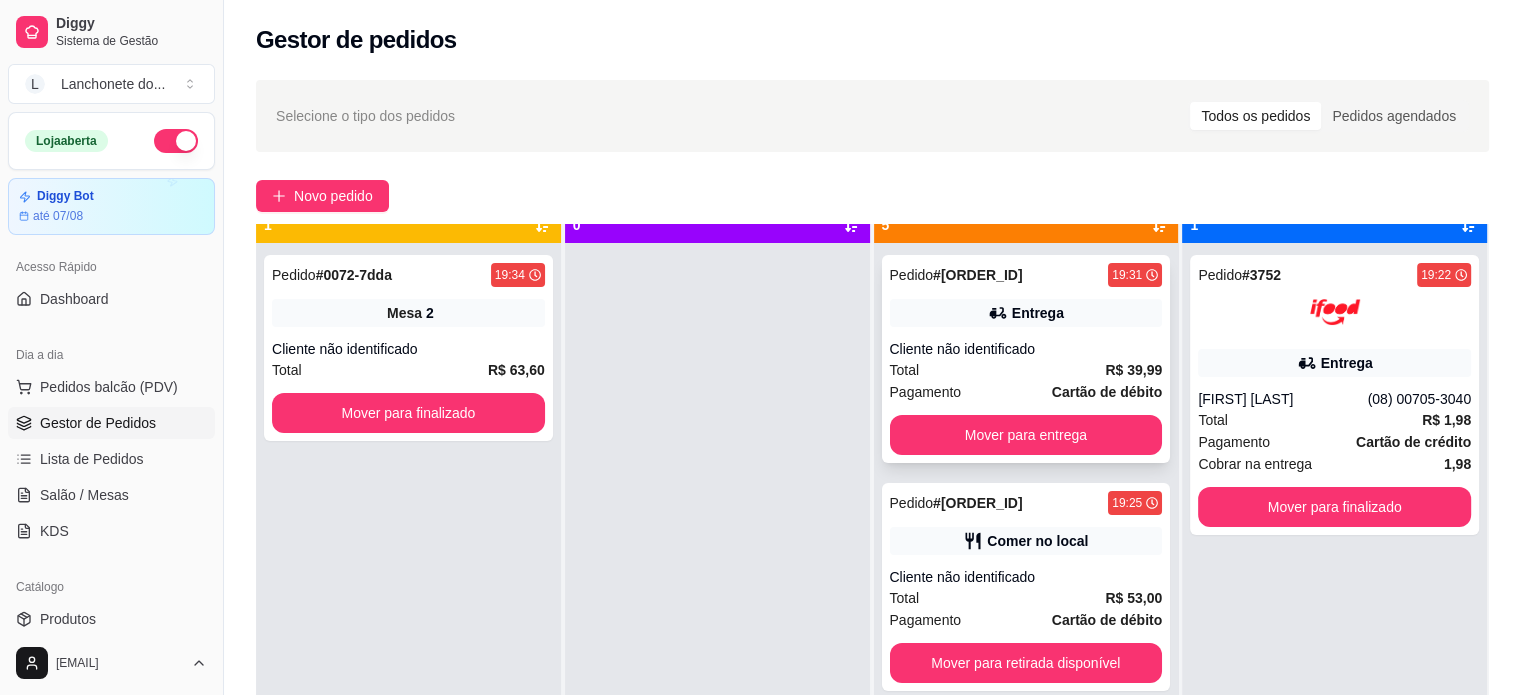 scroll, scrollTop: 56, scrollLeft: 0, axis: vertical 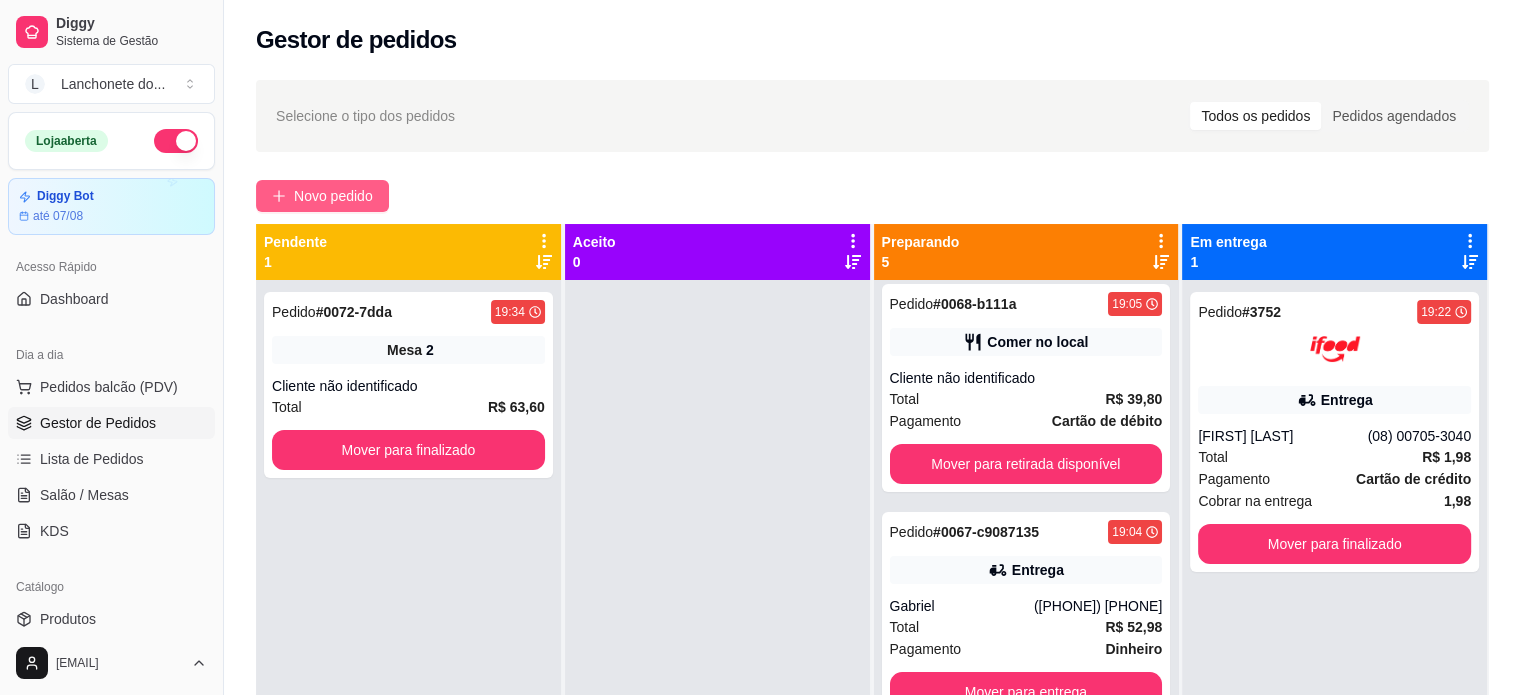 click on "Novo pedido" at bounding box center [333, 196] 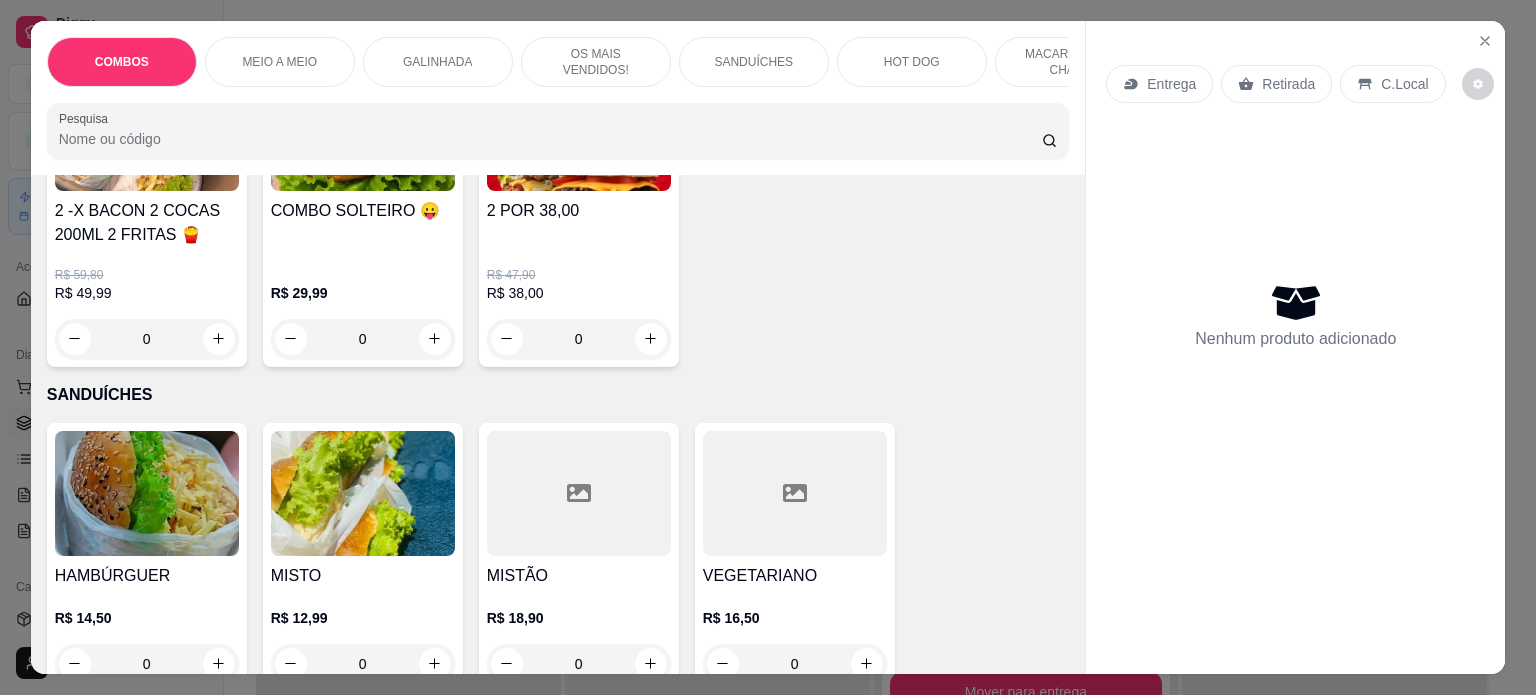 scroll, scrollTop: 847, scrollLeft: 0, axis: vertical 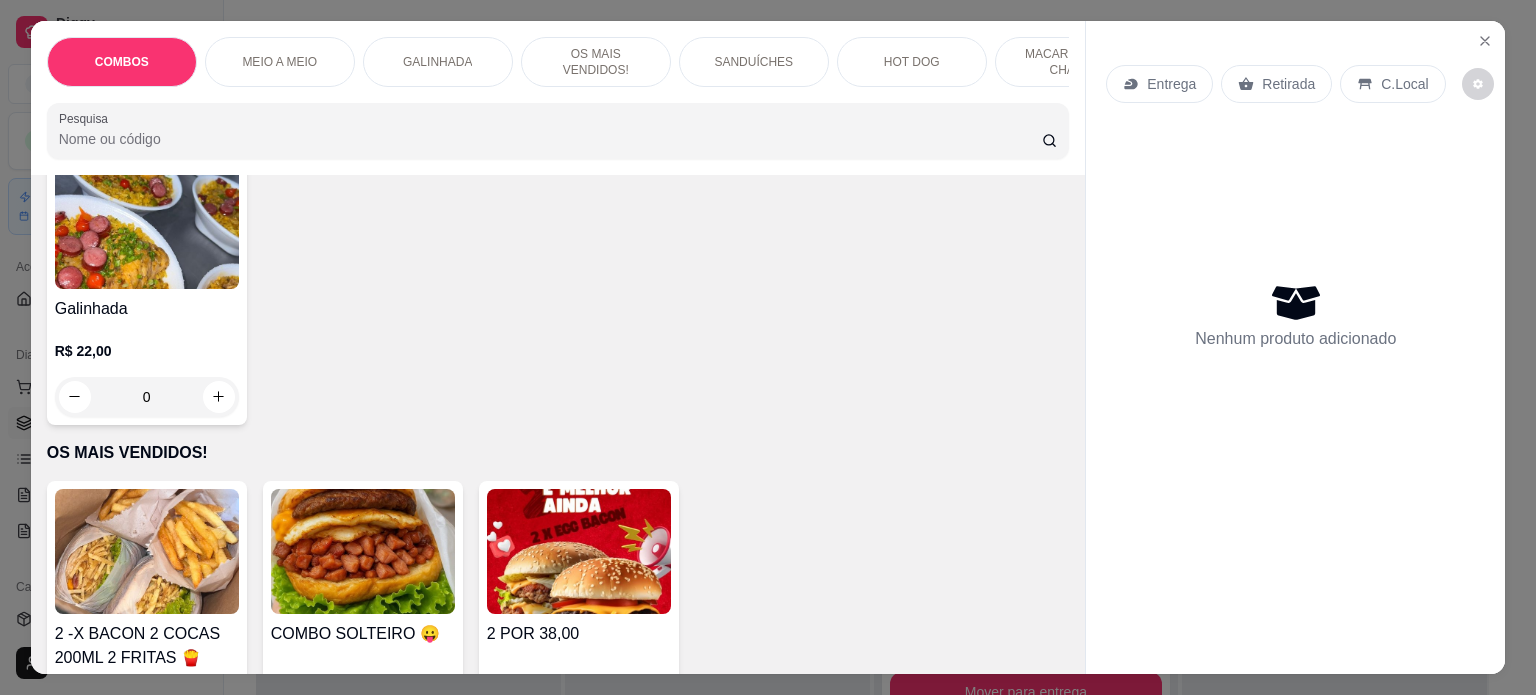 click on "[FOOD]    [PRICE] [NUMBER]" at bounding box center [147, 290] 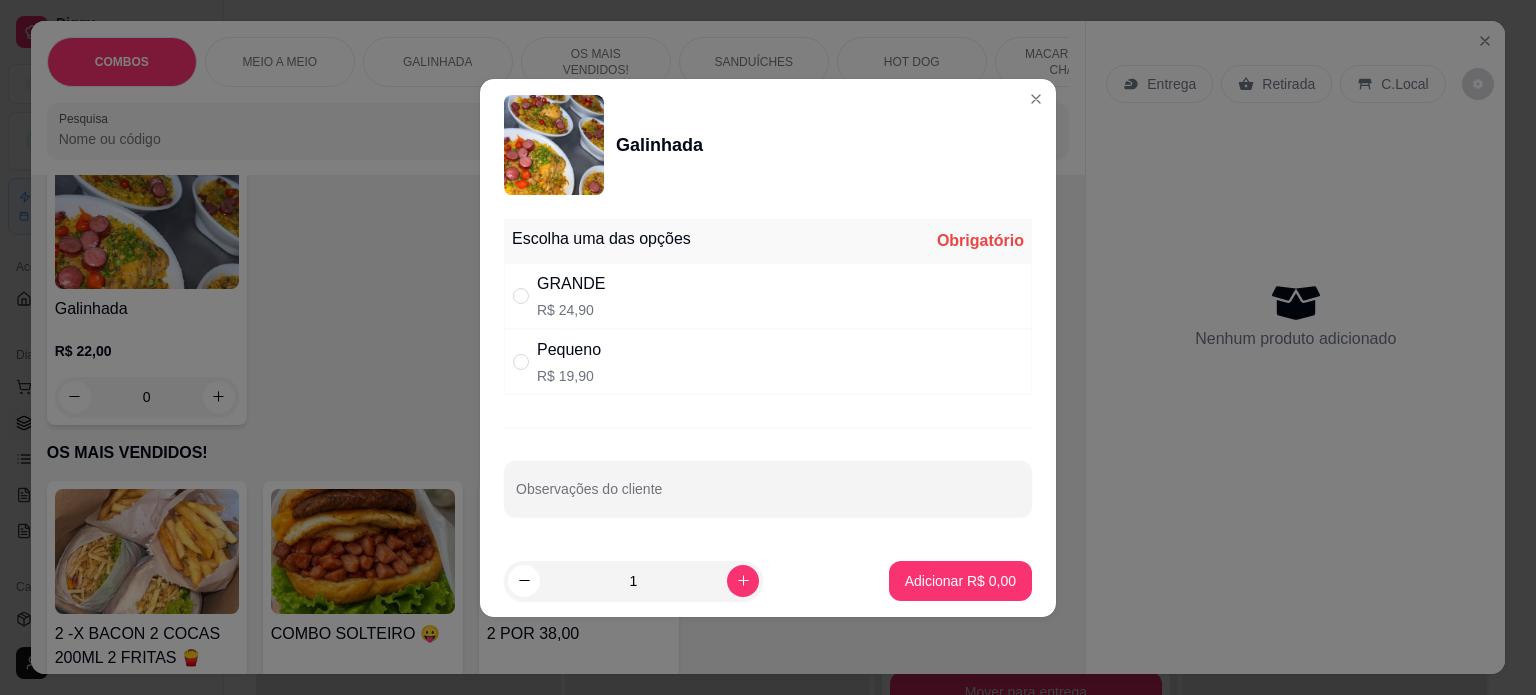 click on "[ADDRESS_DETAIL]  [PRICE]" at bounding box center [768, 296] 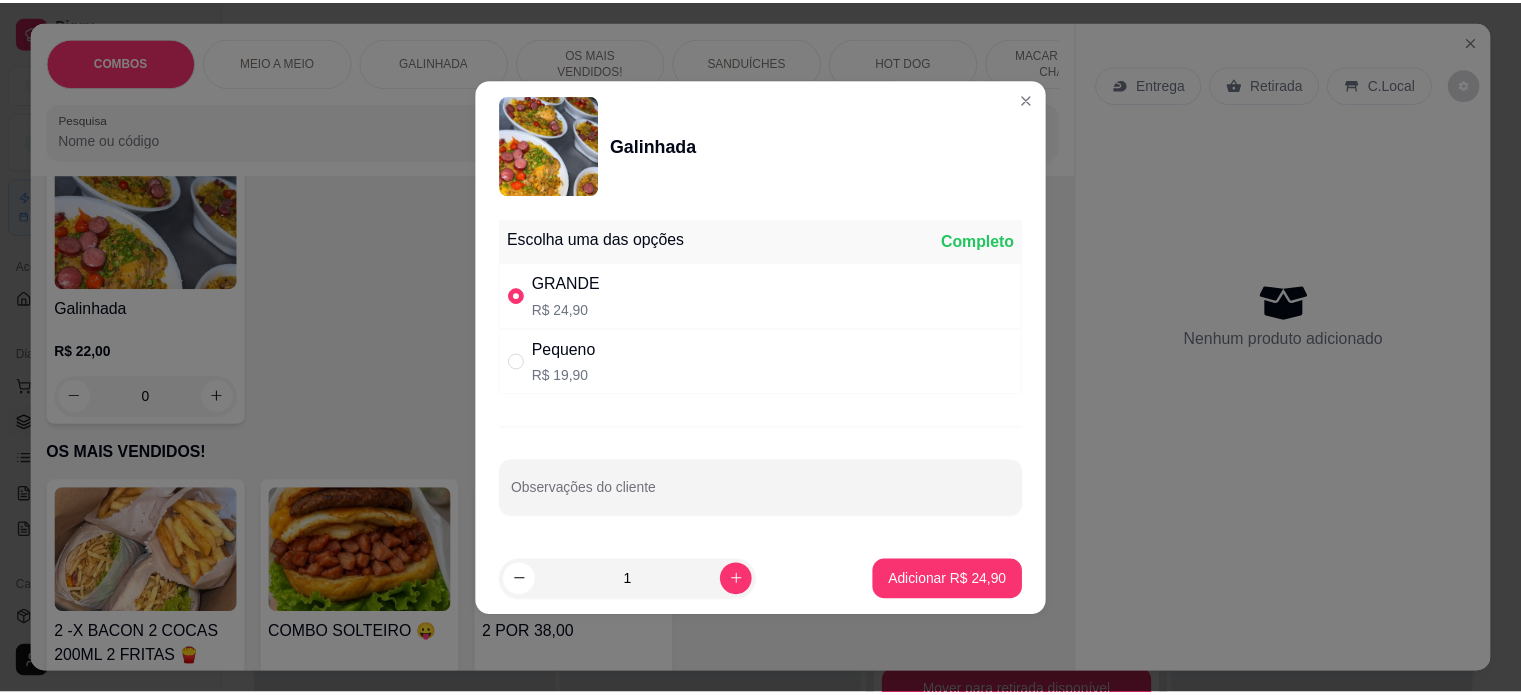 scroll, scrollTop: 236, scrollLeft: 0, axis: vertical 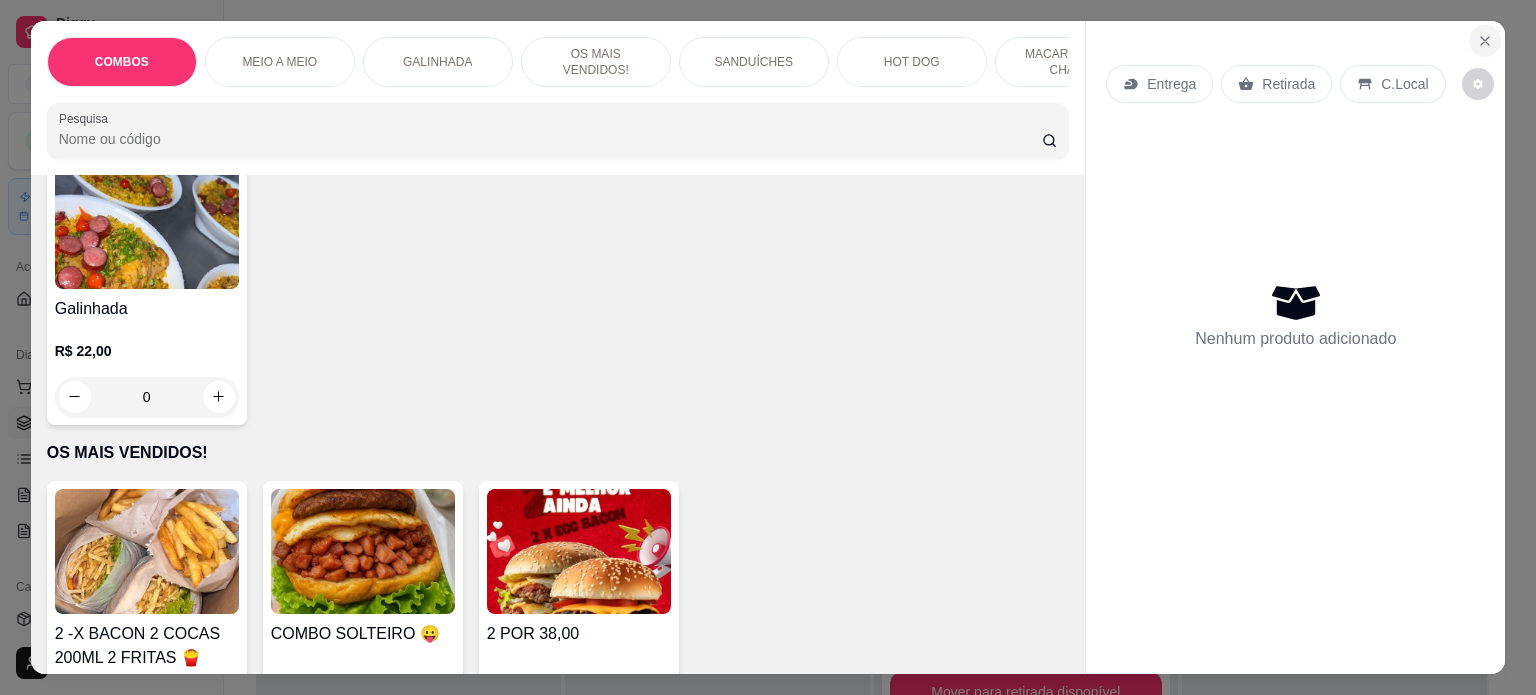 click 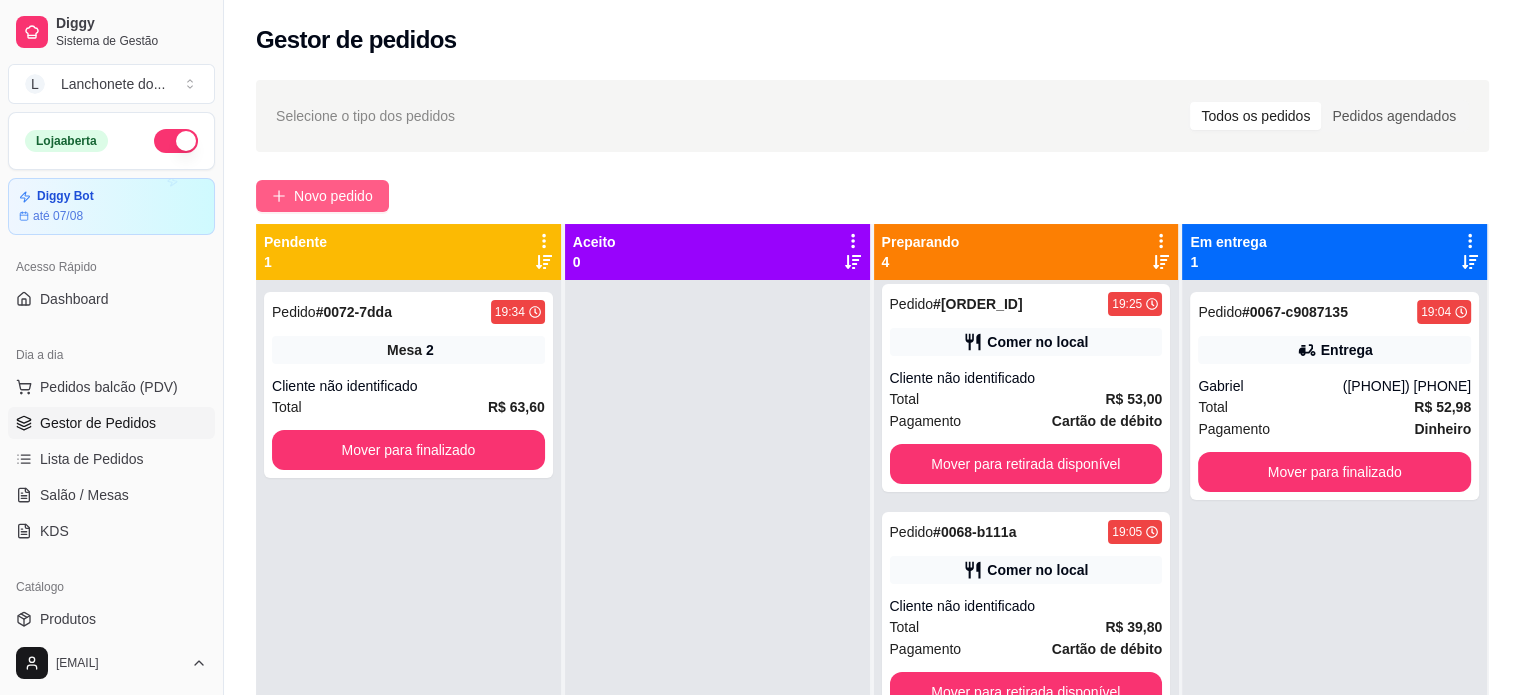 click on "Novo pedido" at bounding box center [333, 196] 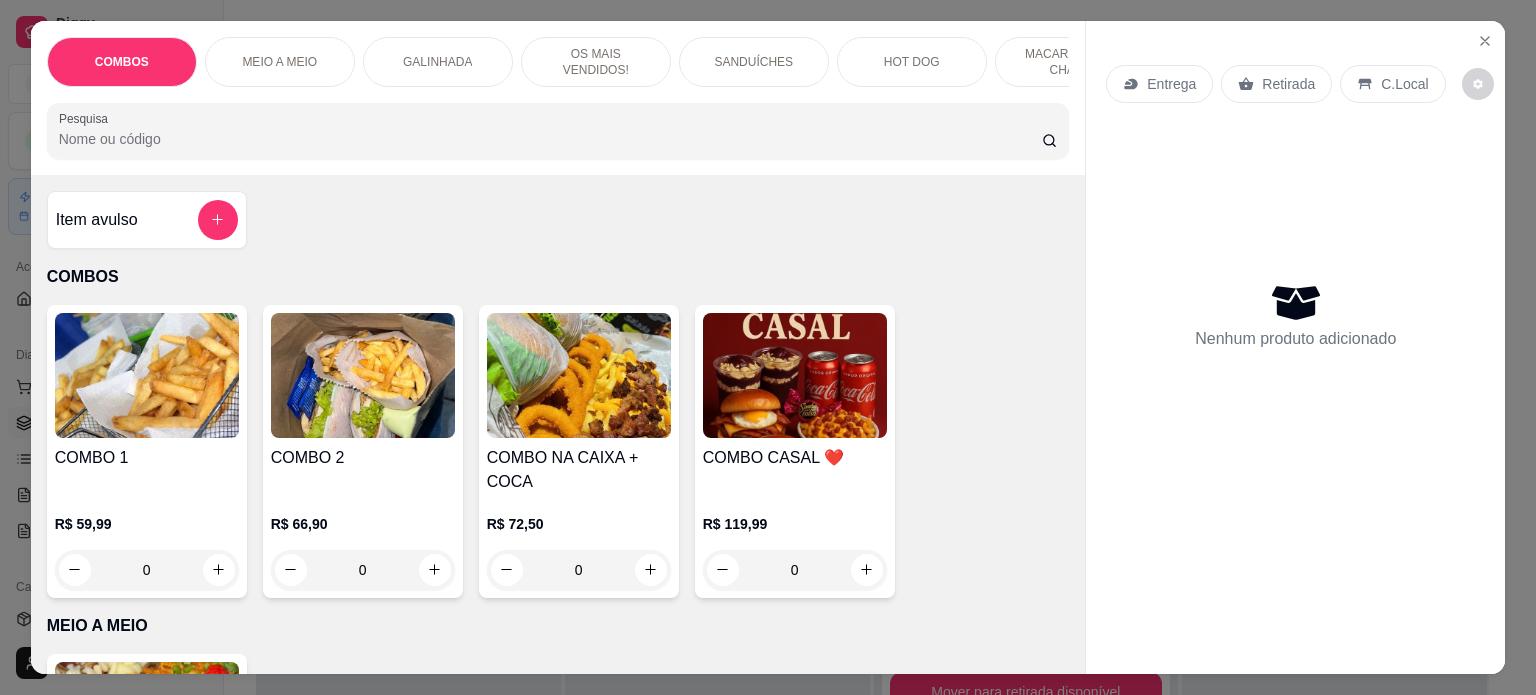 click on "Item avulso" at bounding box center [147, 220] 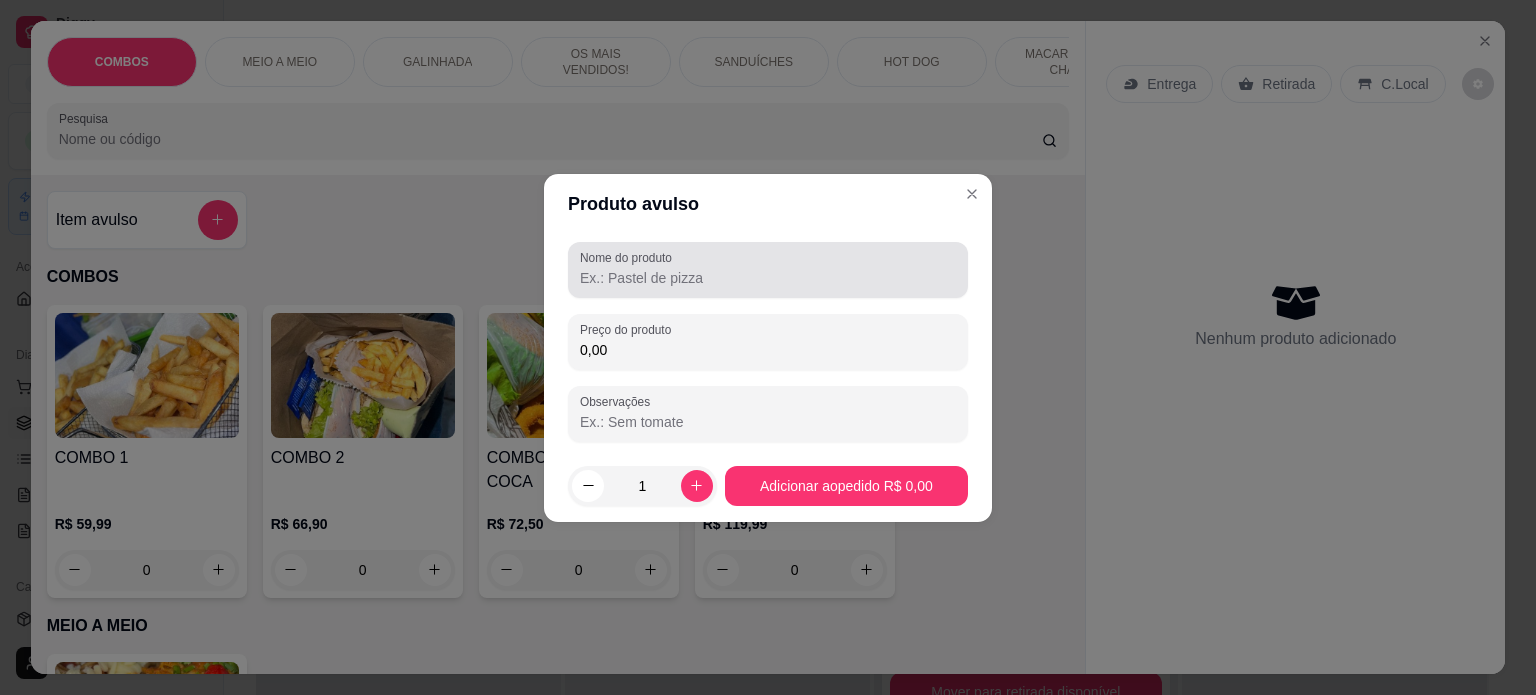 click on "Nome do produto" at bounding box center (768, 278) 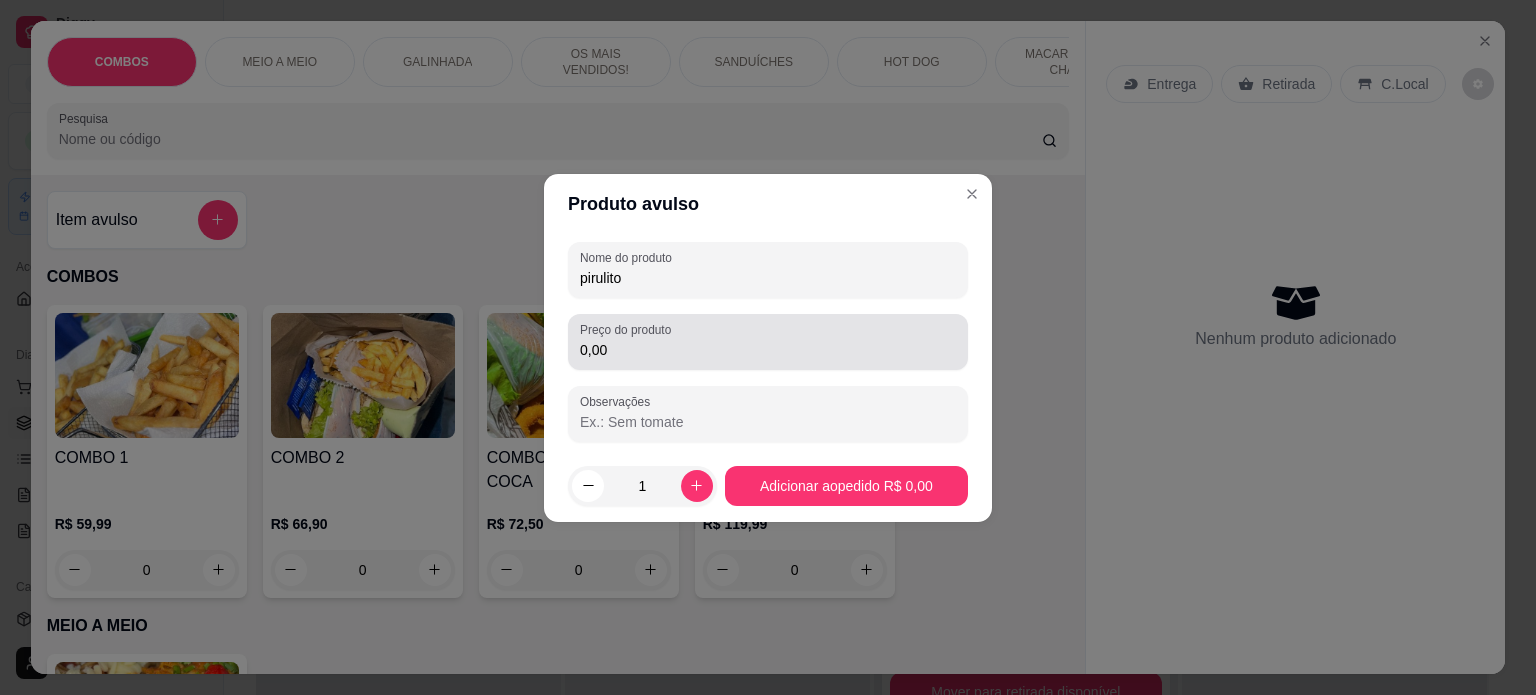 type on "pirulito" 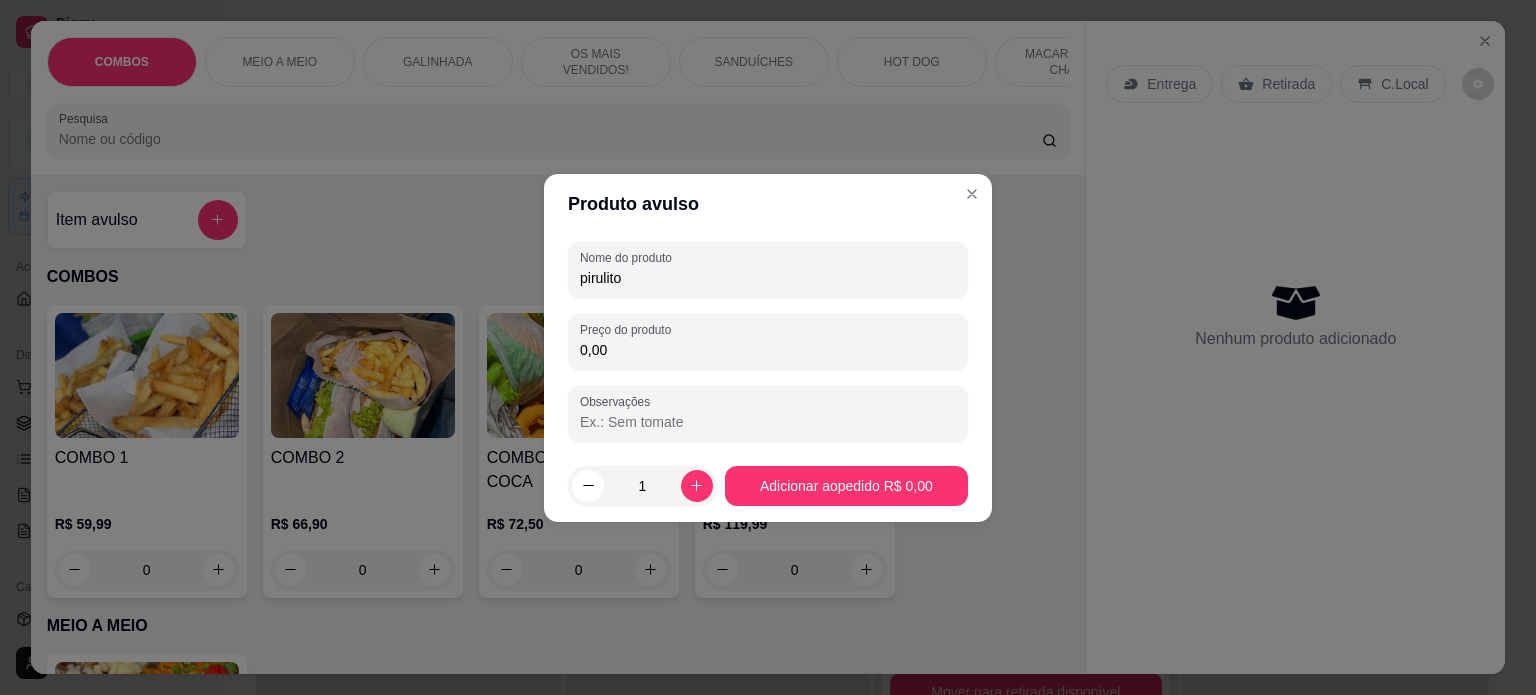 click on "0,00" at bounding box center (768, 350) 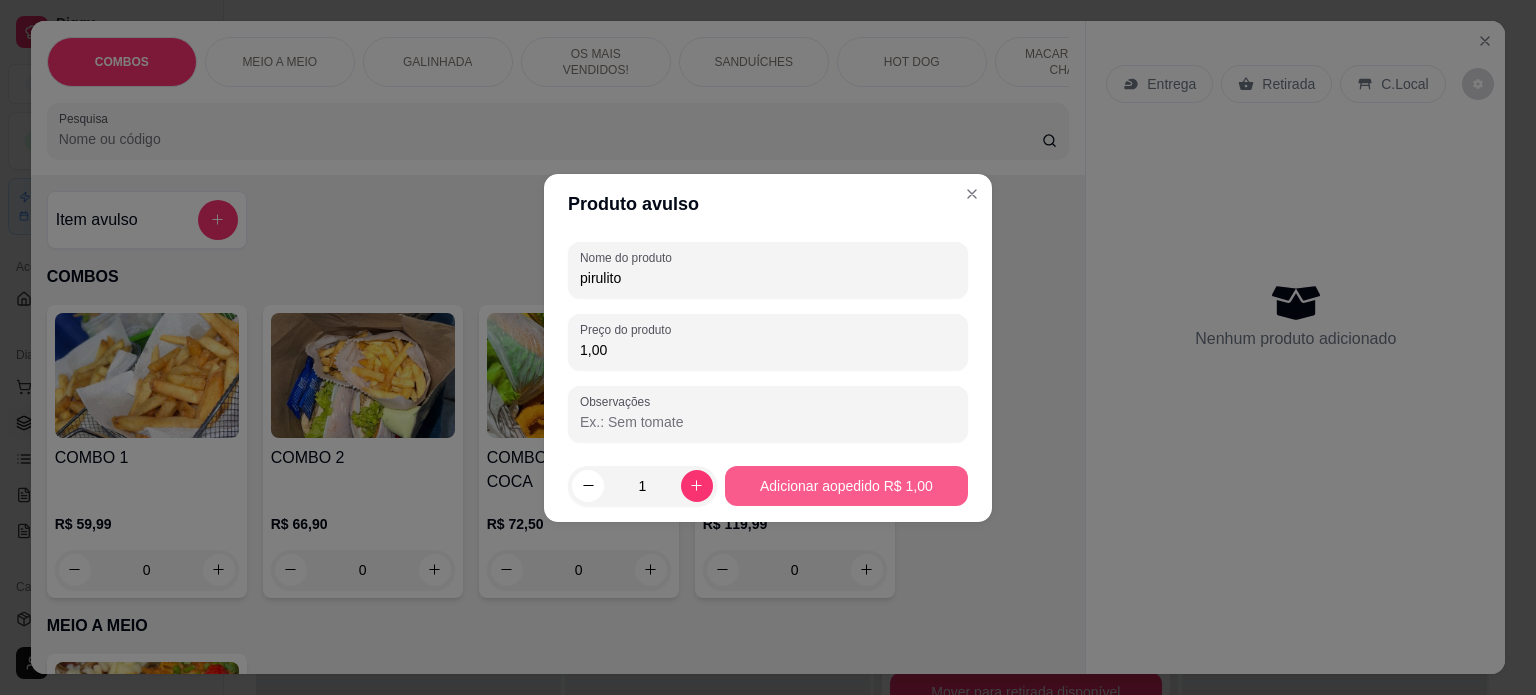 type on "1,00" 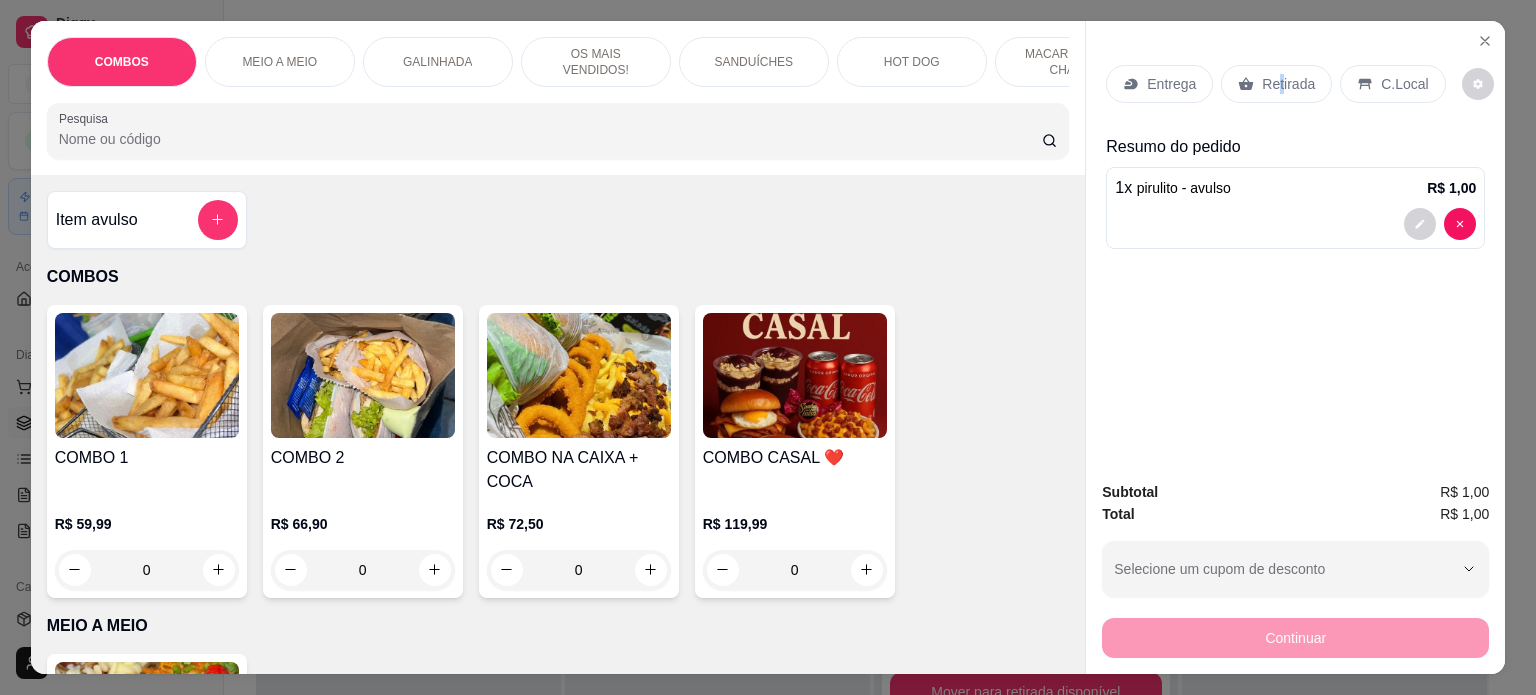 drag, startPoint x: 1272, startPoint y: 81, endPoint x: 1269, endPoint y: 98, distance: 17.262676 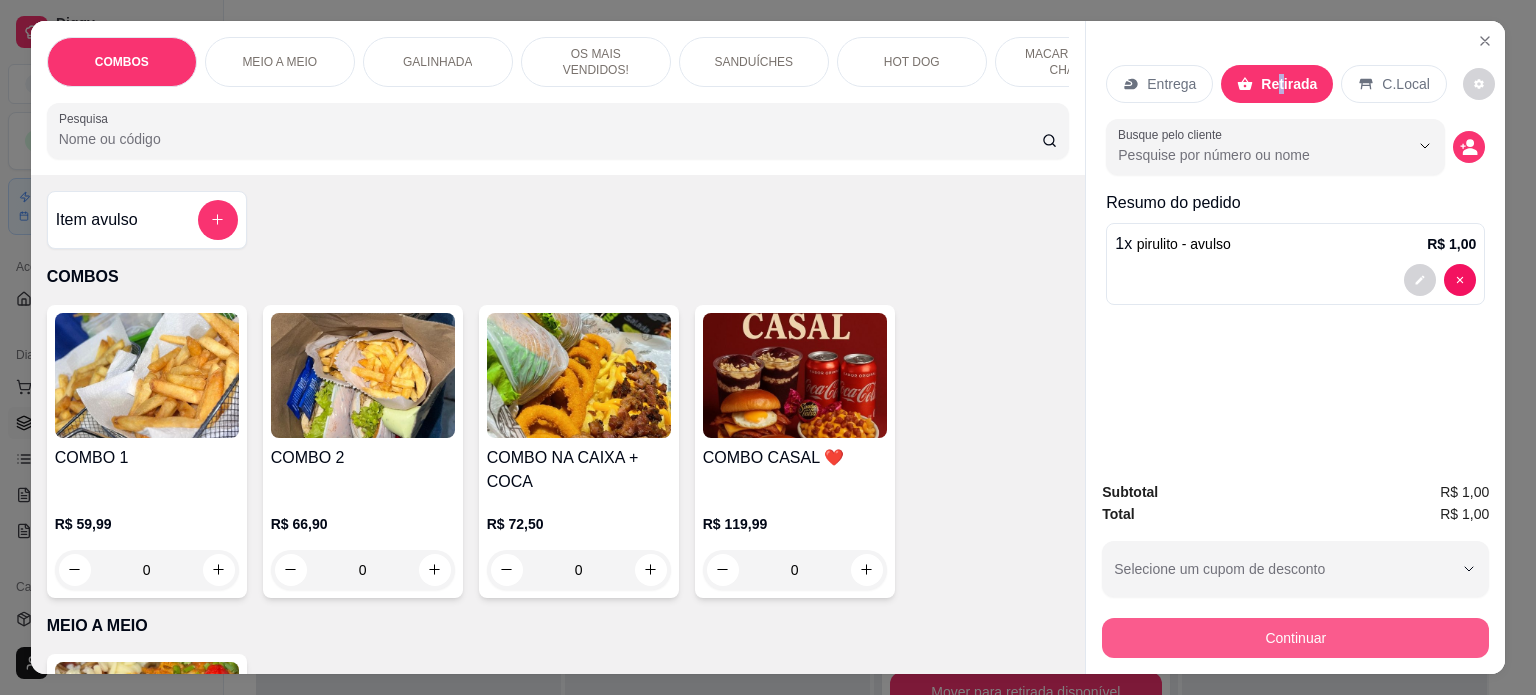 click on "Continuar" at bounding box center (1295, 638) 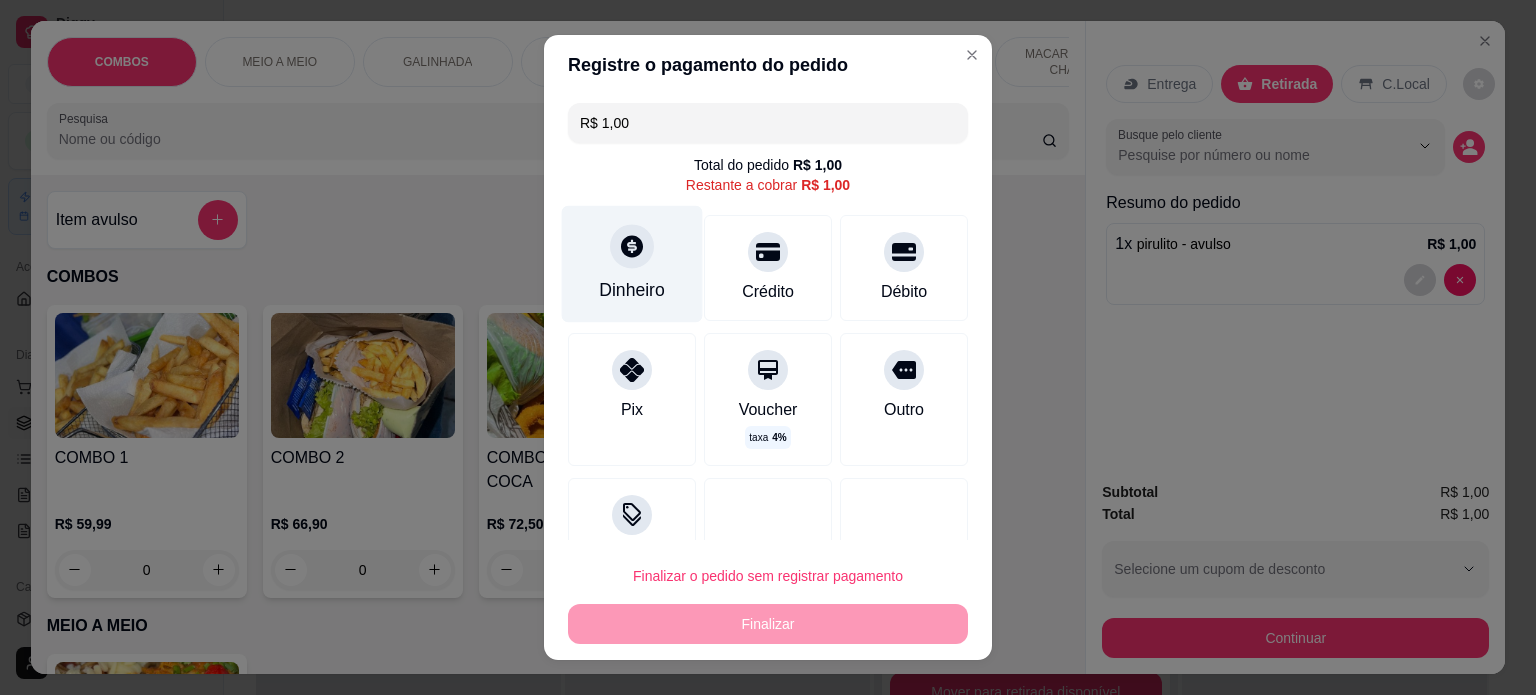click on "Dinheiro" at bounding box center [632, 290] 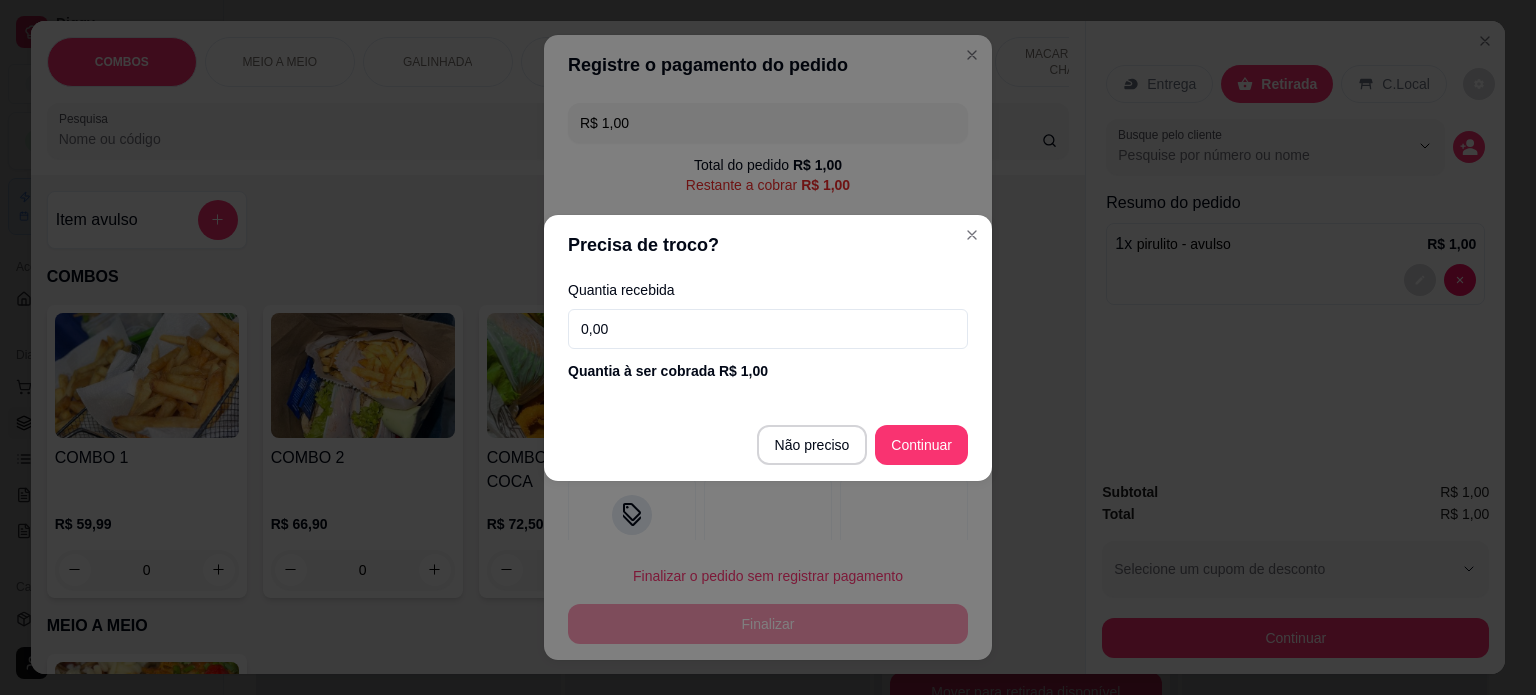 click on "0,00" at bounding box center (768, 329) 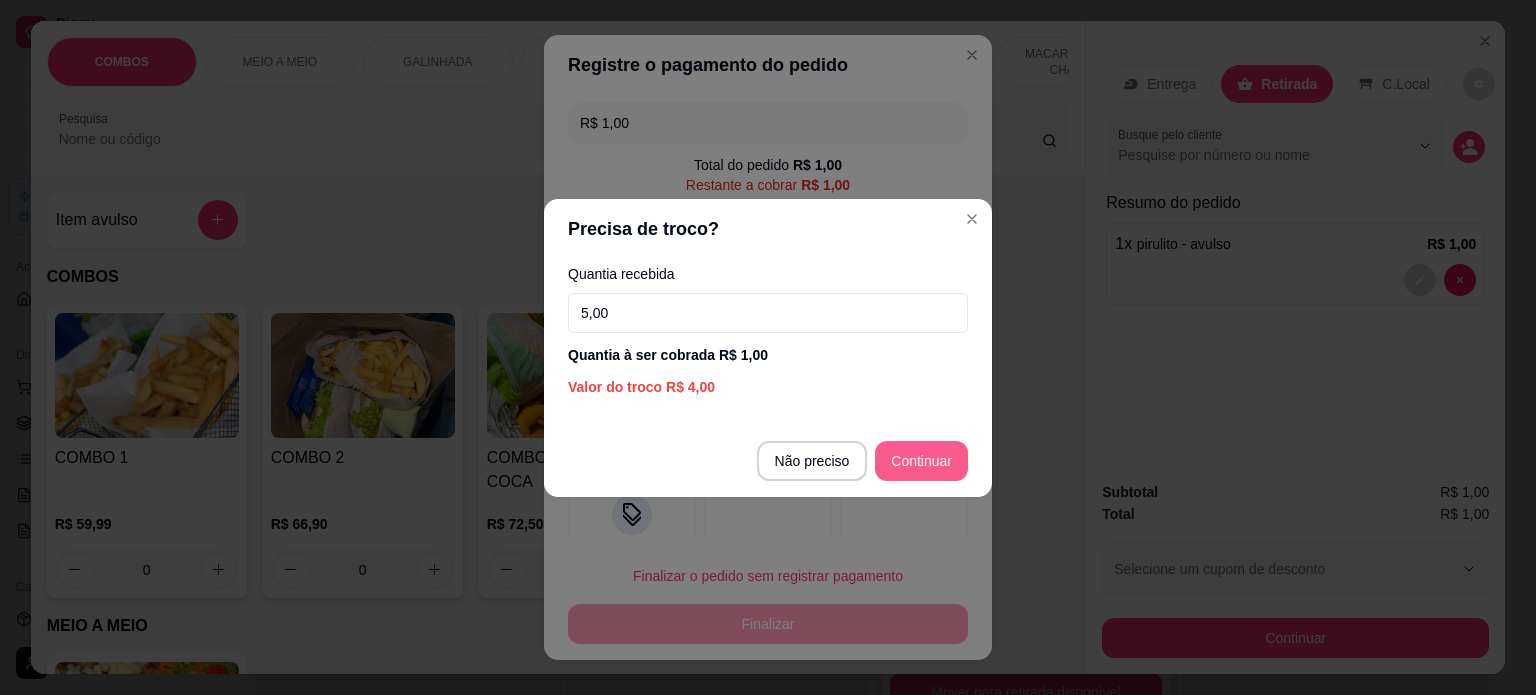 type on "5,00" 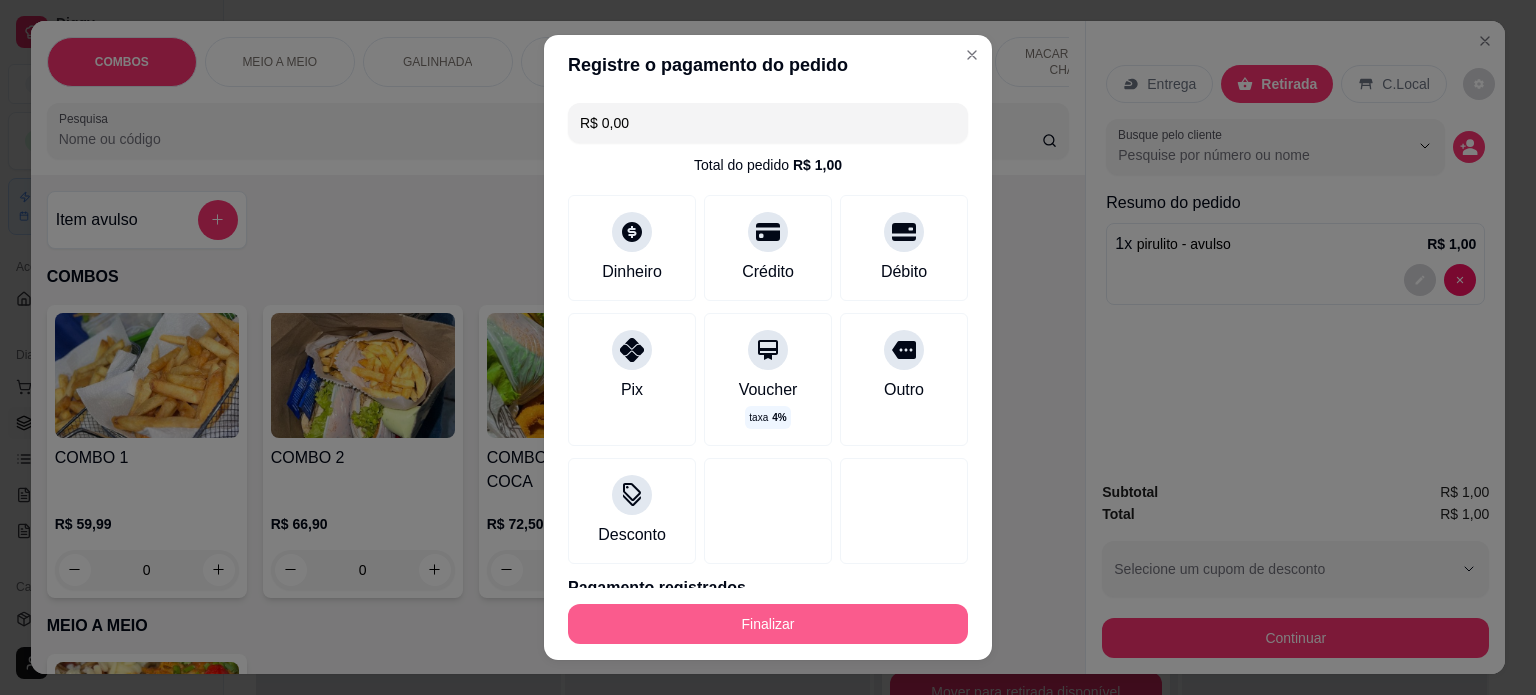 click on "Finalizar" at bounding box center [768, 624] 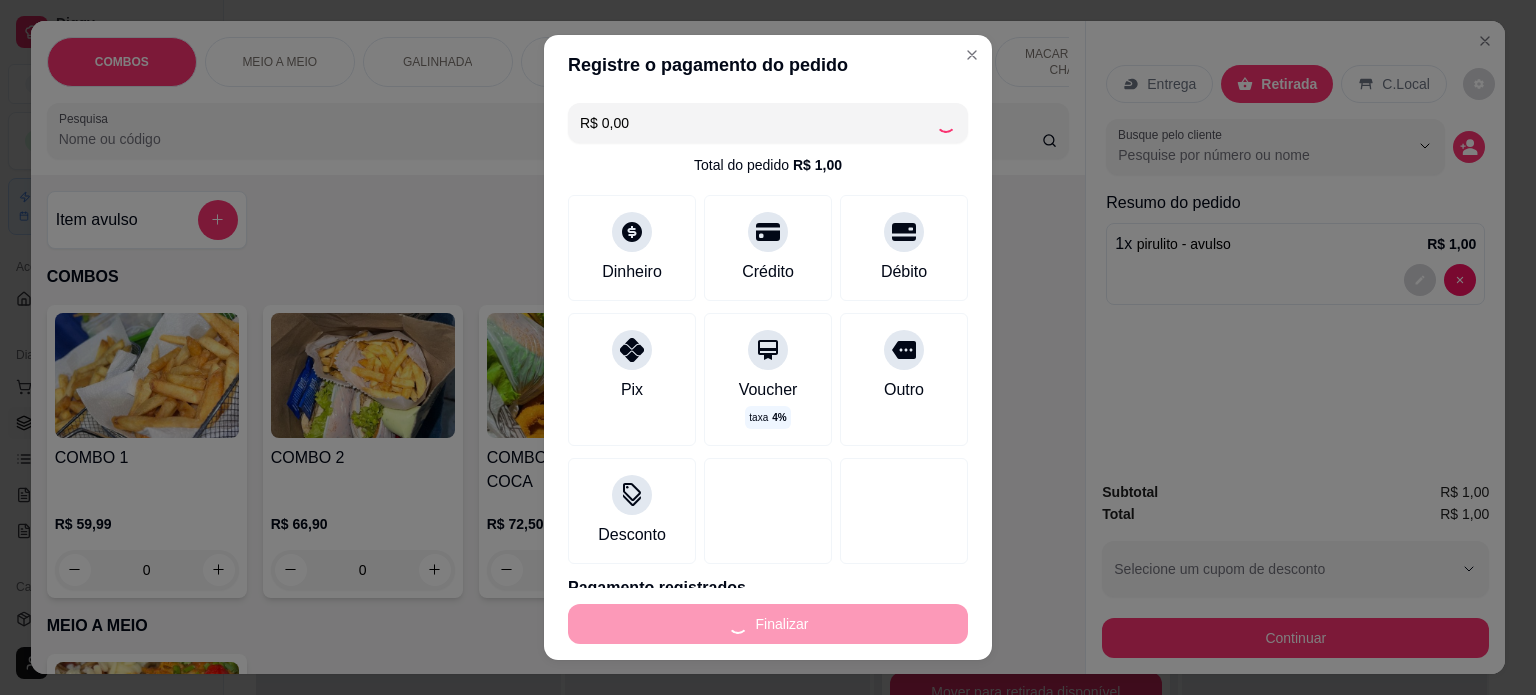 type on "-R$ 1,00" 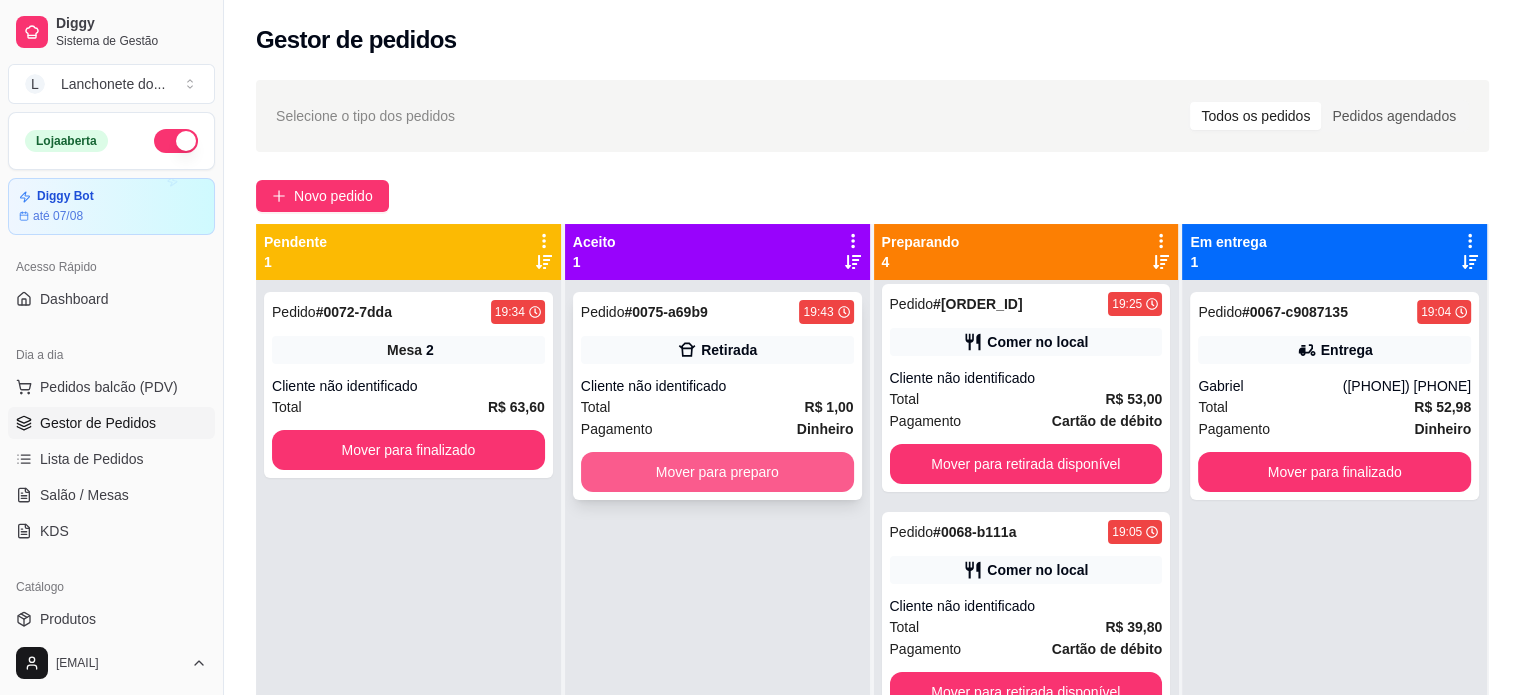click on "Mover para preparo" at bounding box center [717, 472] 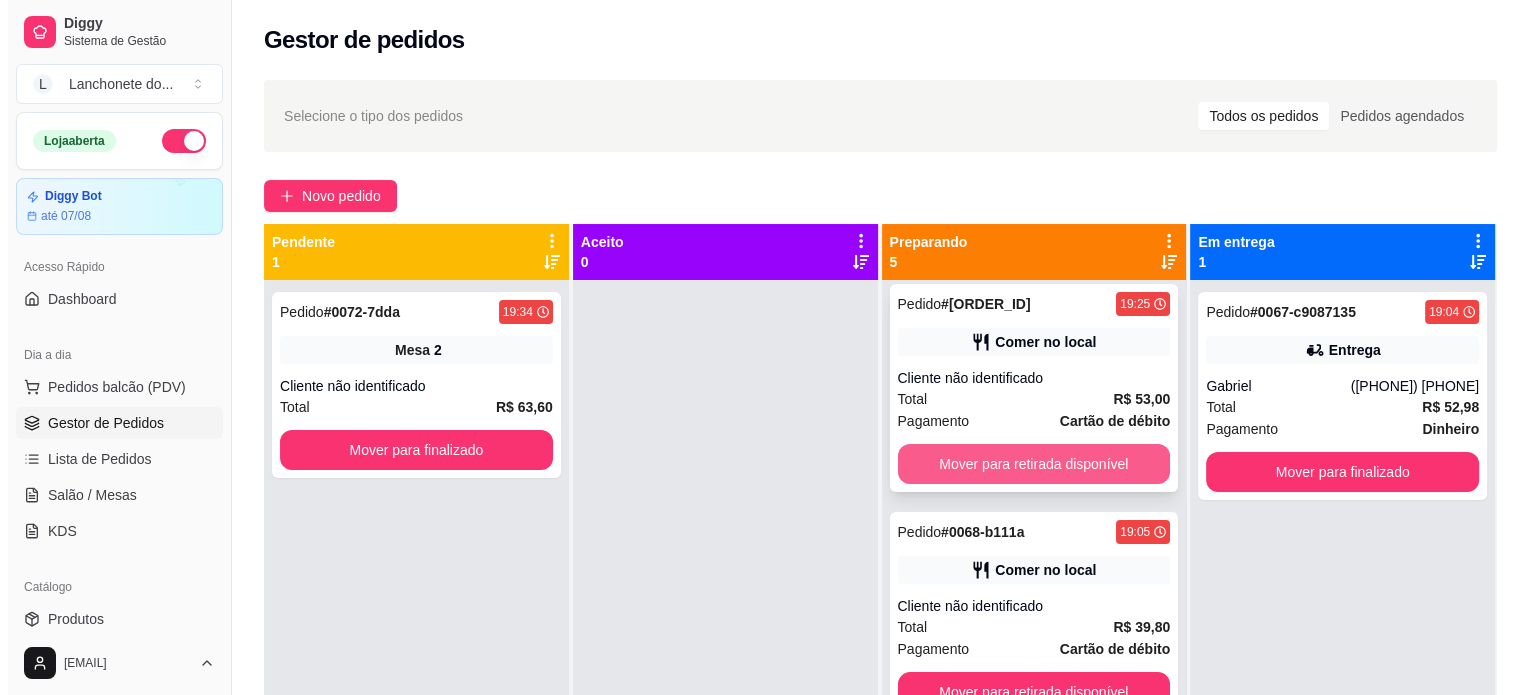 scroll, scrollTop: 0, scrollLeft: 0, axis: both 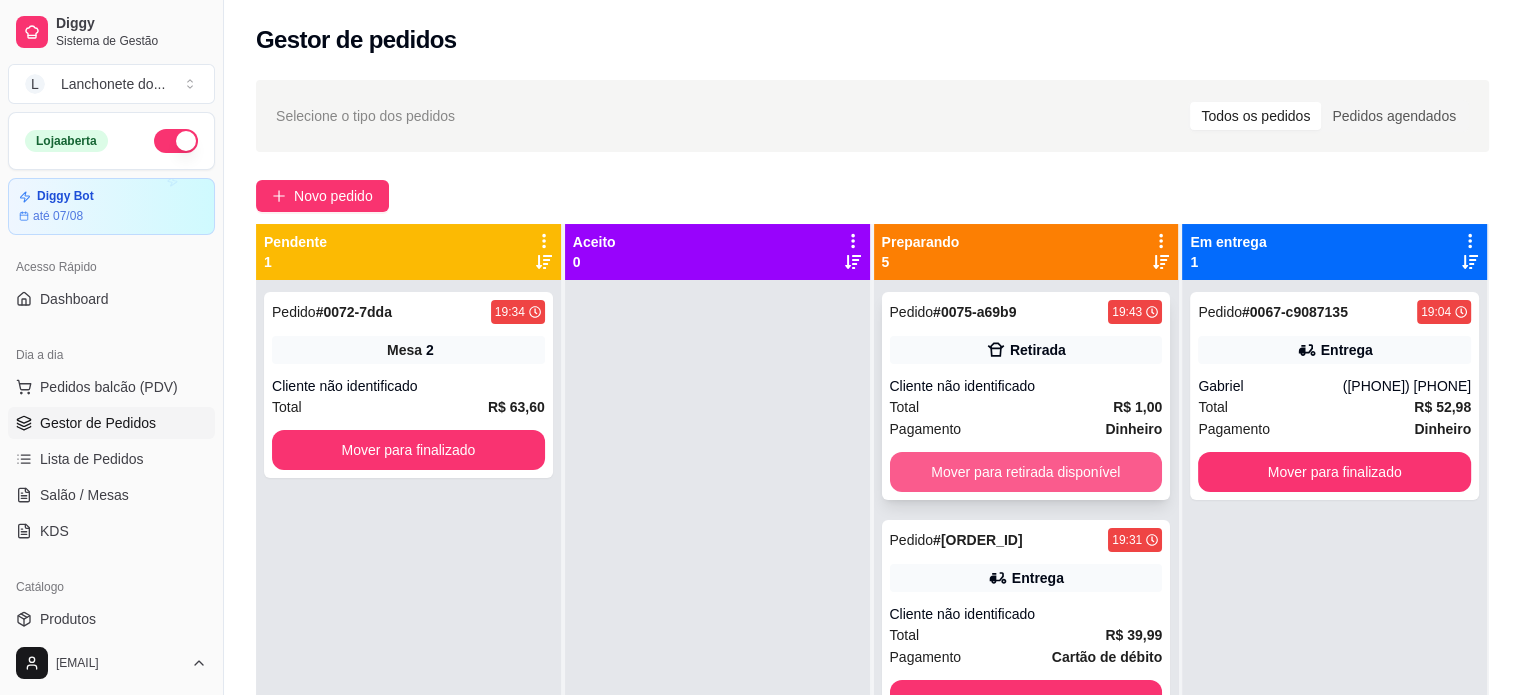 click on "Mover para retirada disponível" at bounding box center [1026, 472] 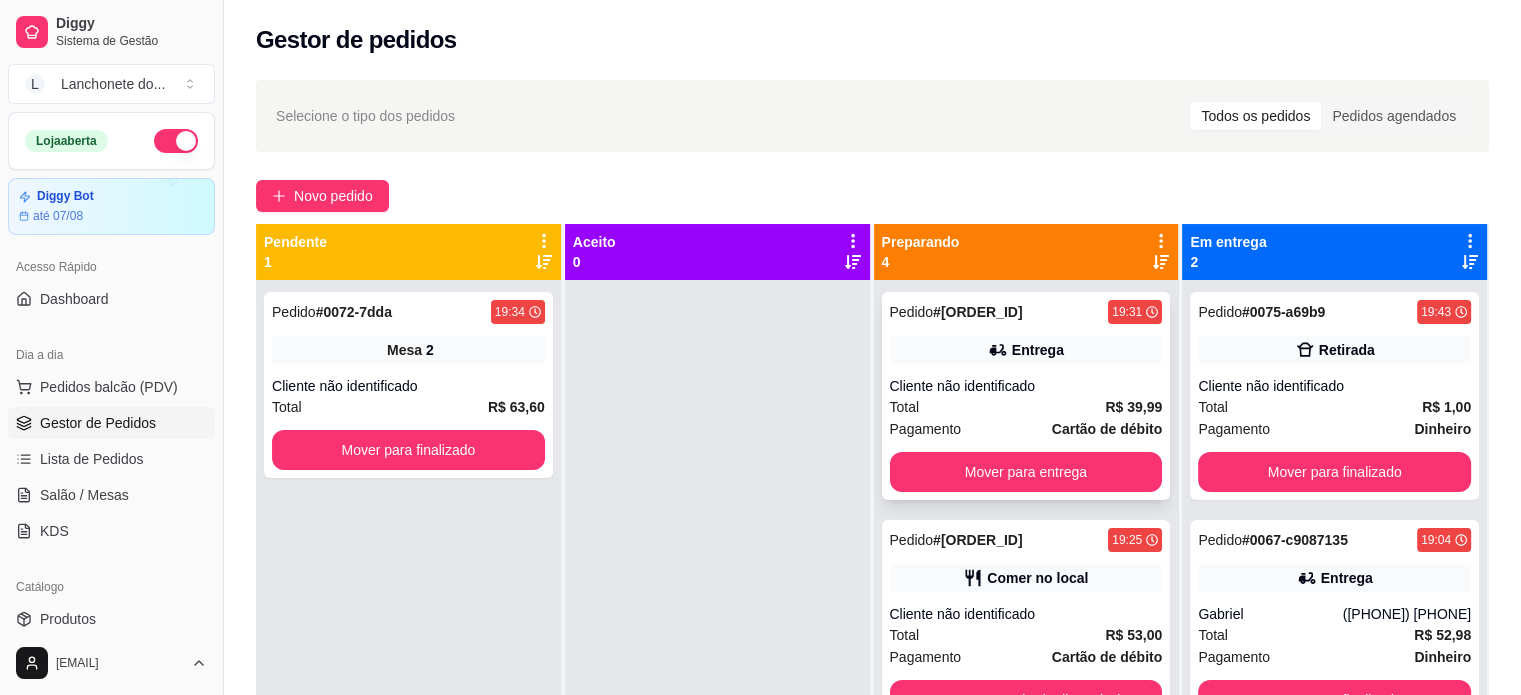 click on "Total R$ 39,99" at bounding box center [1026, 407] 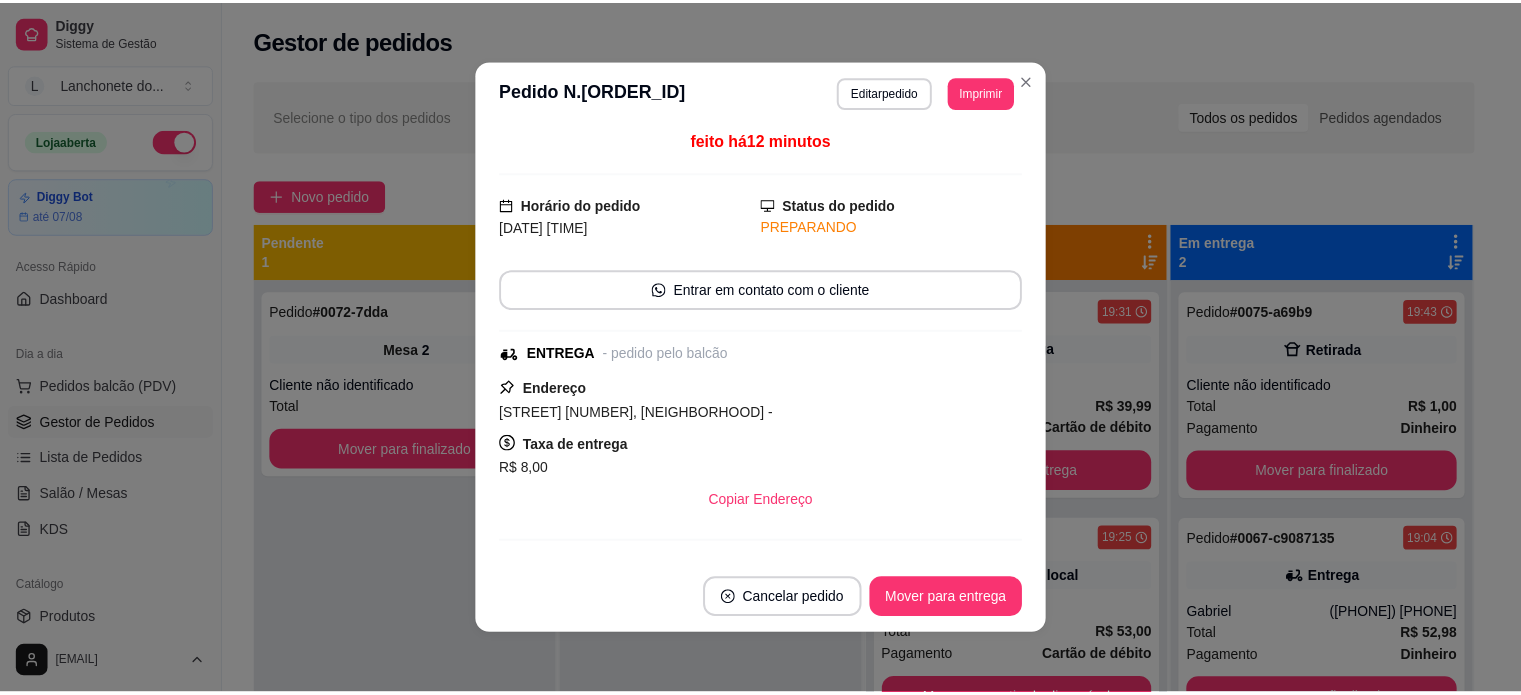 scroll, scrollTop: 0, scrollLeft: 0, axis: both 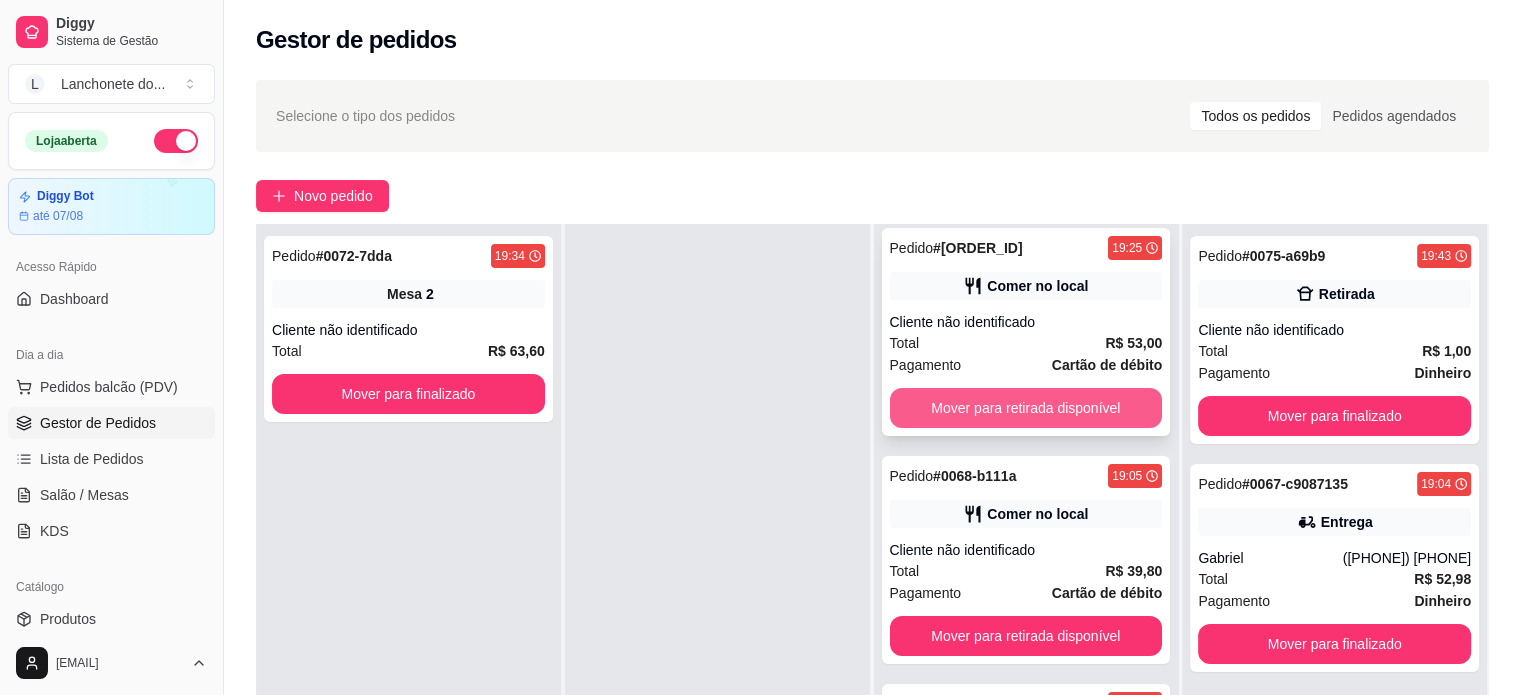 click on "Mover para retirada disponível" at bounding box center (1026, 408) 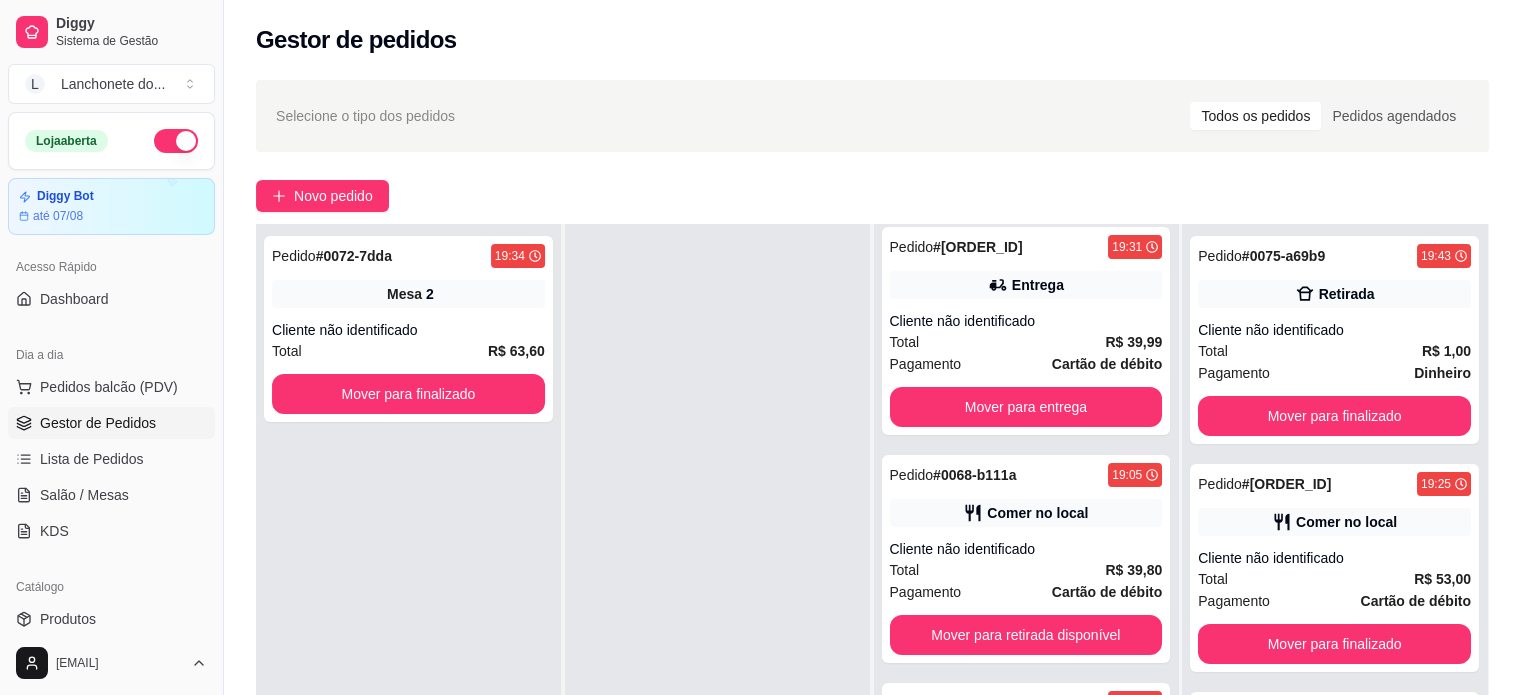scroll, scrollTop: 8, scrollLeft: 0, axis: vertical 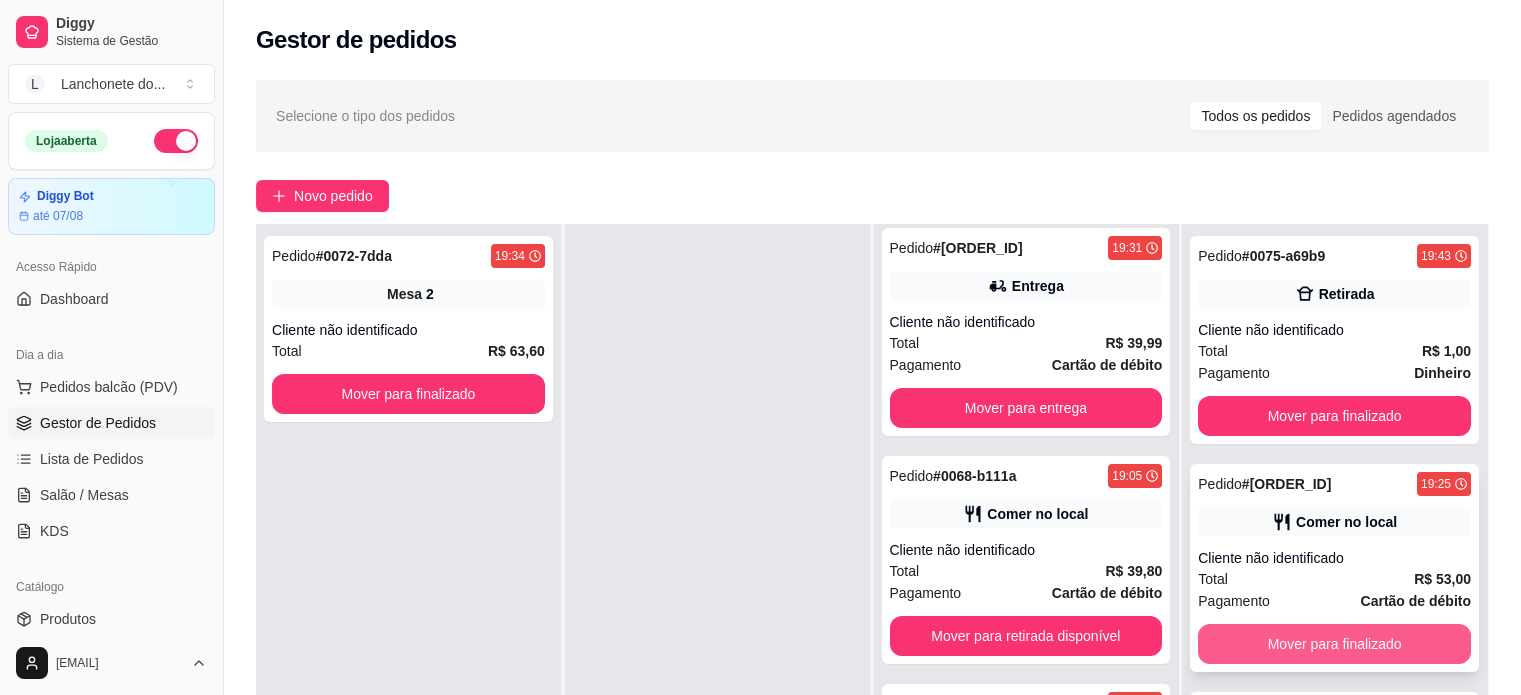 click on "Mover para finalizado" at bounding box center (1334, 644) 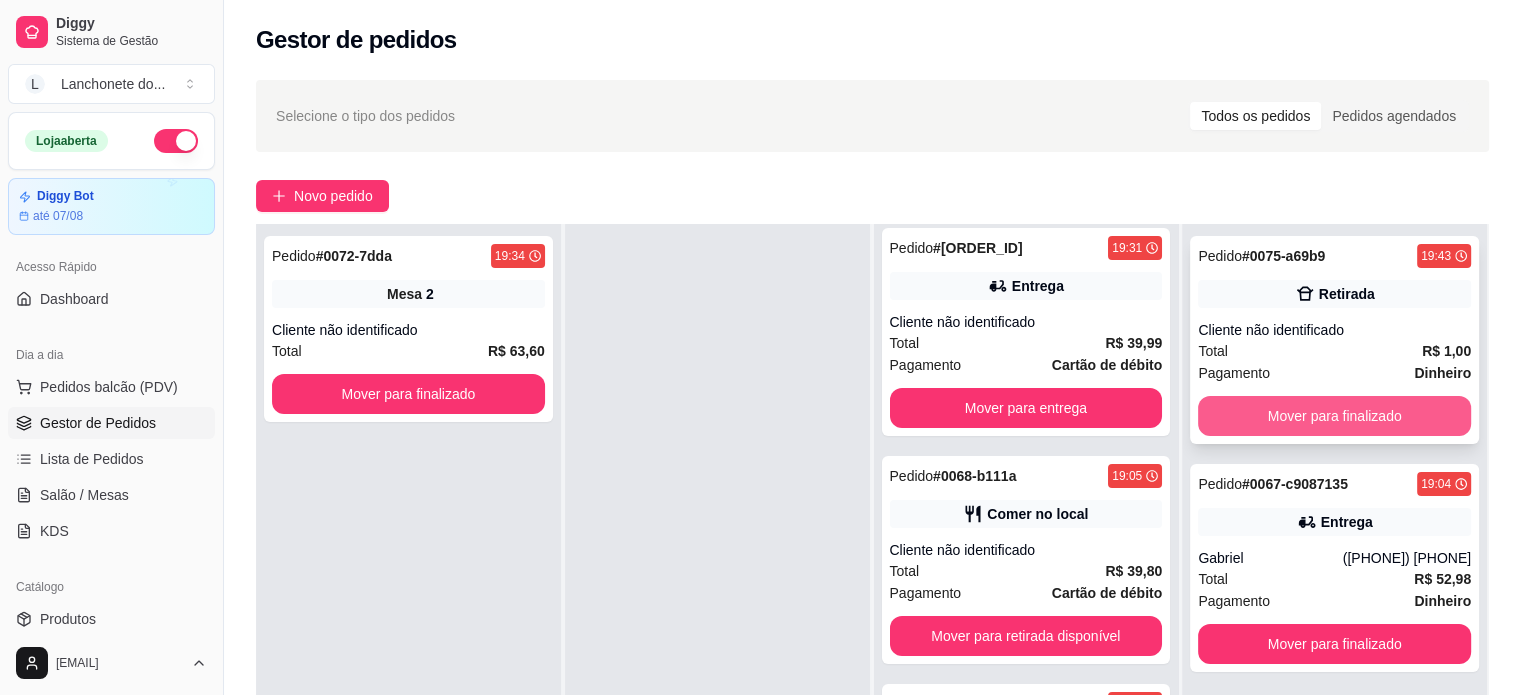 click on "Mover para finalizado" at bounding box center (1334, 416) 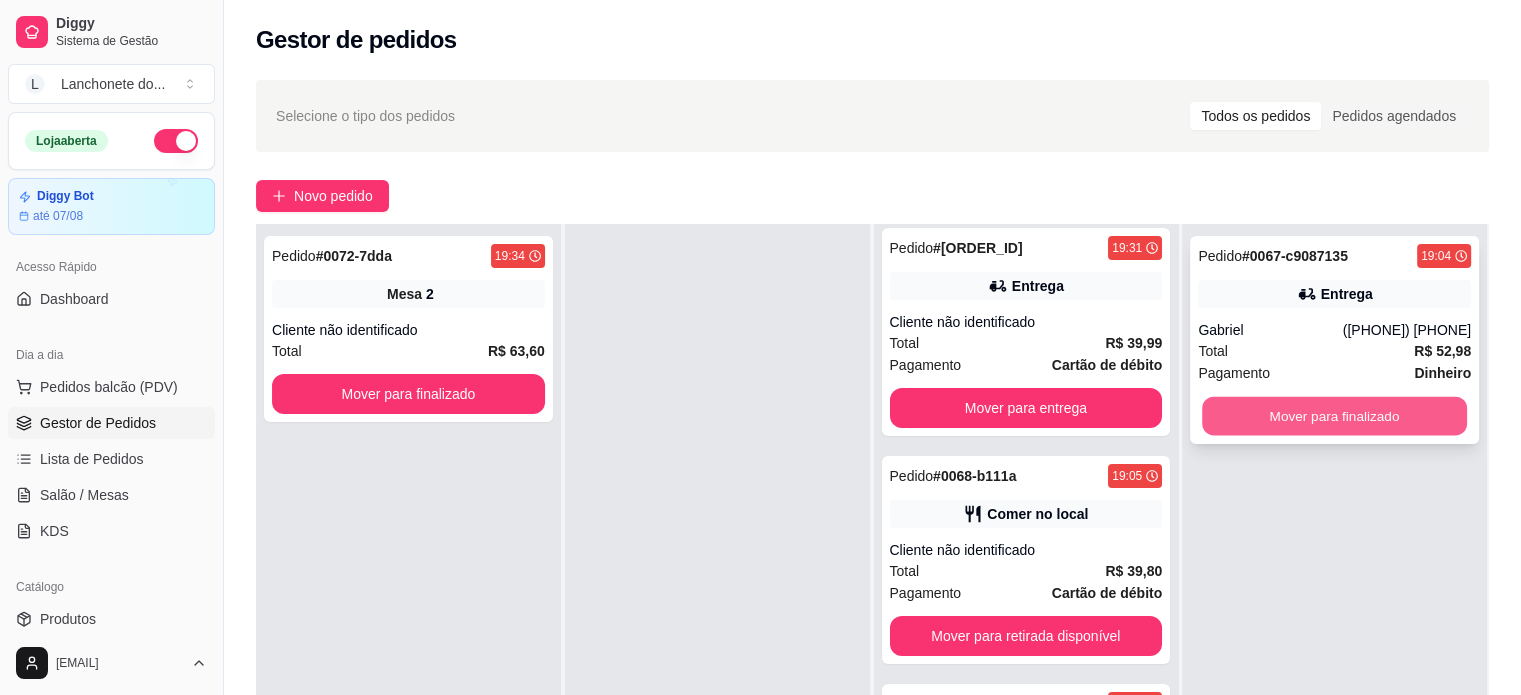 click on "Mover para finalizado" at bounding box center [1334, 416] 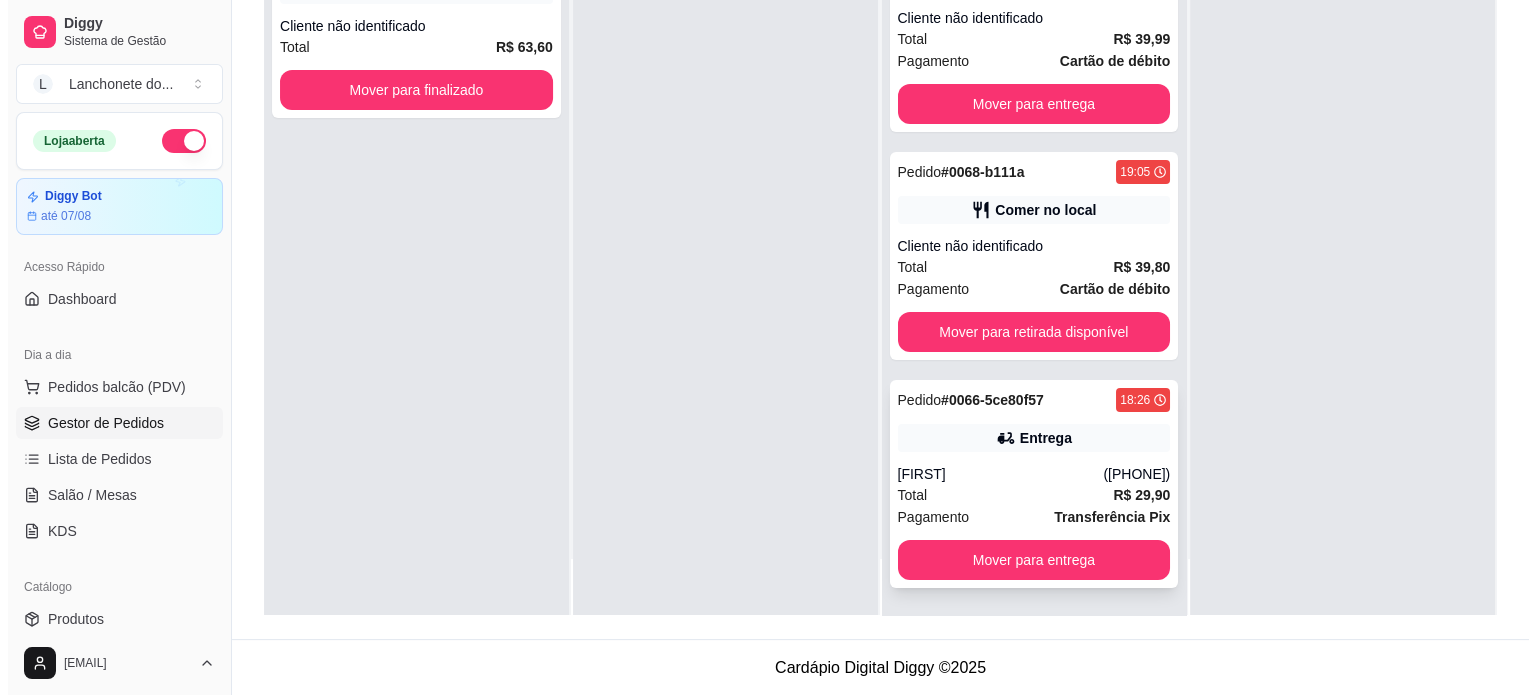 scroll, scrollTop: 304, scrollLeft: 0, axis: vertical 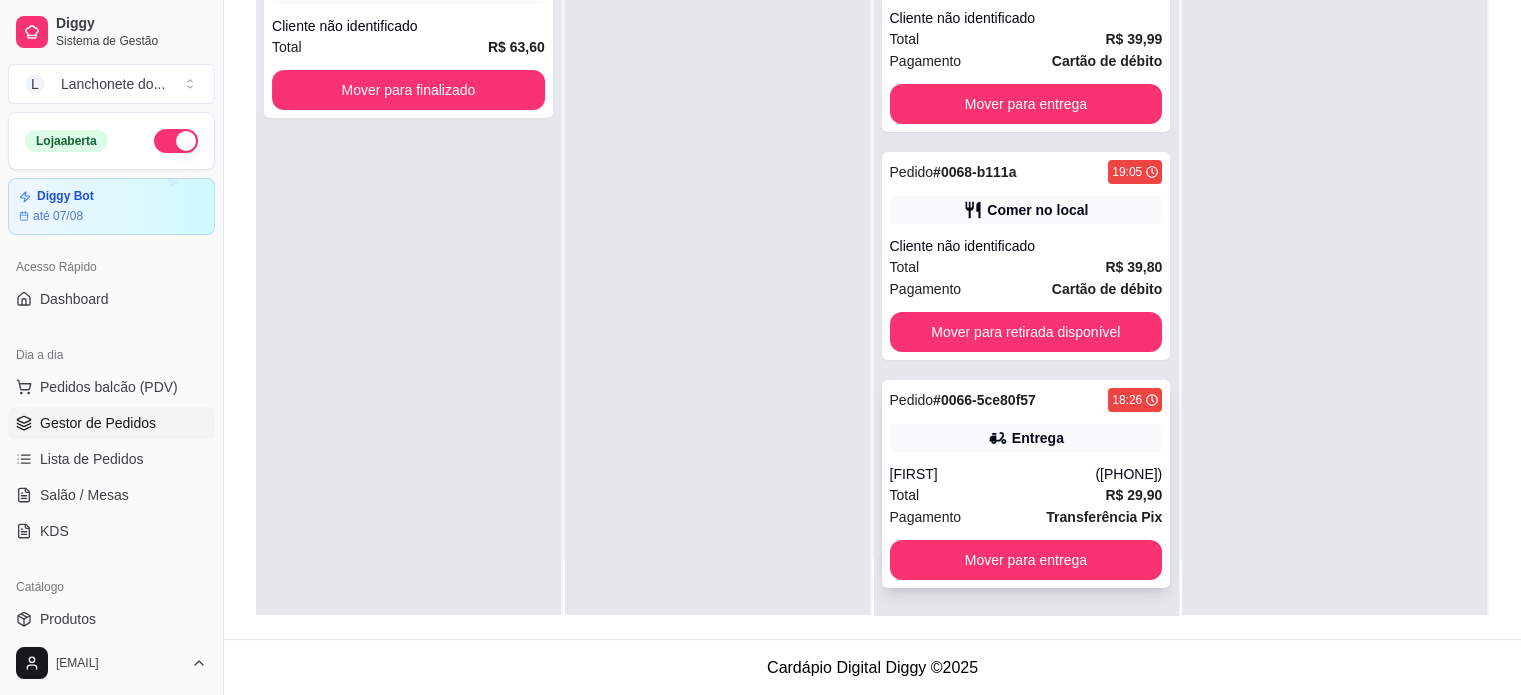 click on "Pagamento Transferência Pix" at bounding box center (1026, 517) 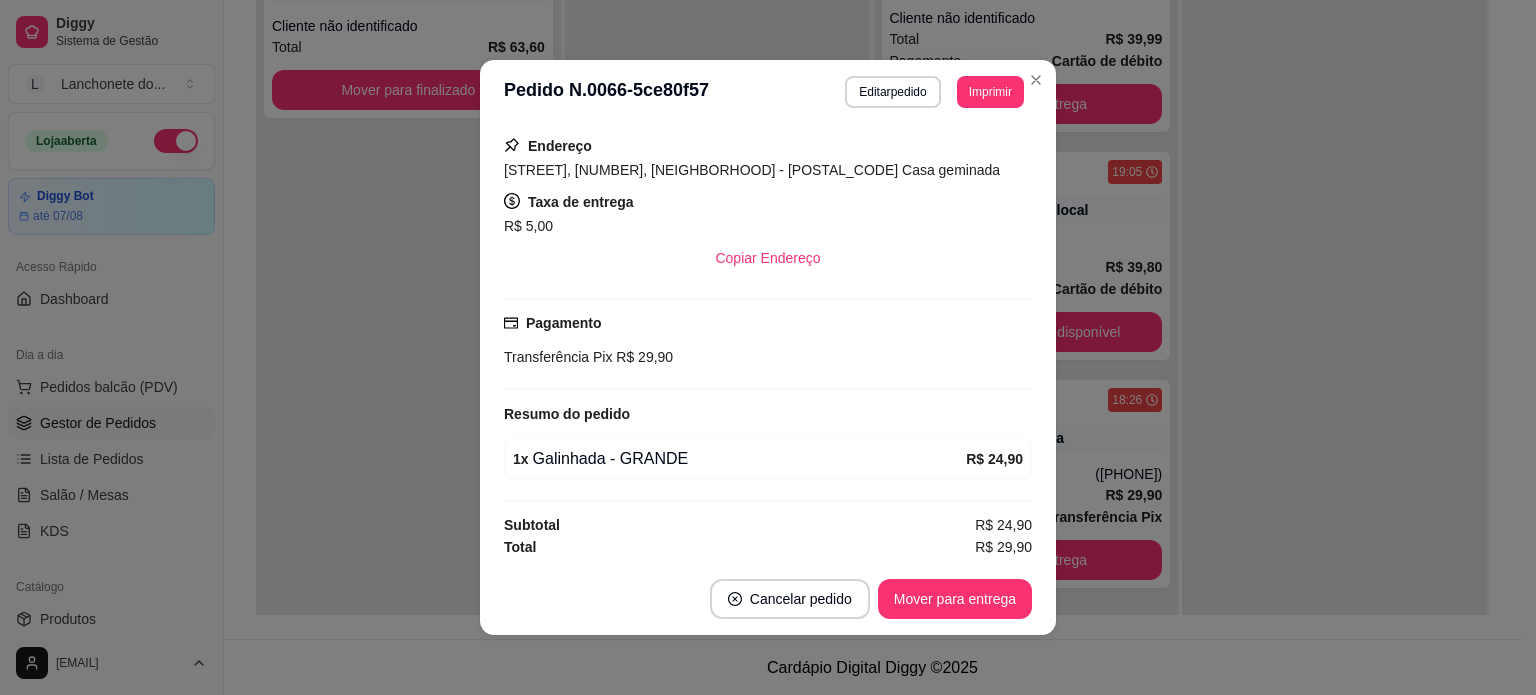 scroll, scrollTop: 0, scrollLeft: 0, axis: both 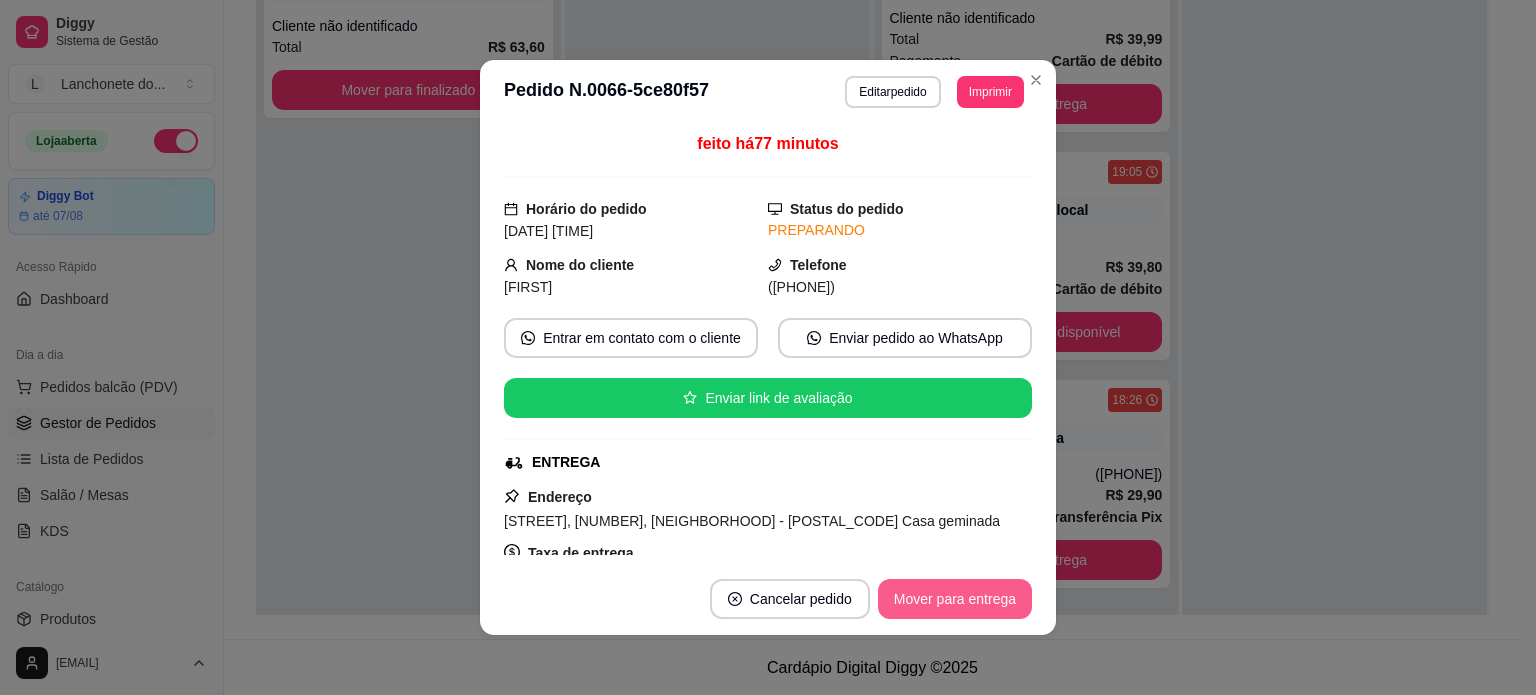 click on "Mover para entrega" at bounding box center (955, 599) 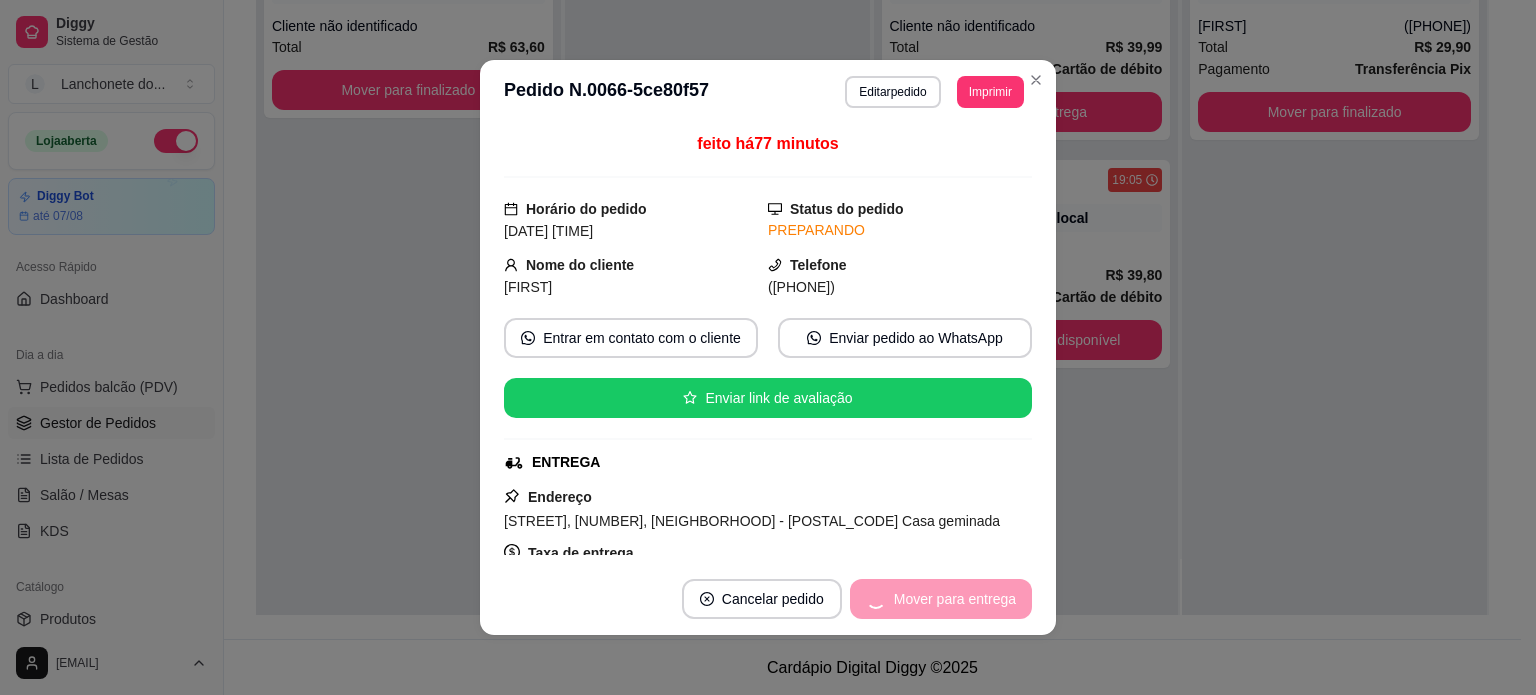 scroll, scrollTop: 0, scrollLeft: 0, axis: both 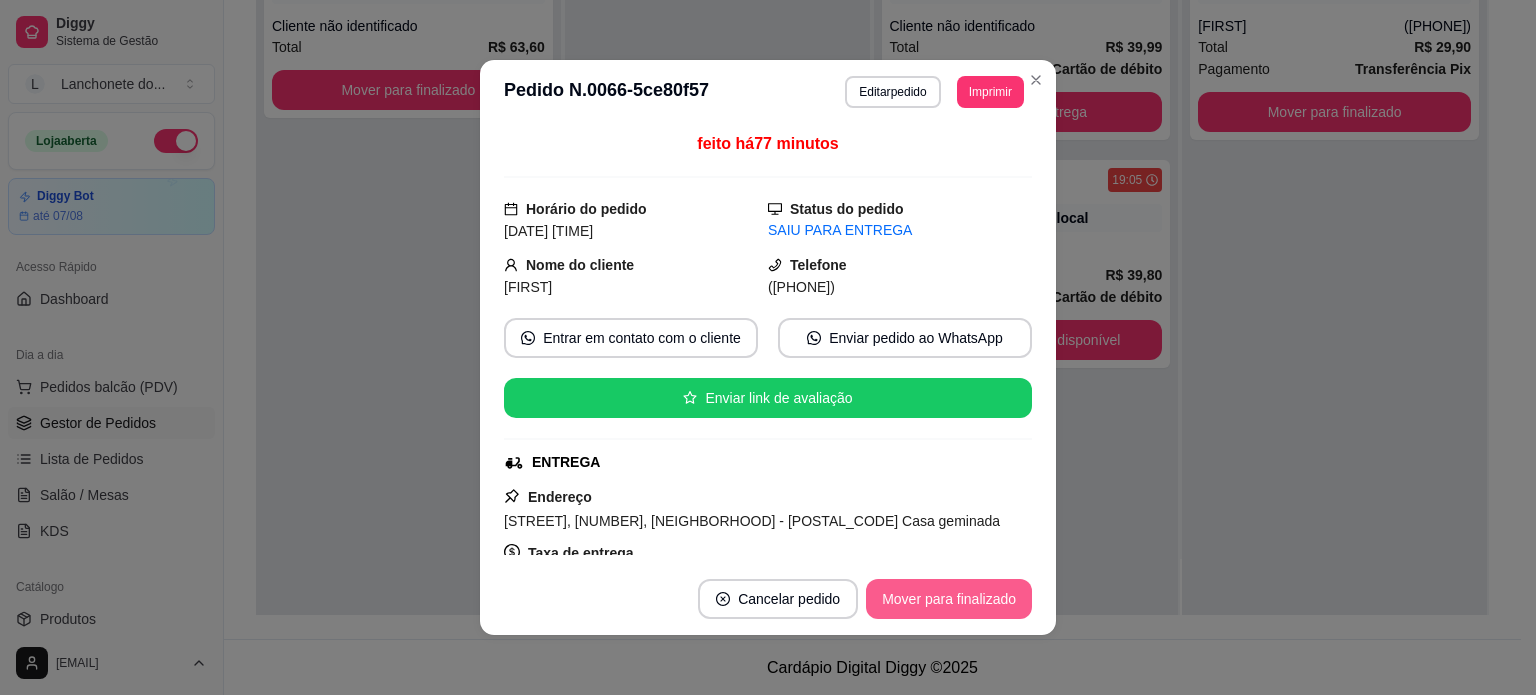 click on "Mover para finalizado" at bounding box center (949, 599) 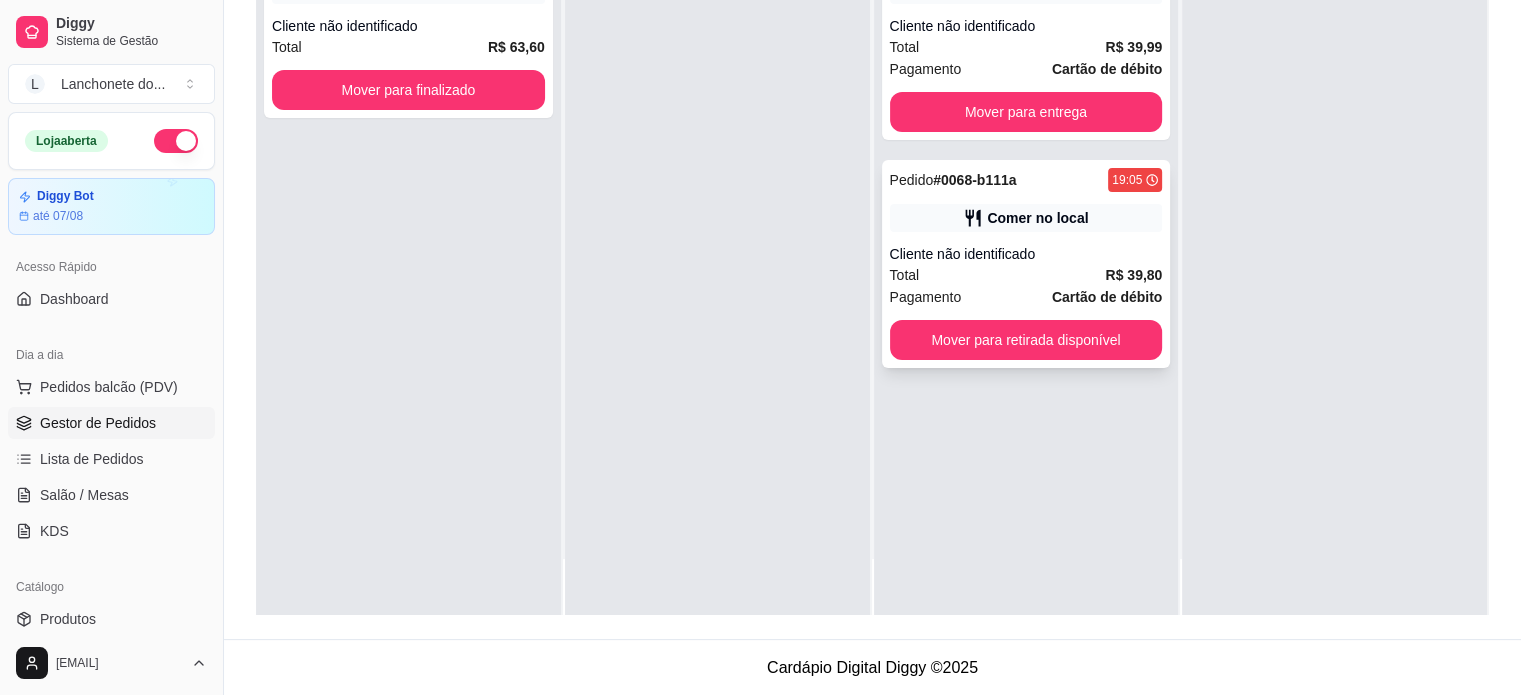 click on "Cliente não identificado" at bounding box center (1026, 254) 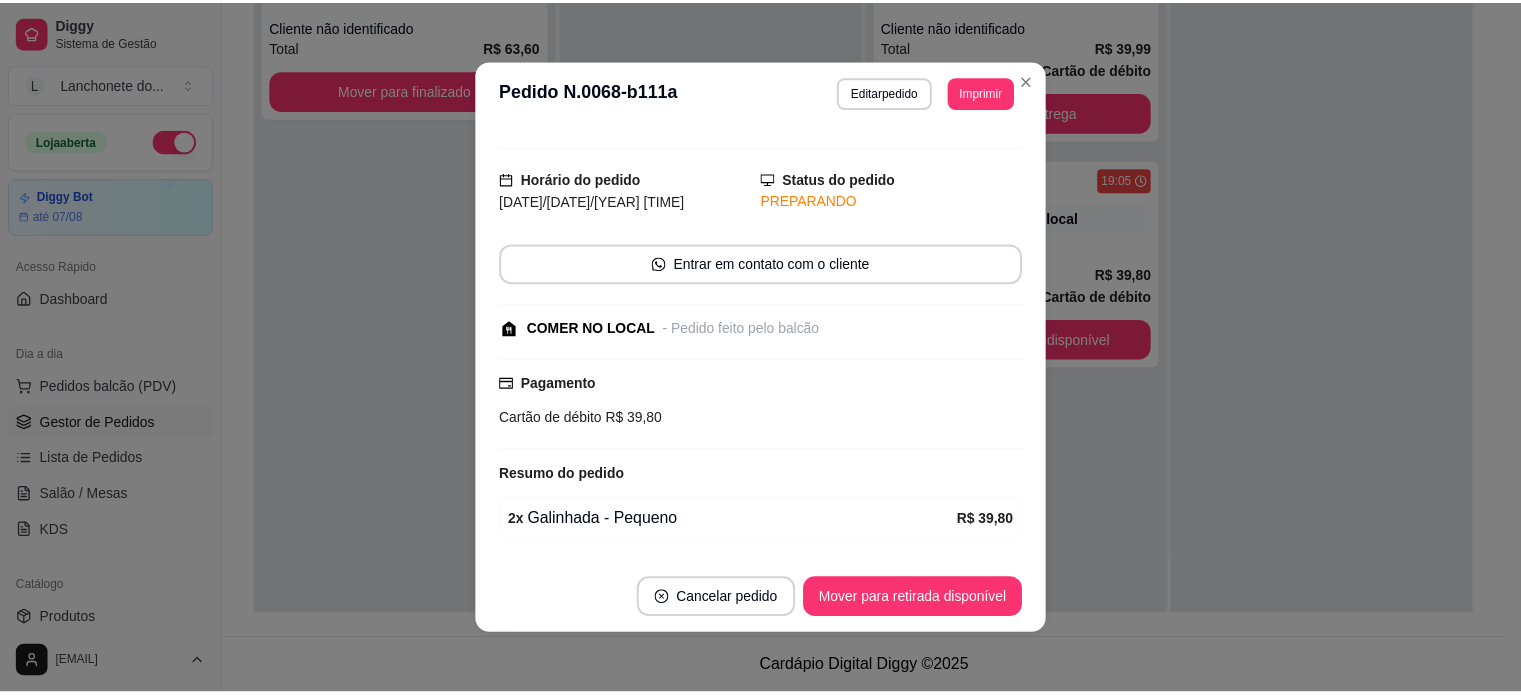 scroll, scrollTop: 0, scrollLeft: 0, axis: both 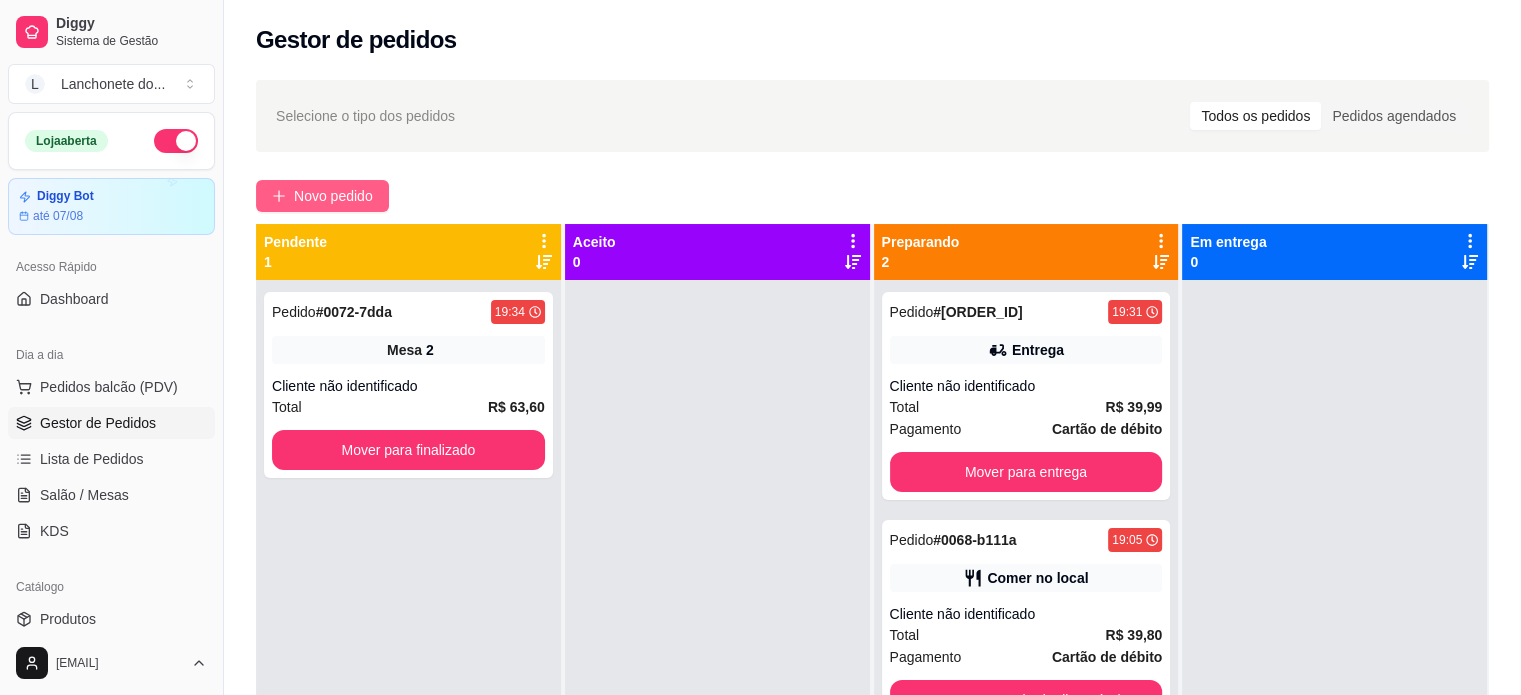 click on "Novo pedido" at bounding box center (333, 196) 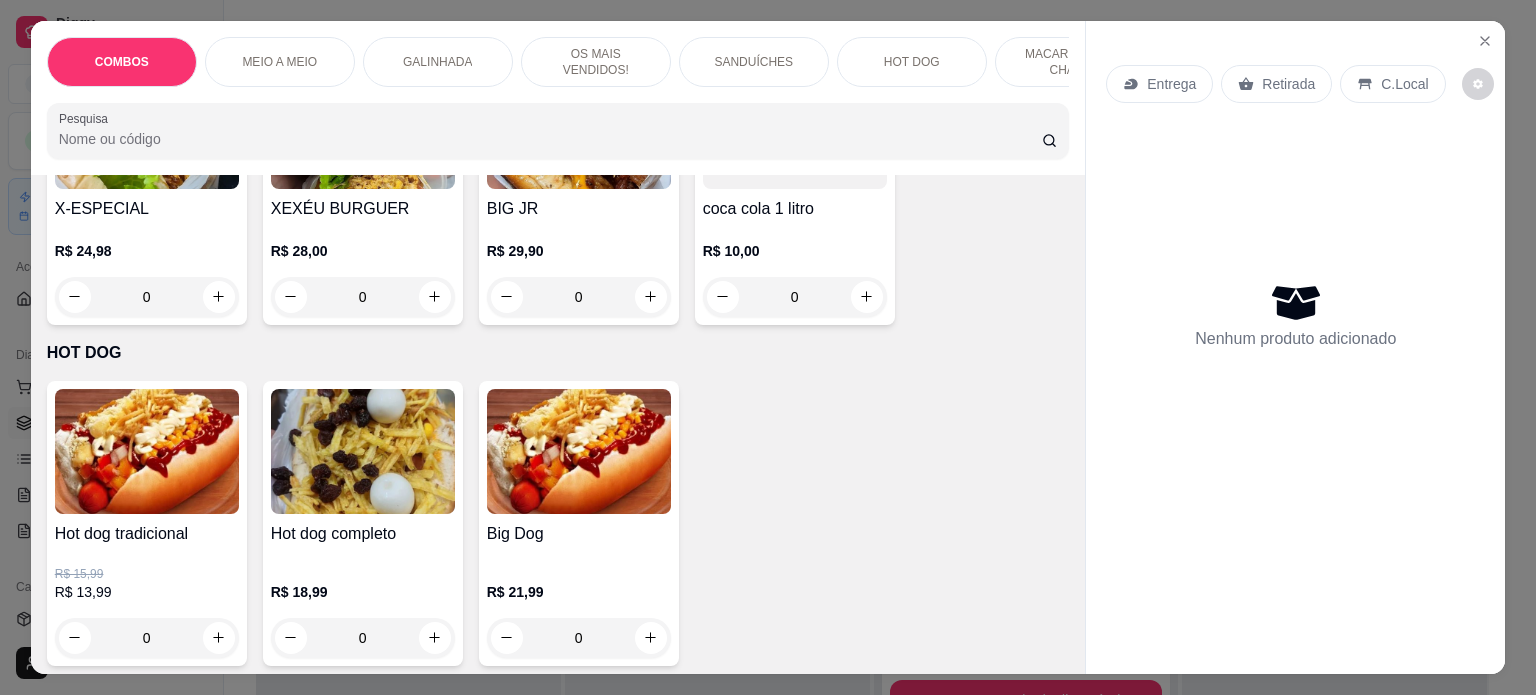 scroll, scrollTop: 2117, scrollLeft: 0, axis: vertical 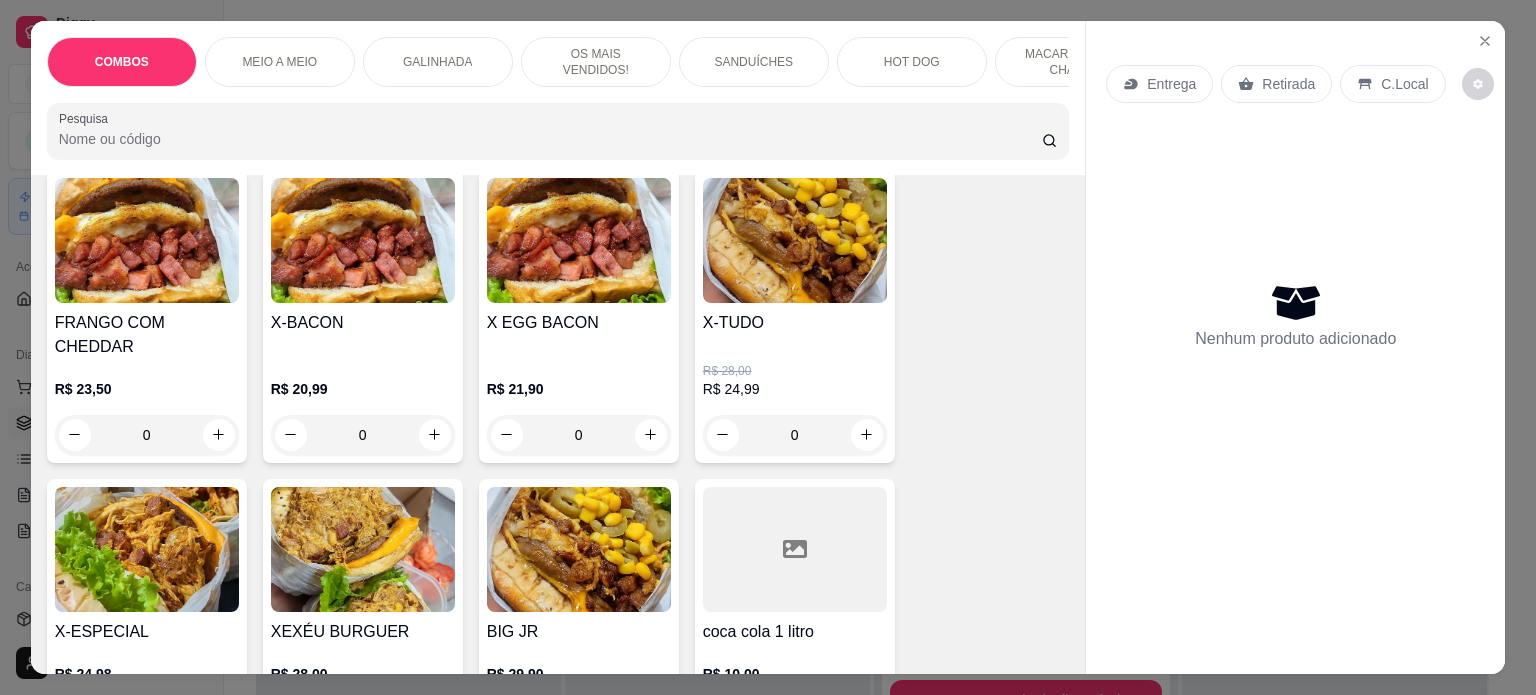 click at bounding box center (363, 549) 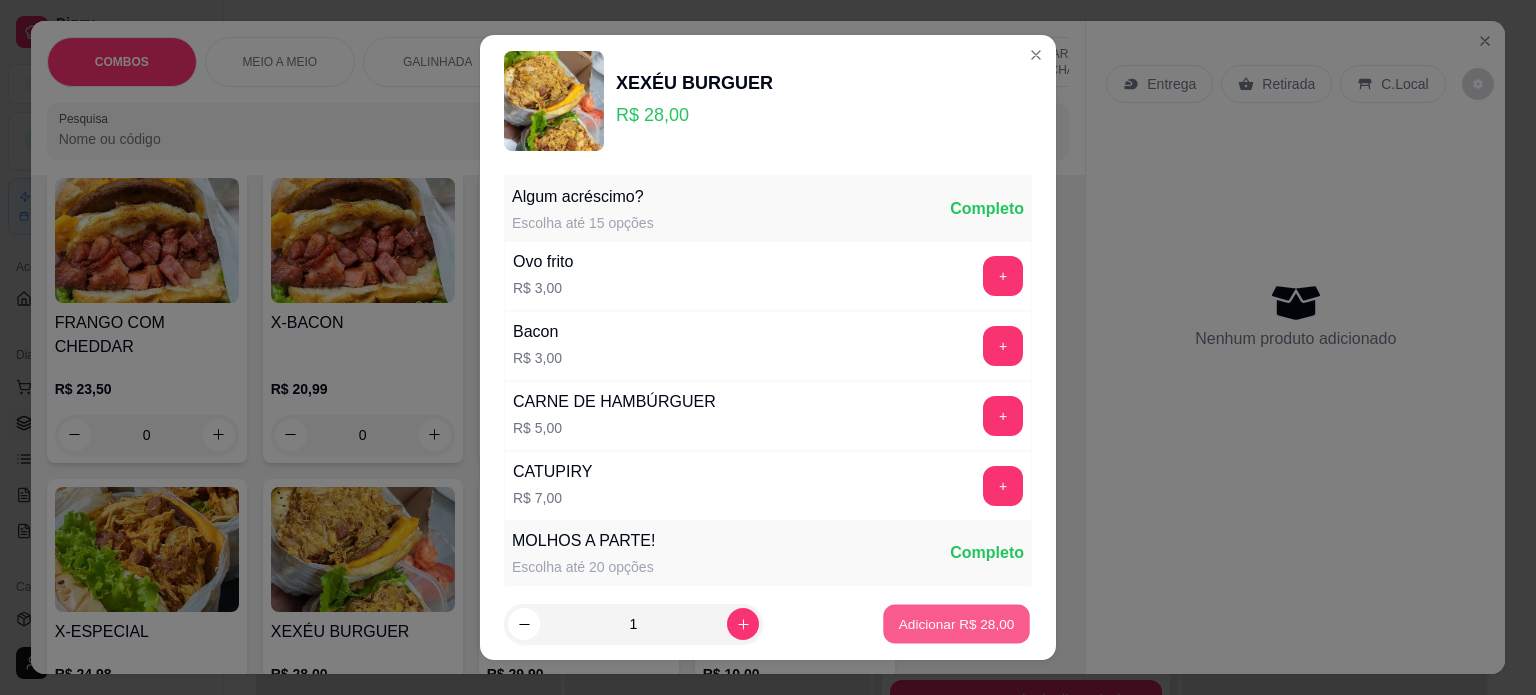 click on "Adicionar   R$ 28,00" at bounding box center (957, 624) 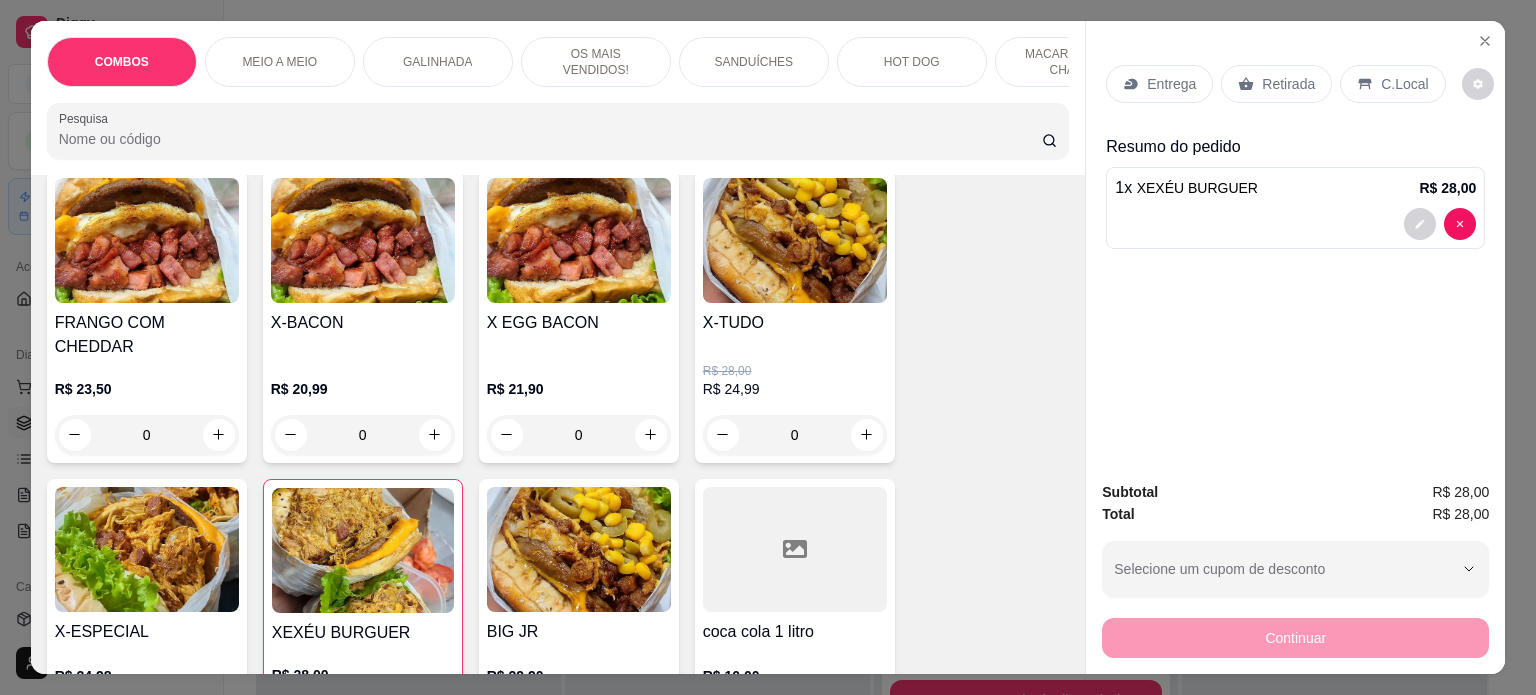 scroll, scrollTop: 1694, scrollLeft: 0, axis: vertical 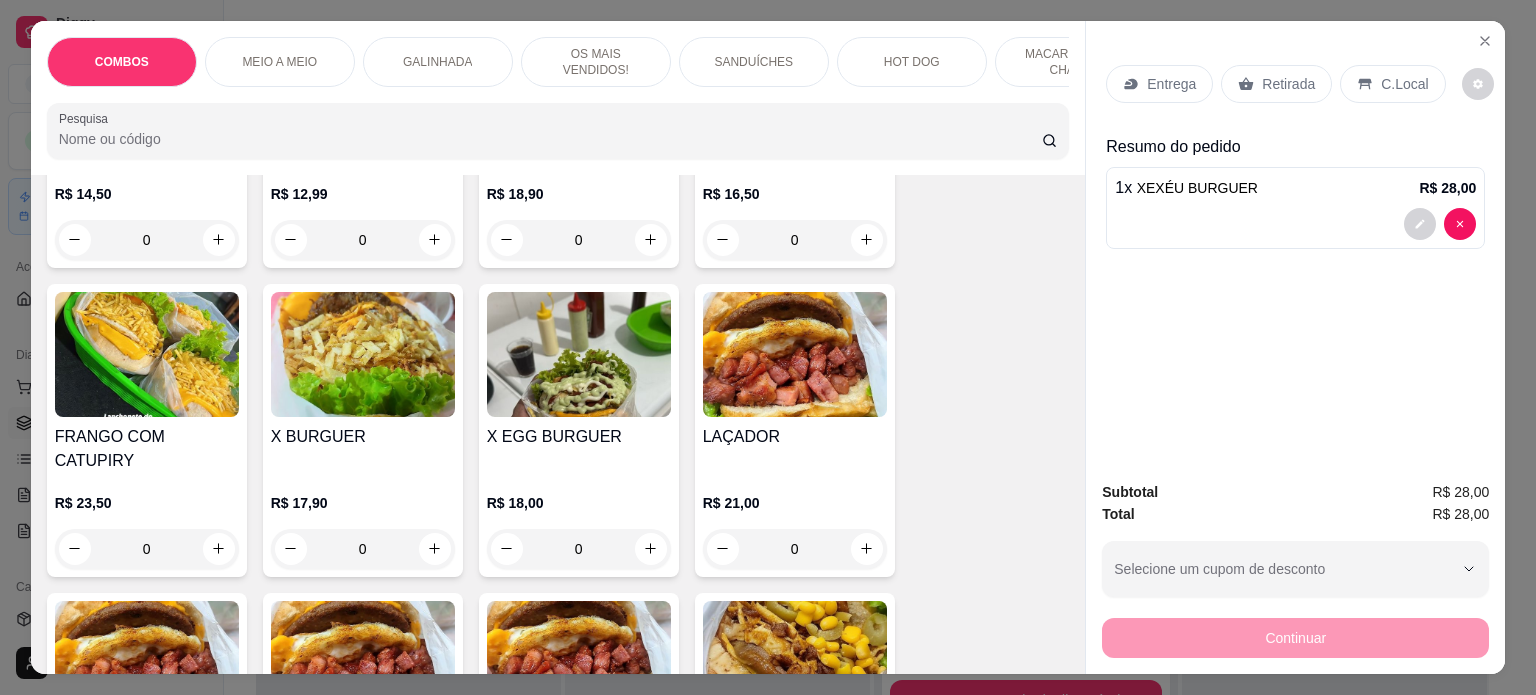 click on "R$ 18,00" at bounding box center [579, 503] 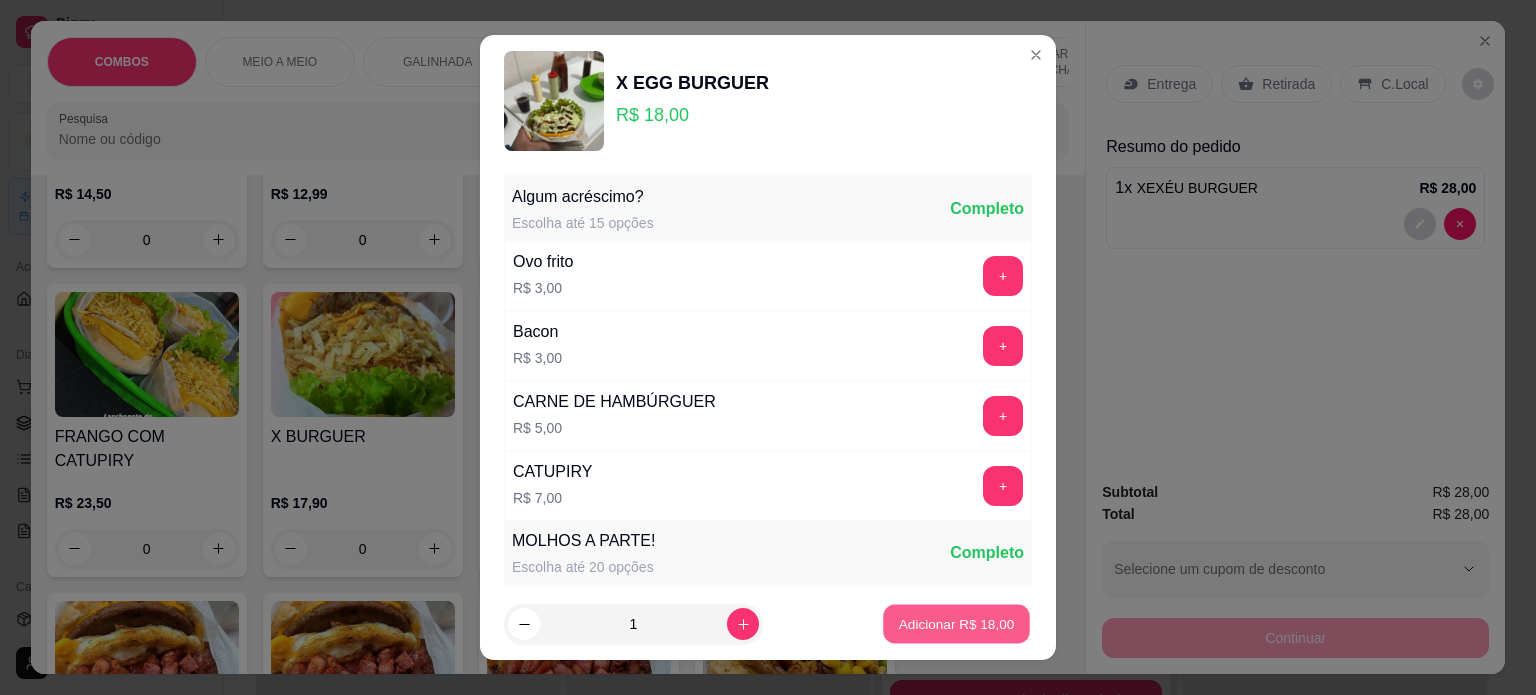 click on "Adicionar   R$ 18,00" at bounding box center [957, 624] 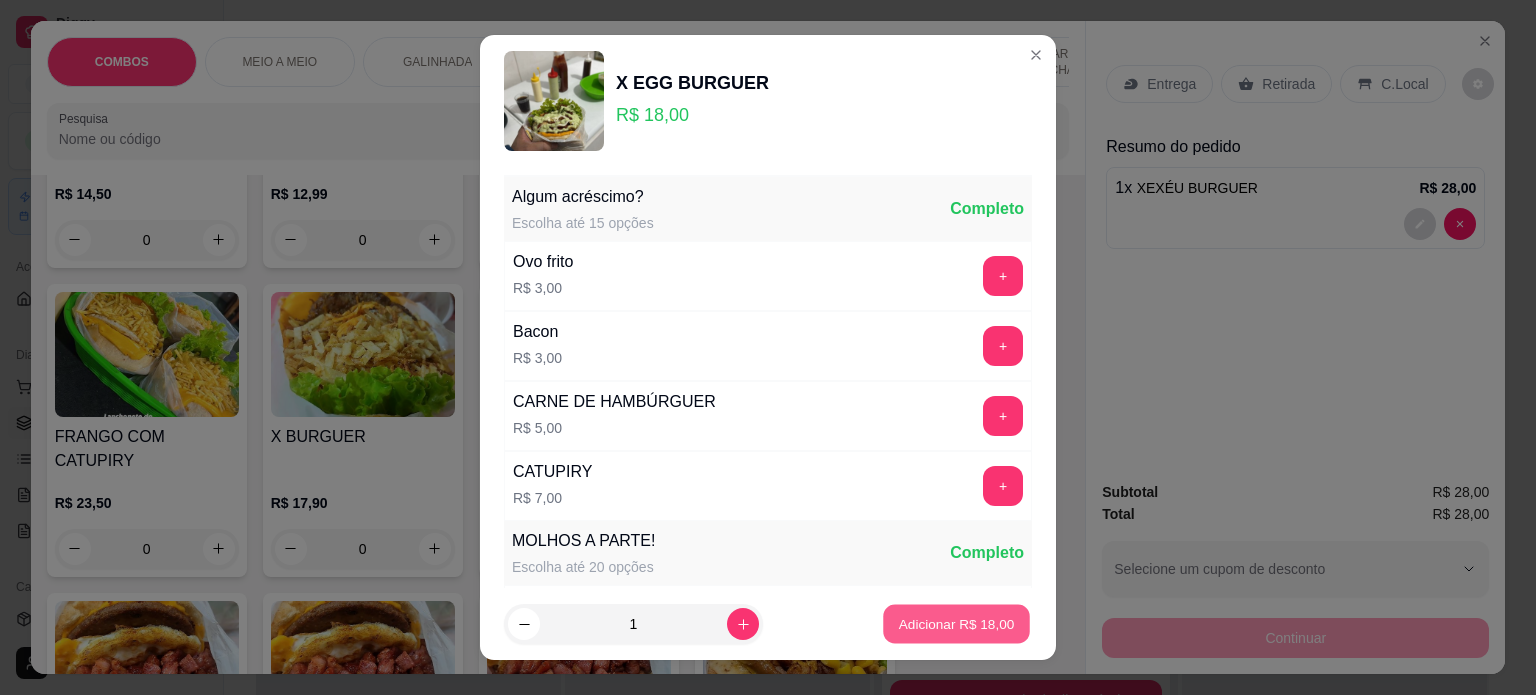 type on "1" 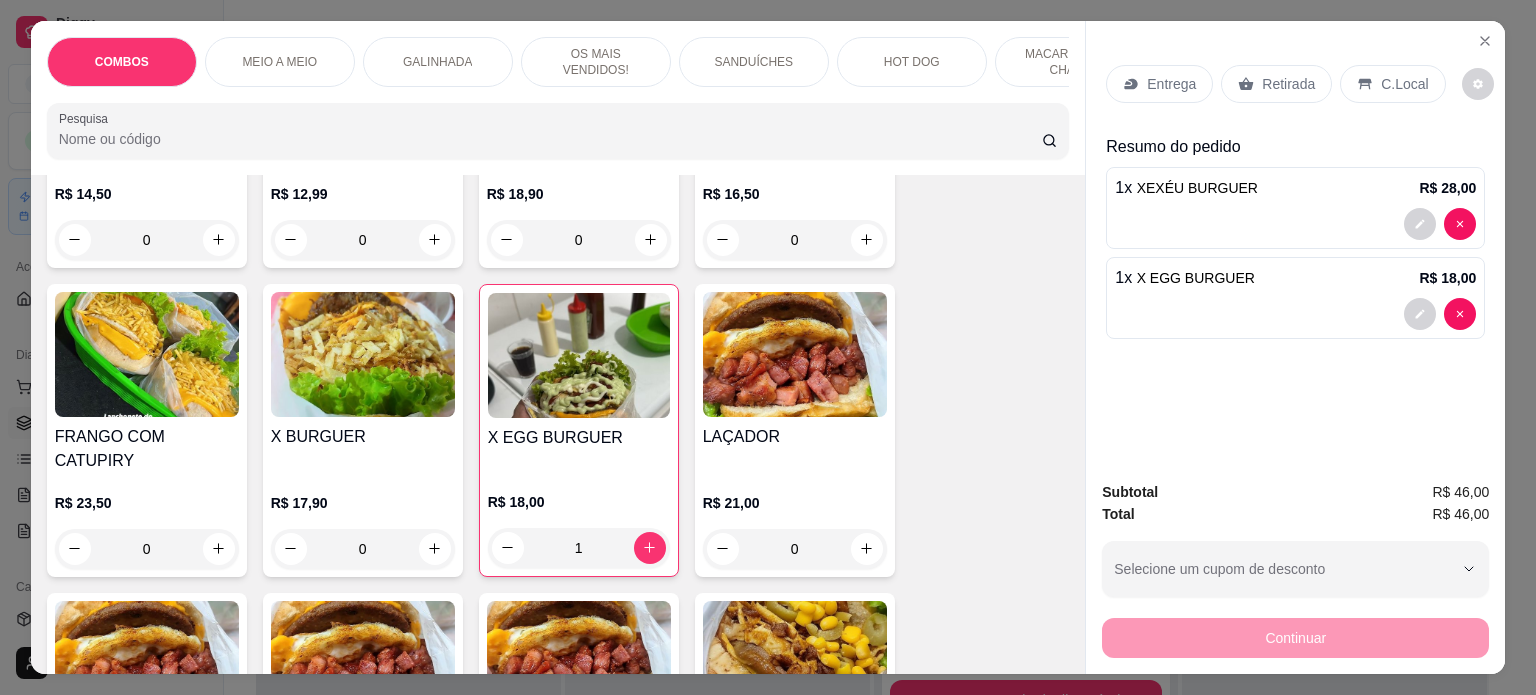 scroll, scrollTop: 0, scrollLeft: 0, axis: both 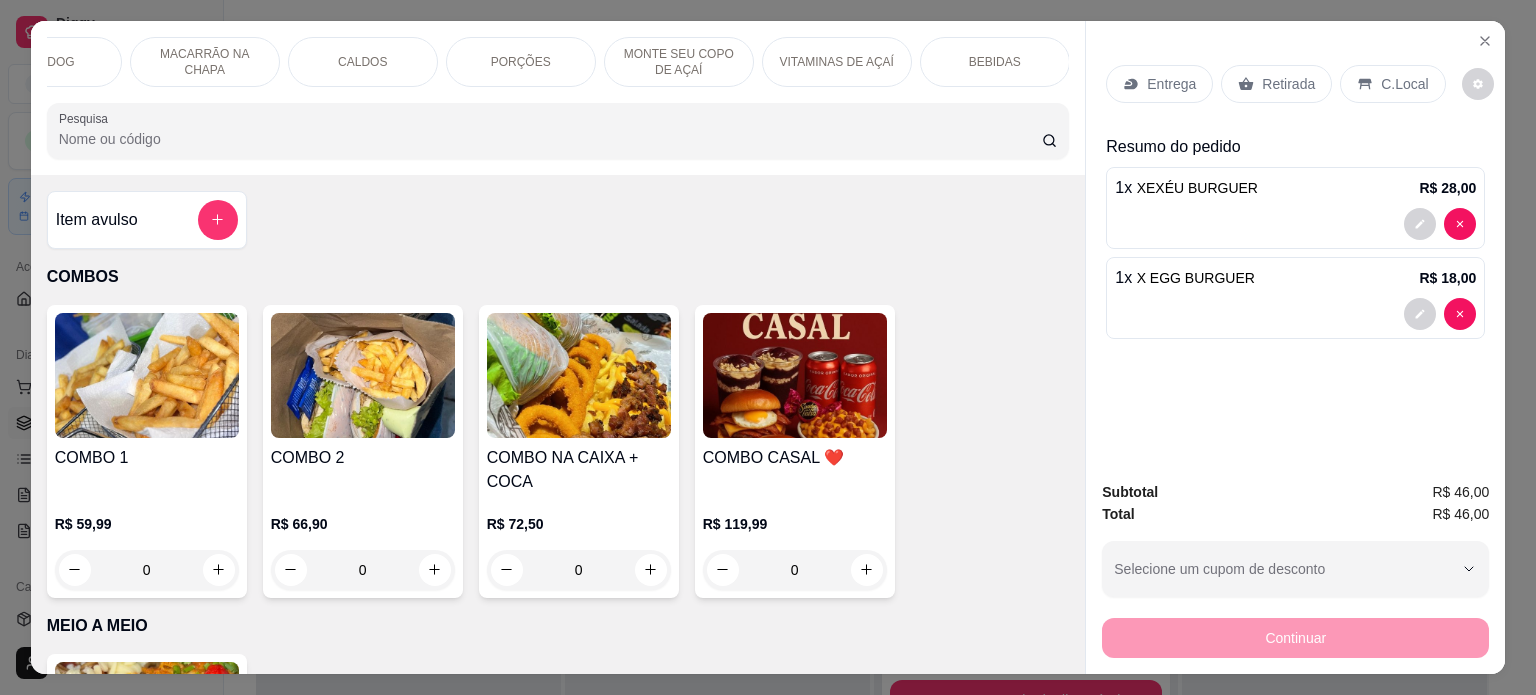 click on "BEBIDAS" at bounding box center [995, 62] 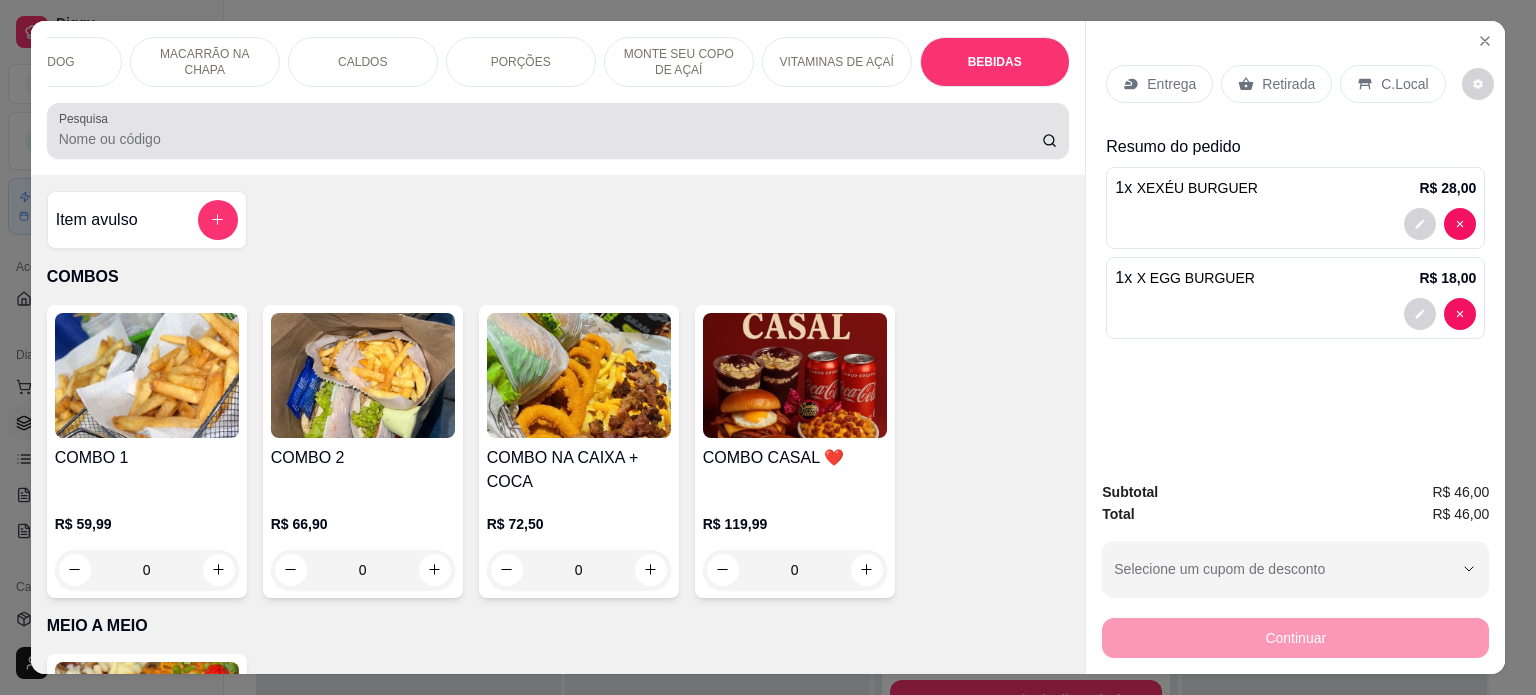 scroll, scrollTop: 4707, scrollLeft: 0, axis: vertical 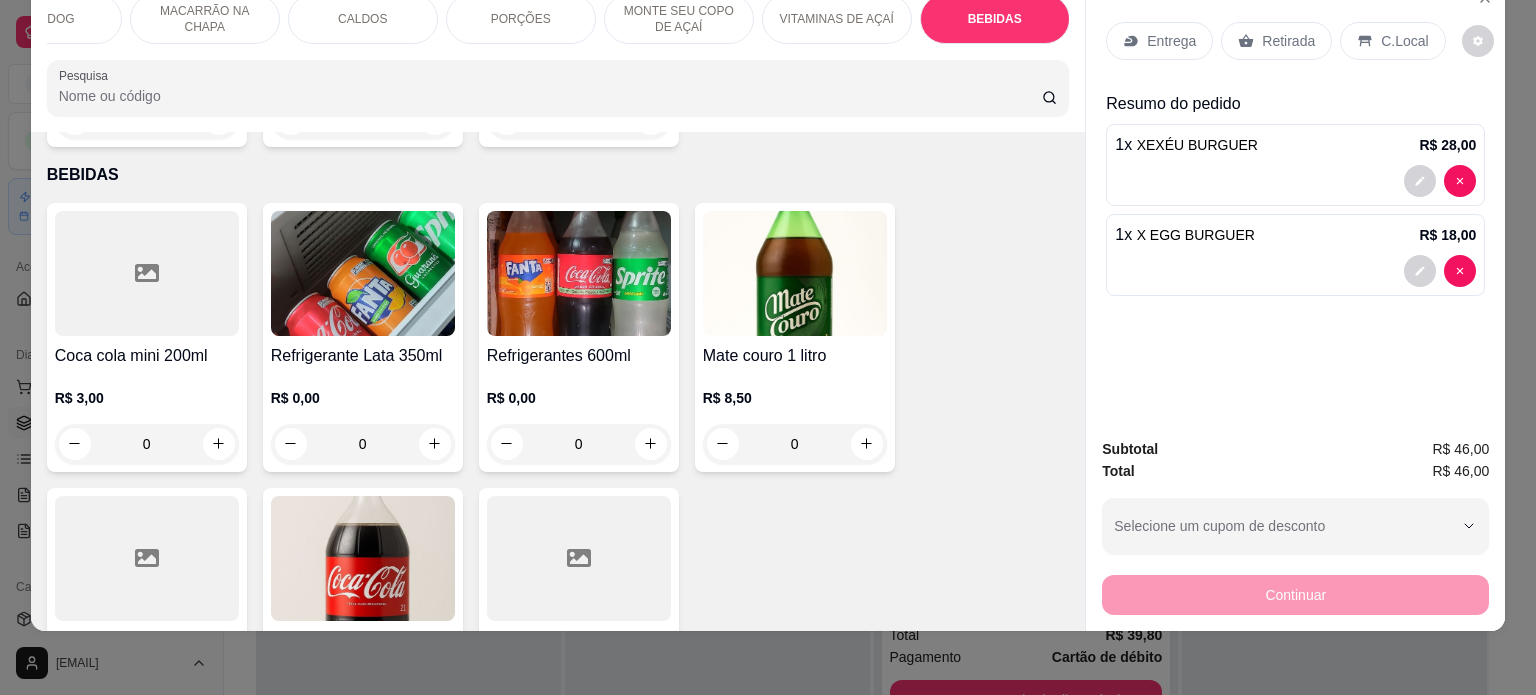 click at bounding box center (579, 273) 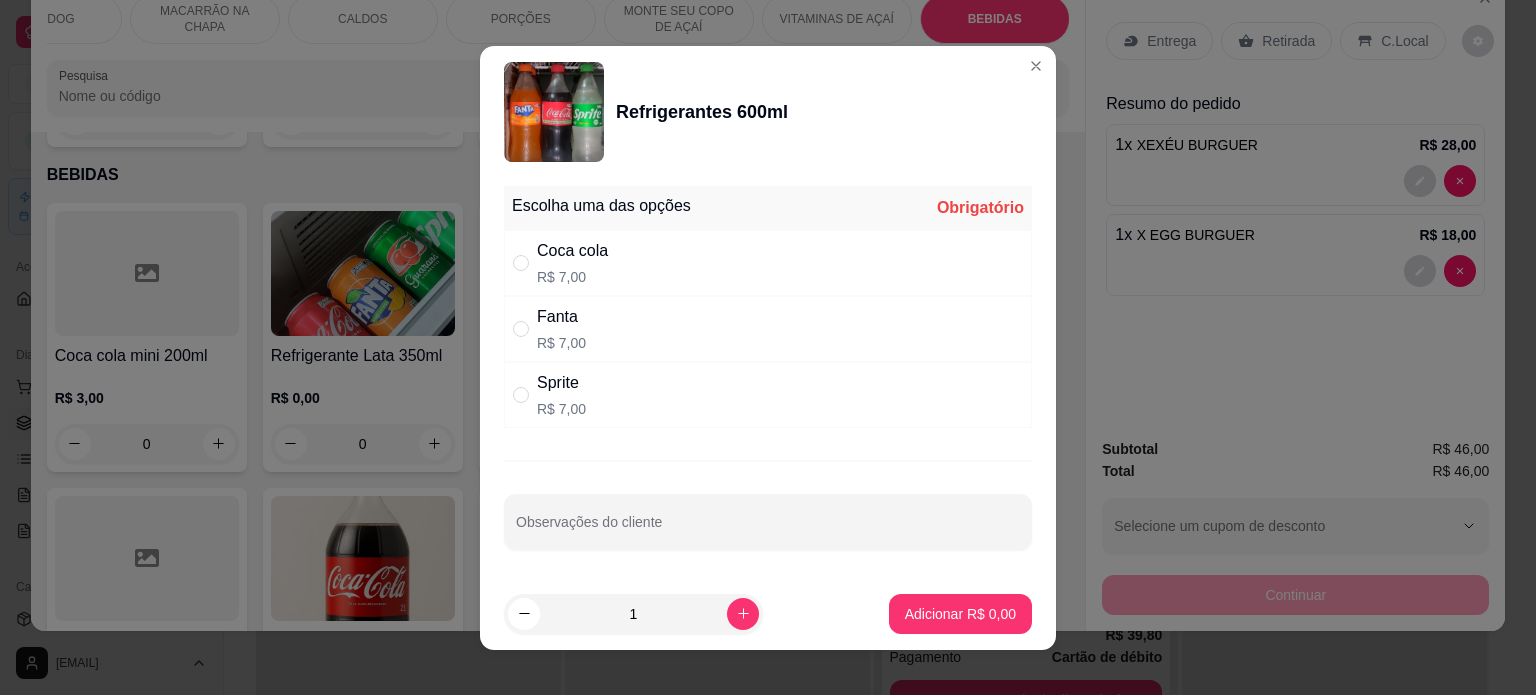 click on "Coca cola" at bounding box center (572, 251) 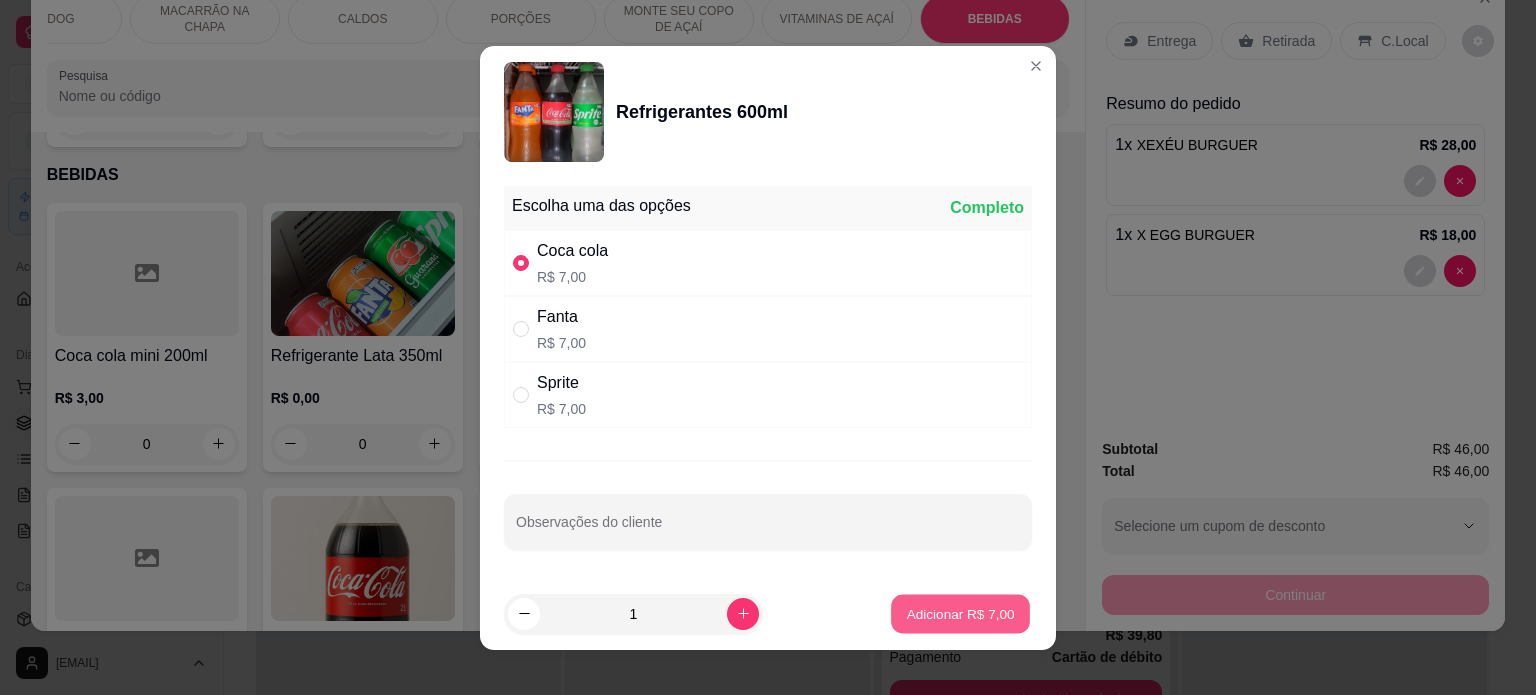click on "Adicionar   R$ 7,00" at bounding box center [960, 613] 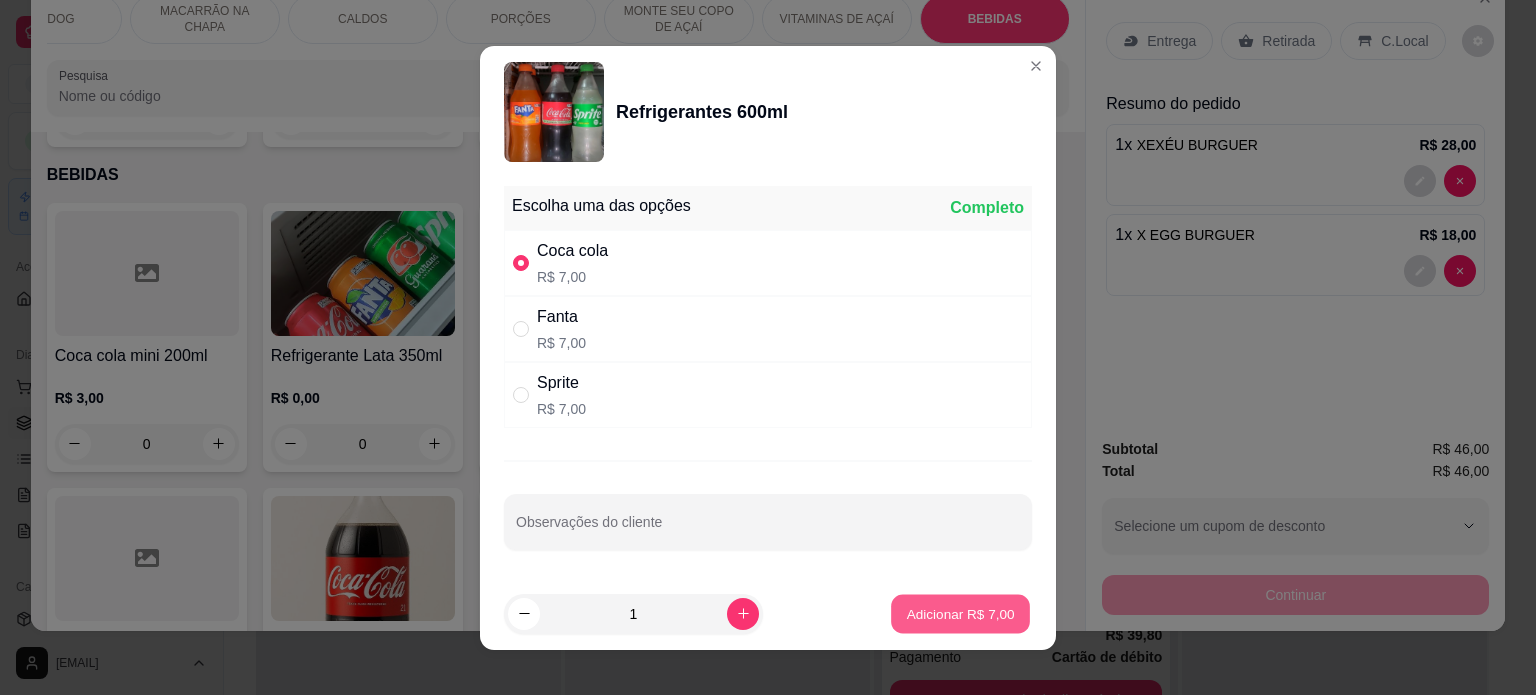 type on "1" 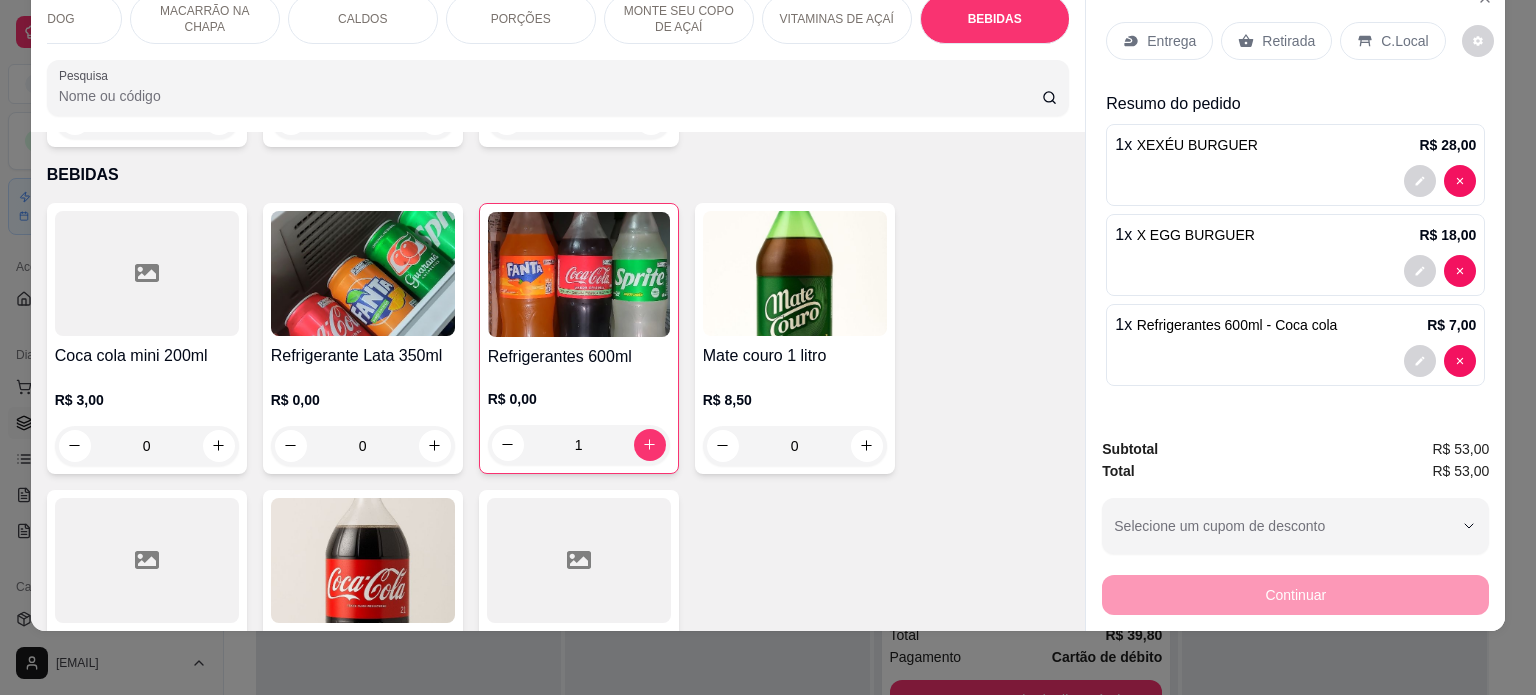 click on "C.Local" at bounding box center (1392, 41) 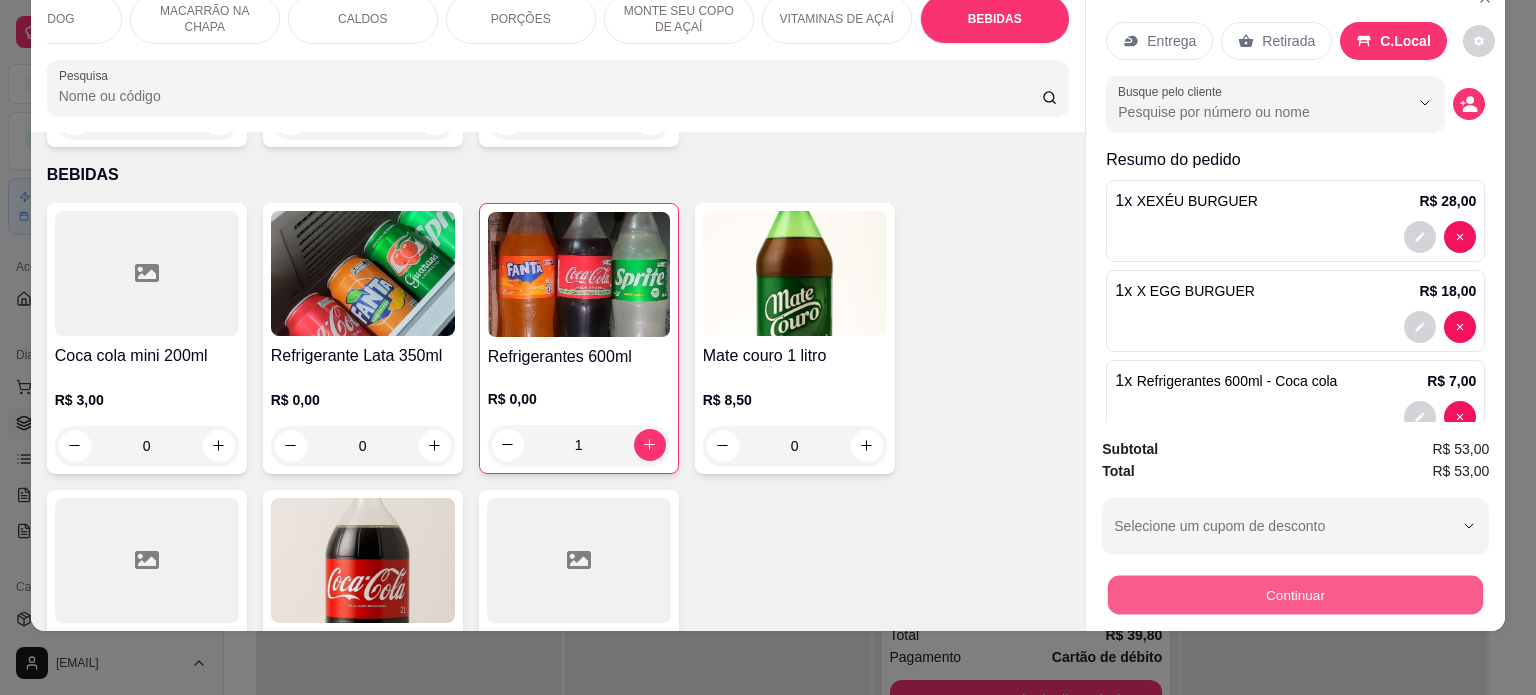 click on "Continuar" at bounding box center (1295, 595) 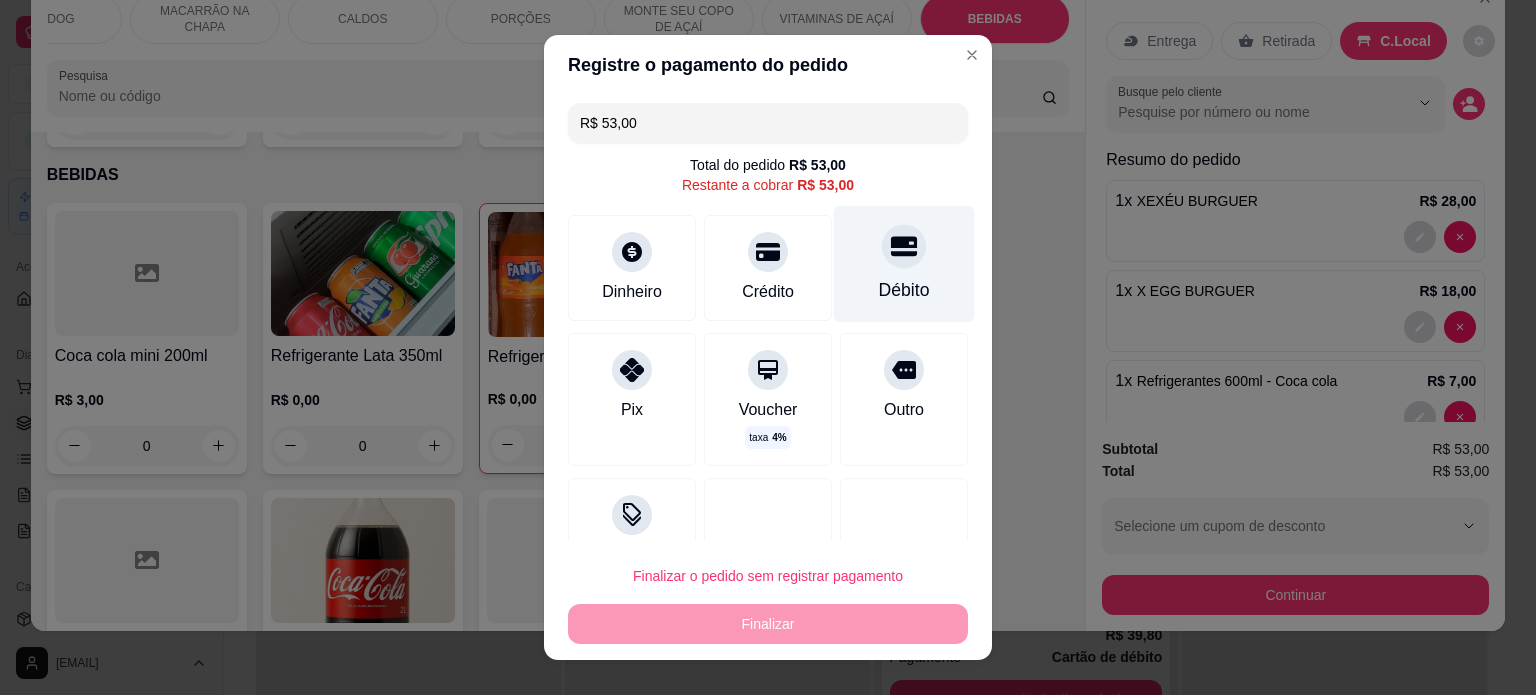 click on "Débito" at bounding box center (904, 290) 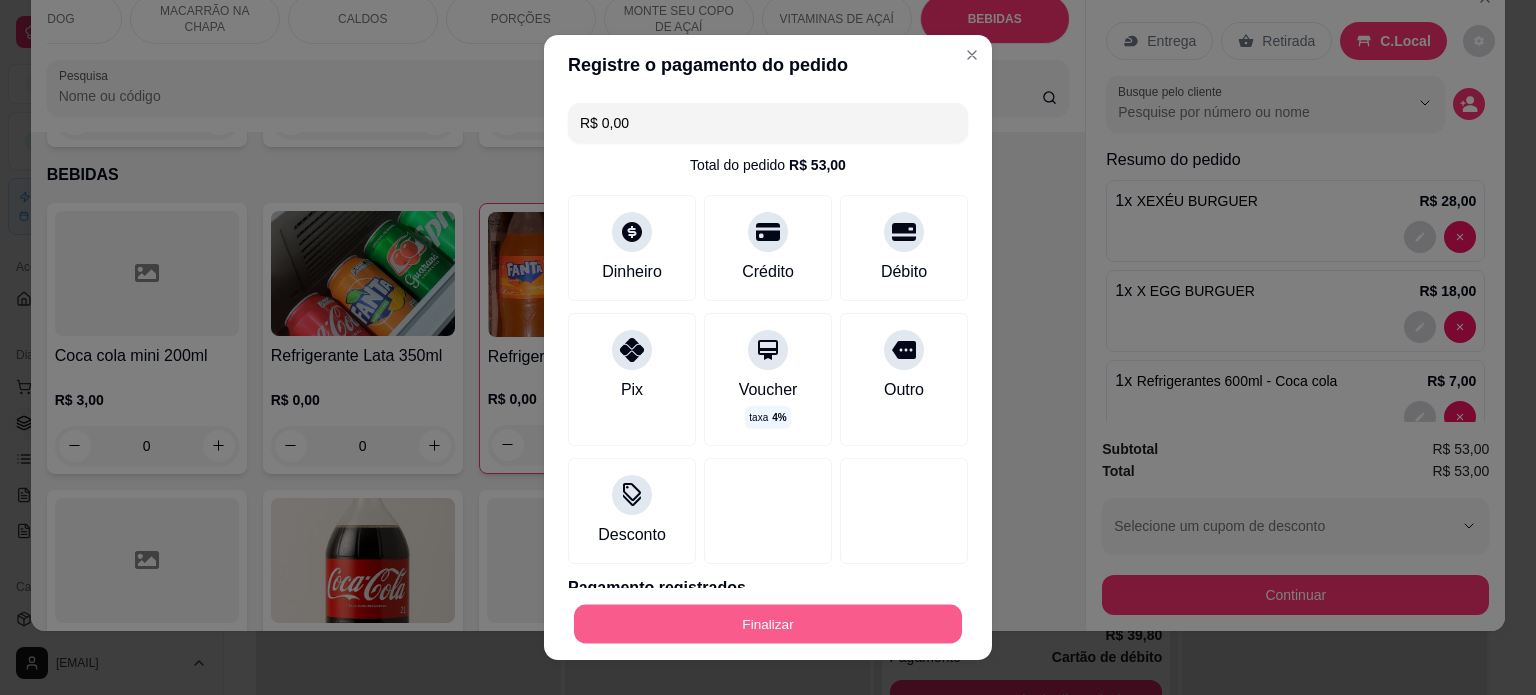 click on "Finalizar" at bounding box center [768, 624] 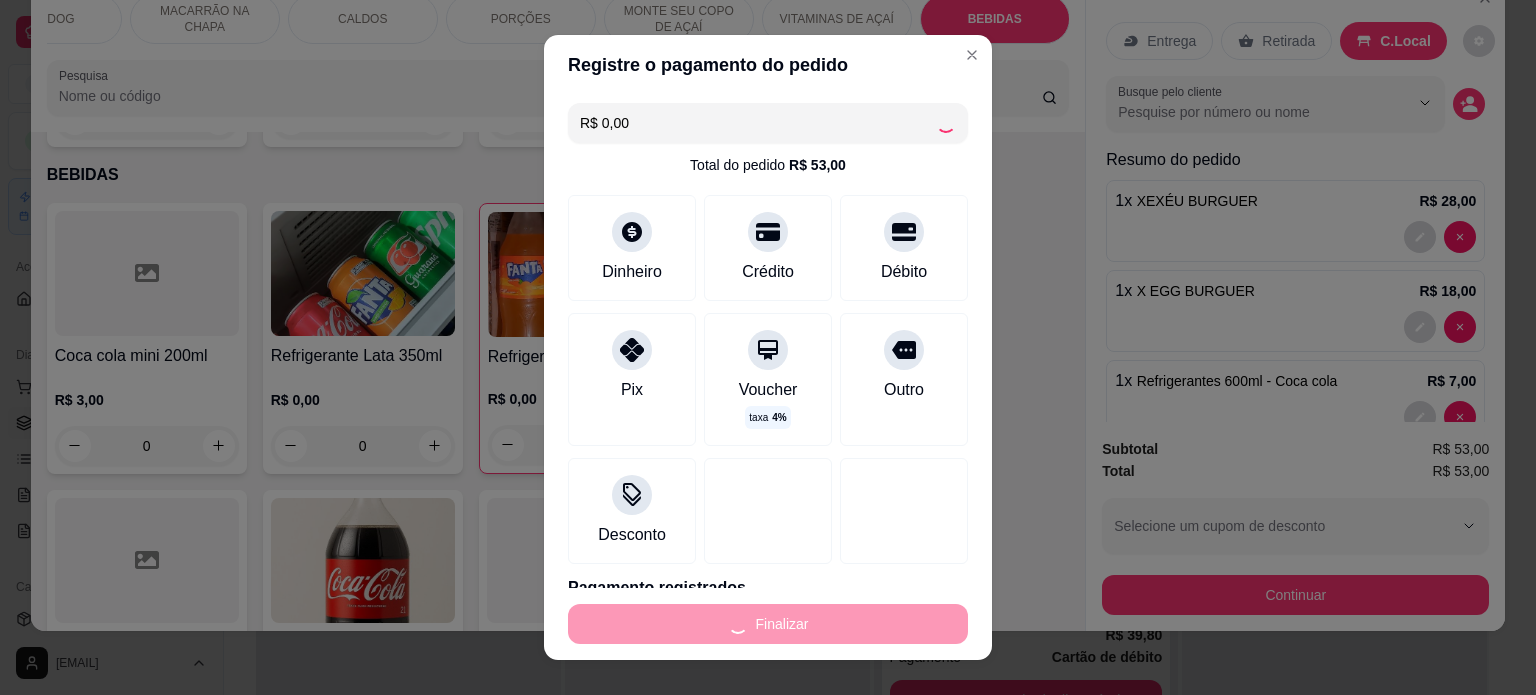 type on "0" 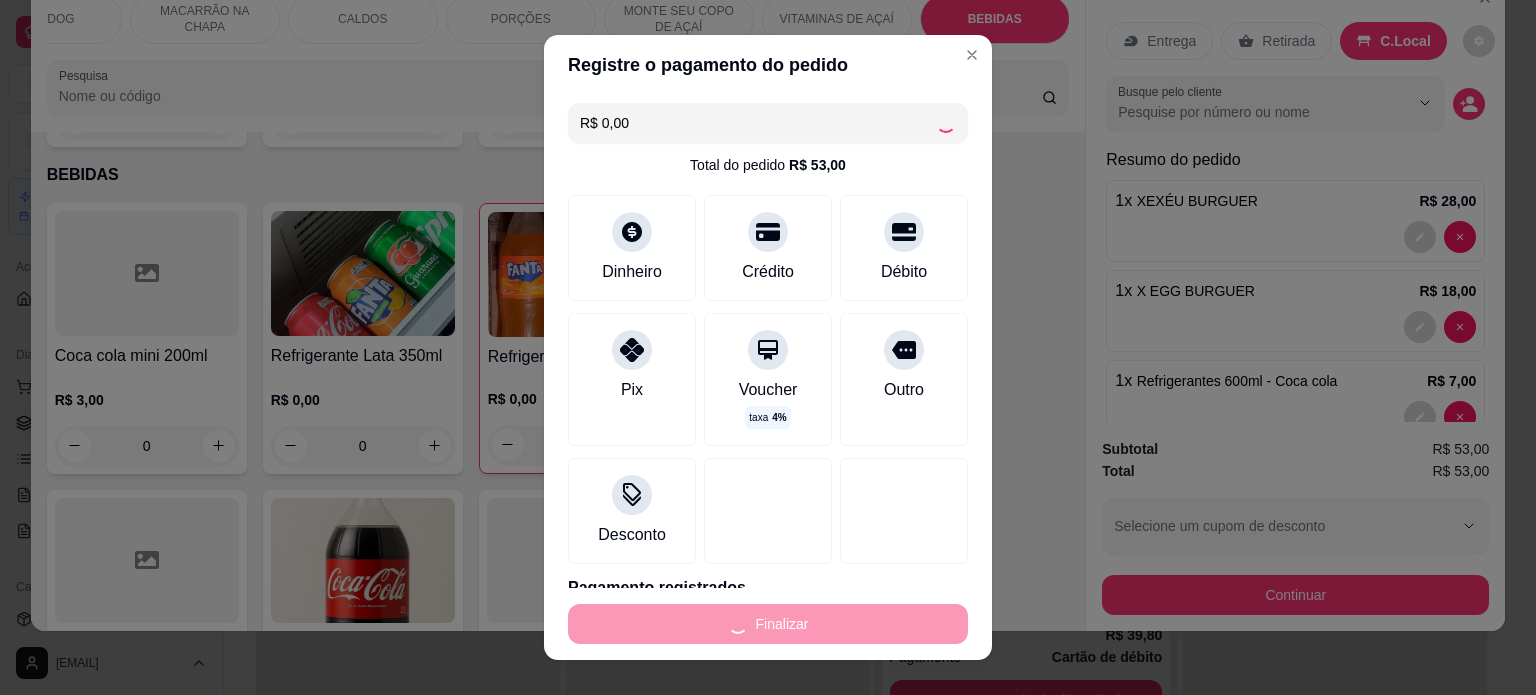type on "-R$ 53,00" 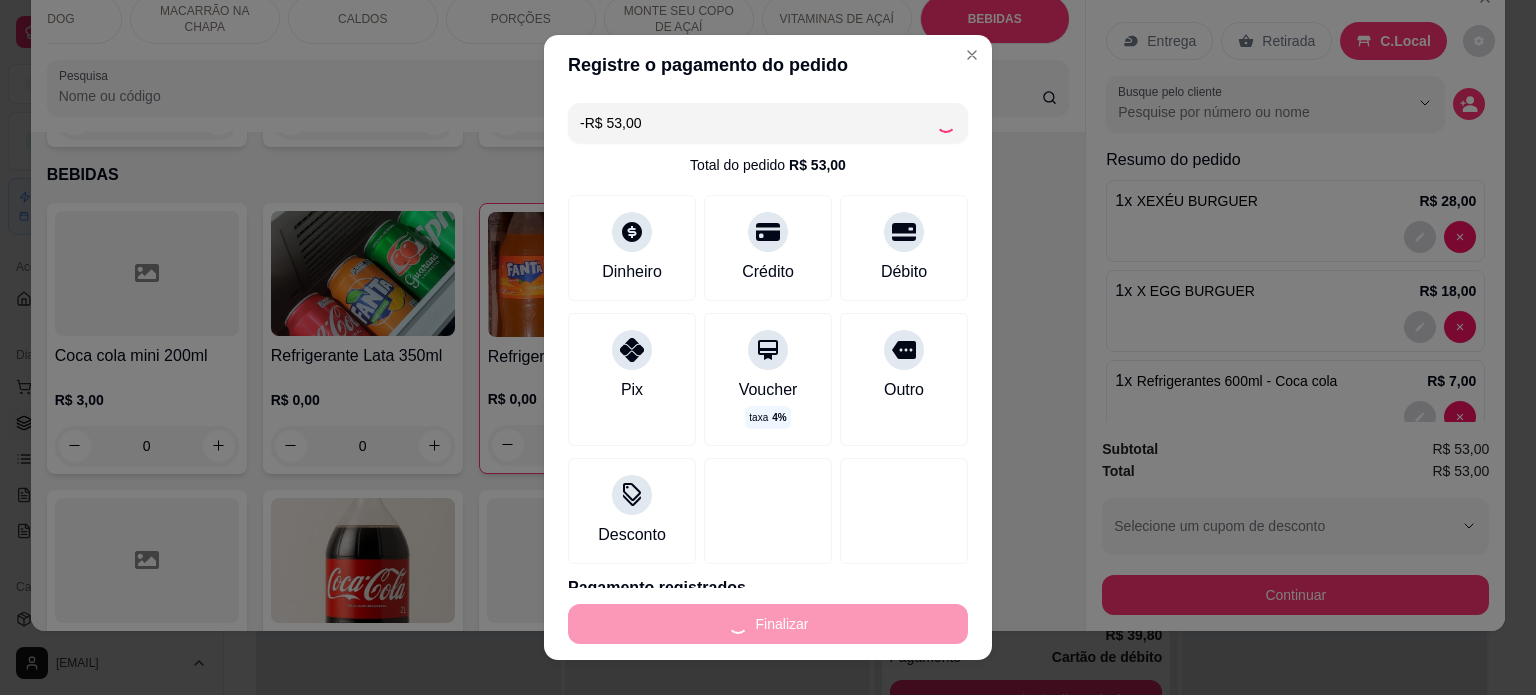 scroll, scrollTop: 4704, scrollLeft: 0, axis: vertical 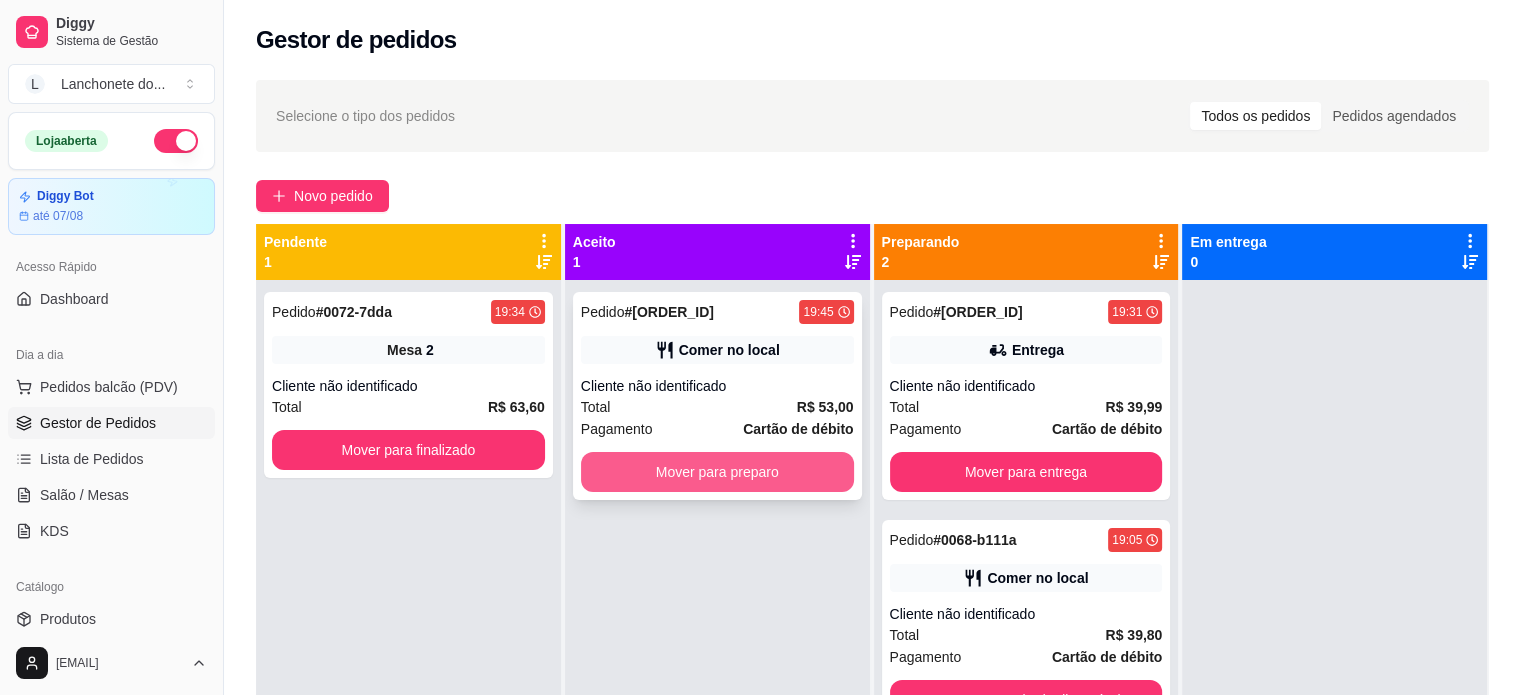click on "Mover para preparo" at bounding box center [717, 472] 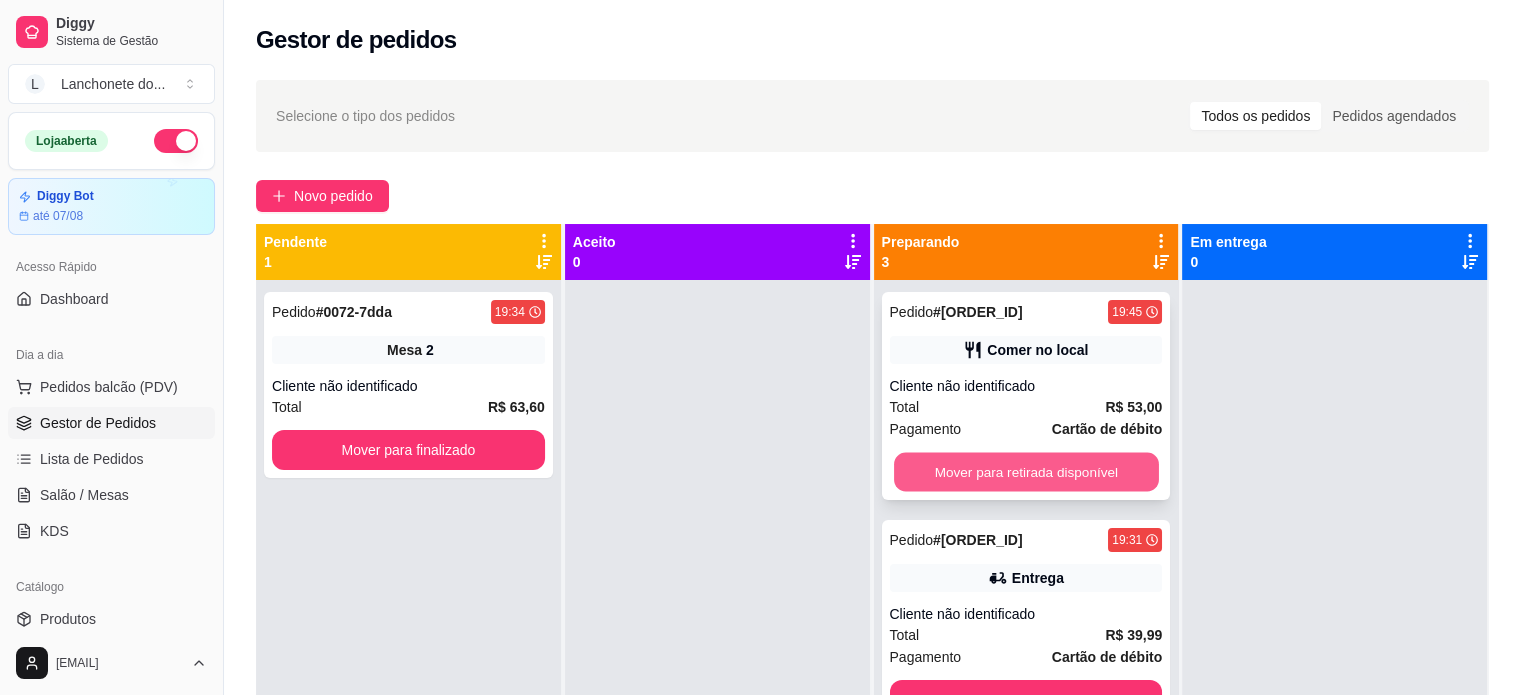 click on "Mover para retirada disponível" at bounding box center [1026, 472] 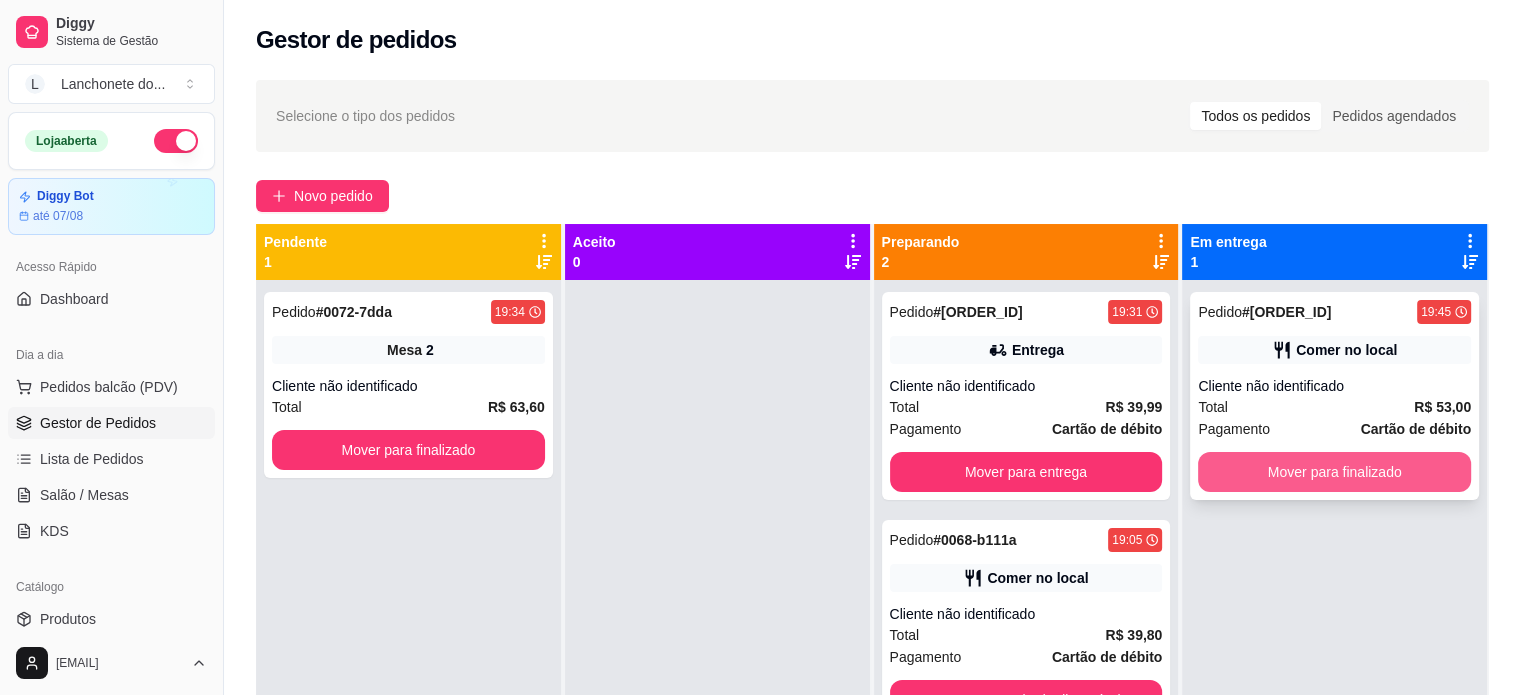 click on "Mover para finalizado" at bounding box center [1334, 472] 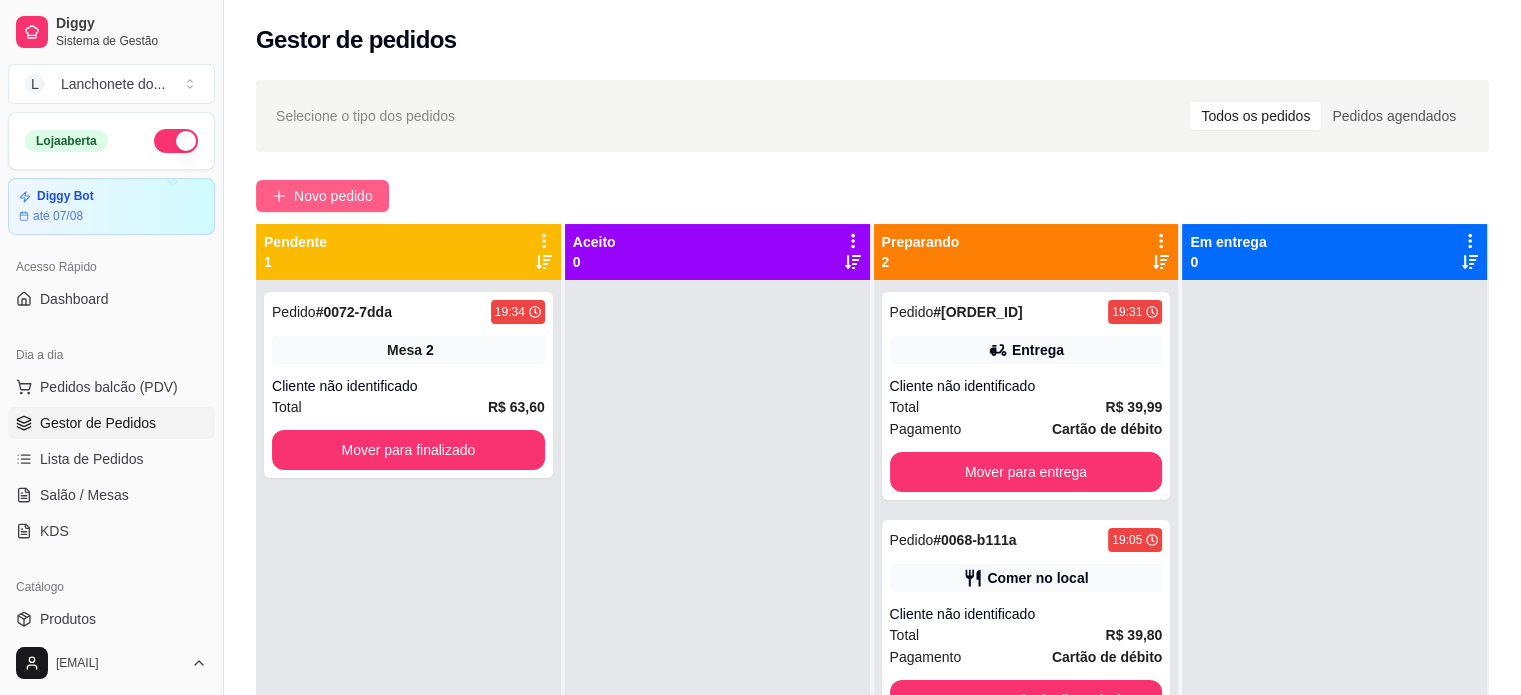click on "Novo pedido" at bounding box center [333, 196] 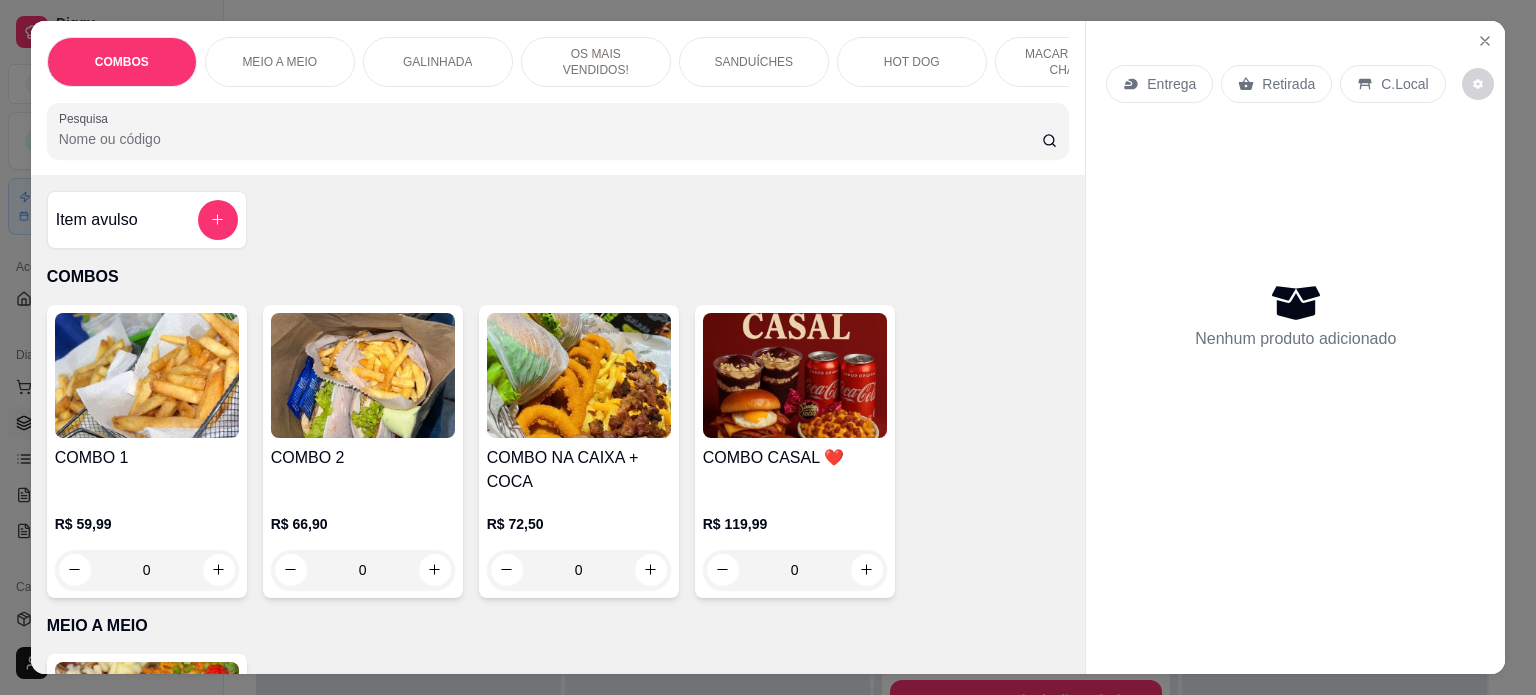 click on "Item avulso" at bounding box center [147, 220] 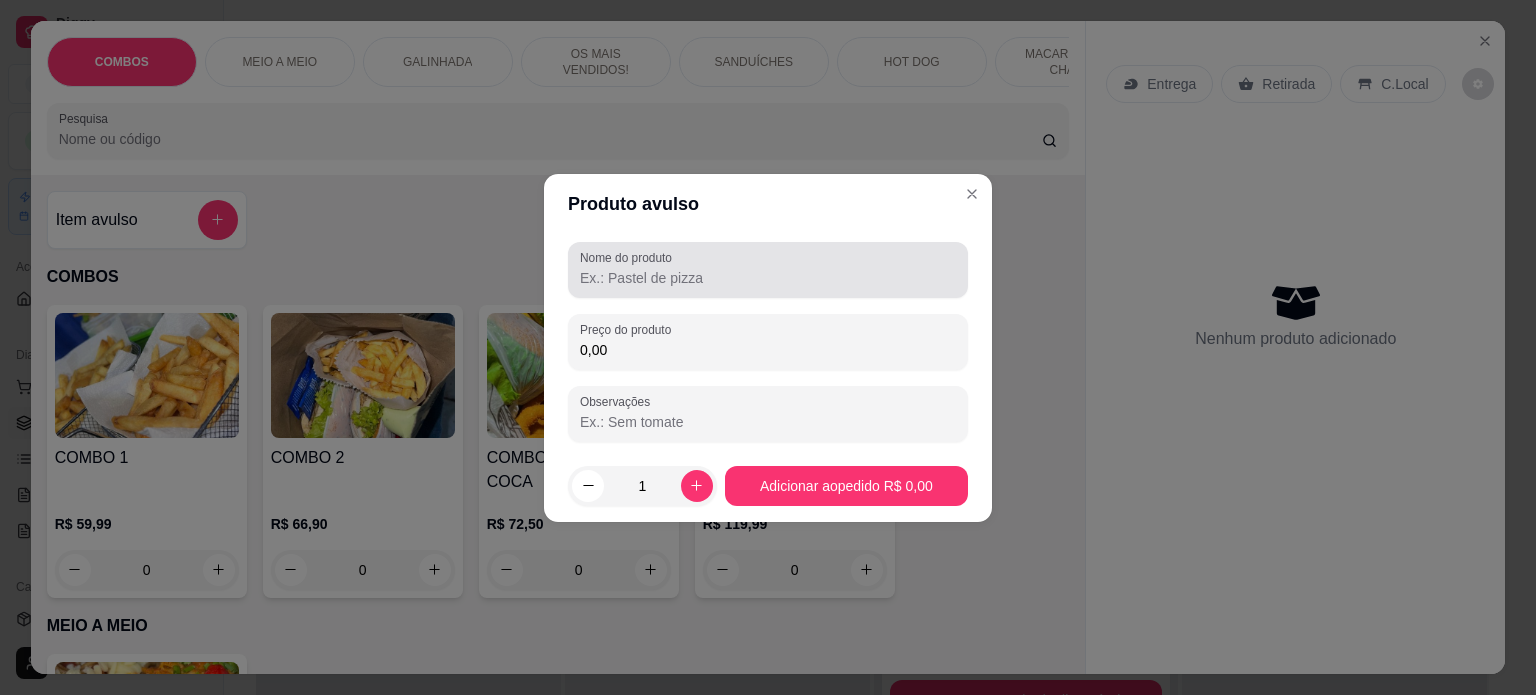 click on "Nome do produto" at bounding box center (768, 278) 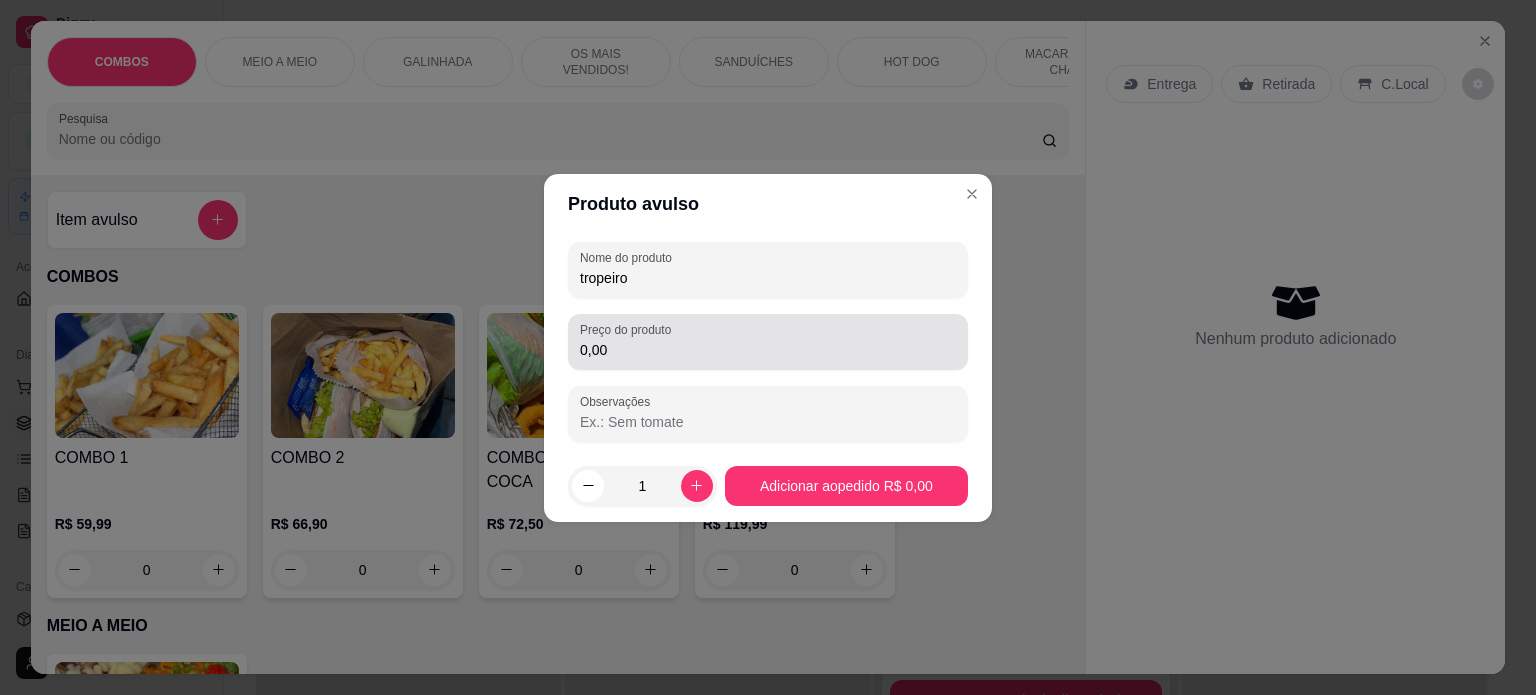 type on "tropeiro" 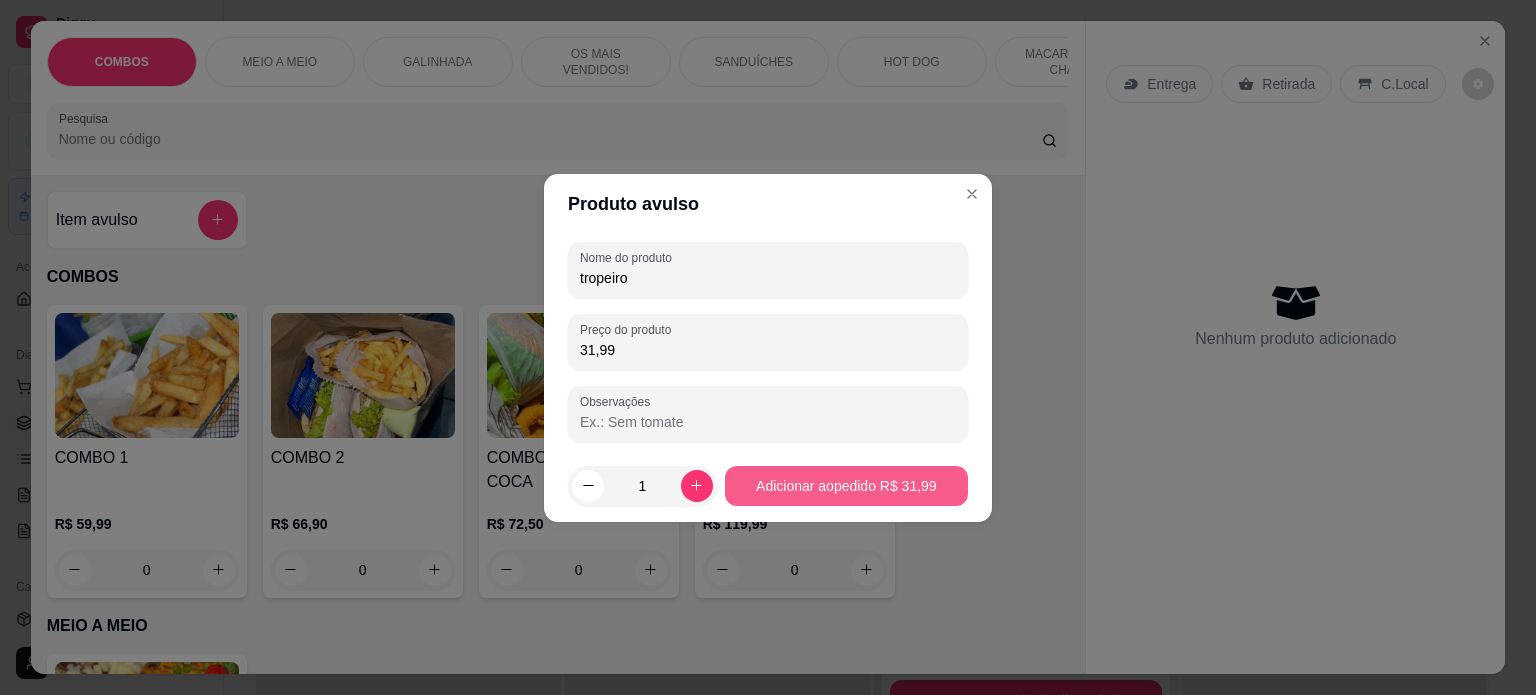 type on "31,99" 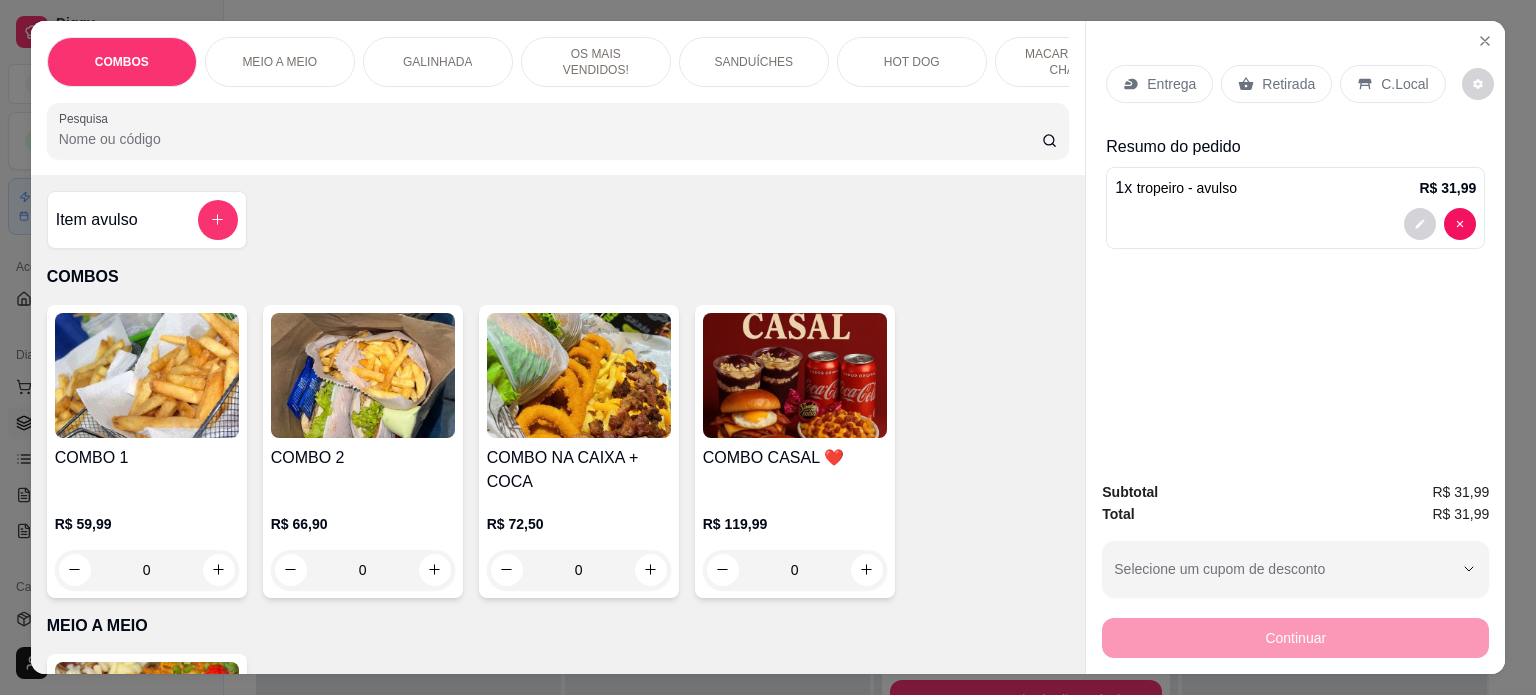 click on "Entrega" at bounding box center [1171, 84] 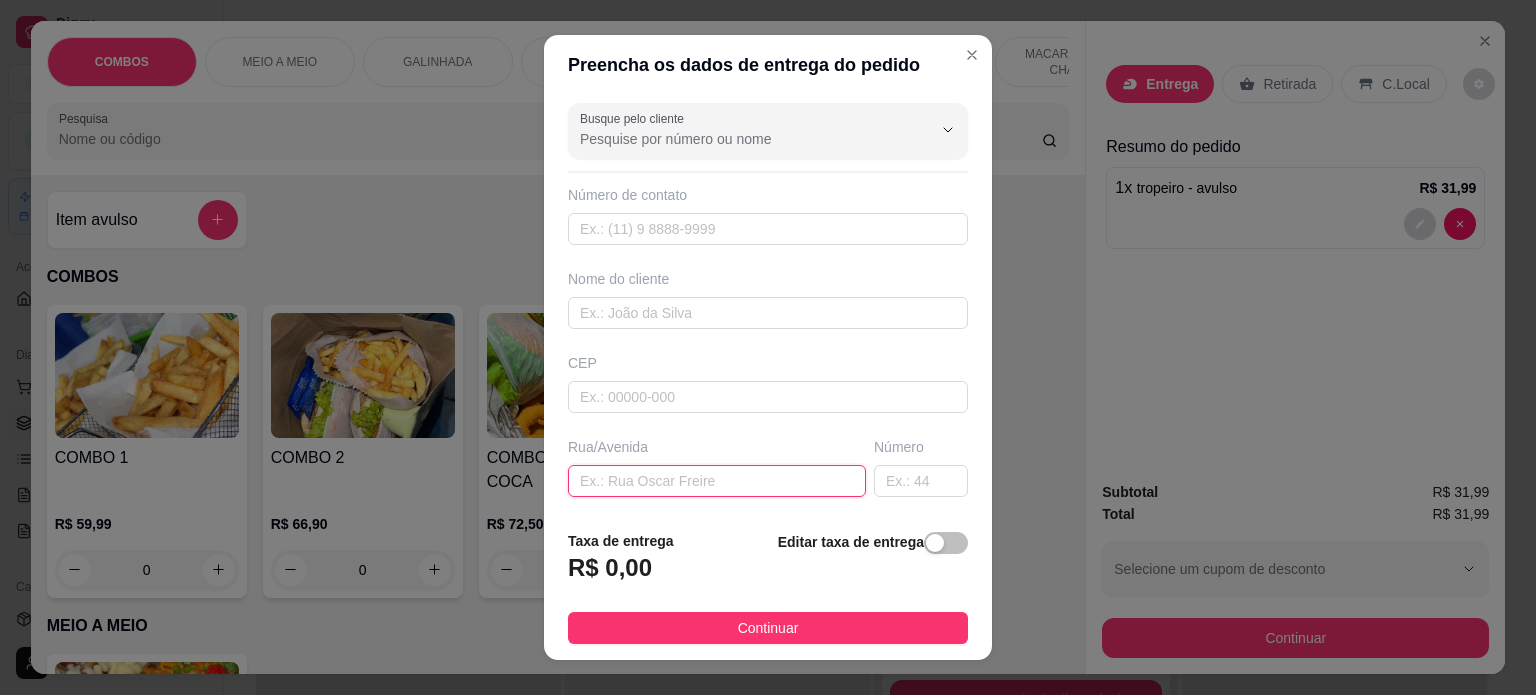 click at bounding box center (717, 481) 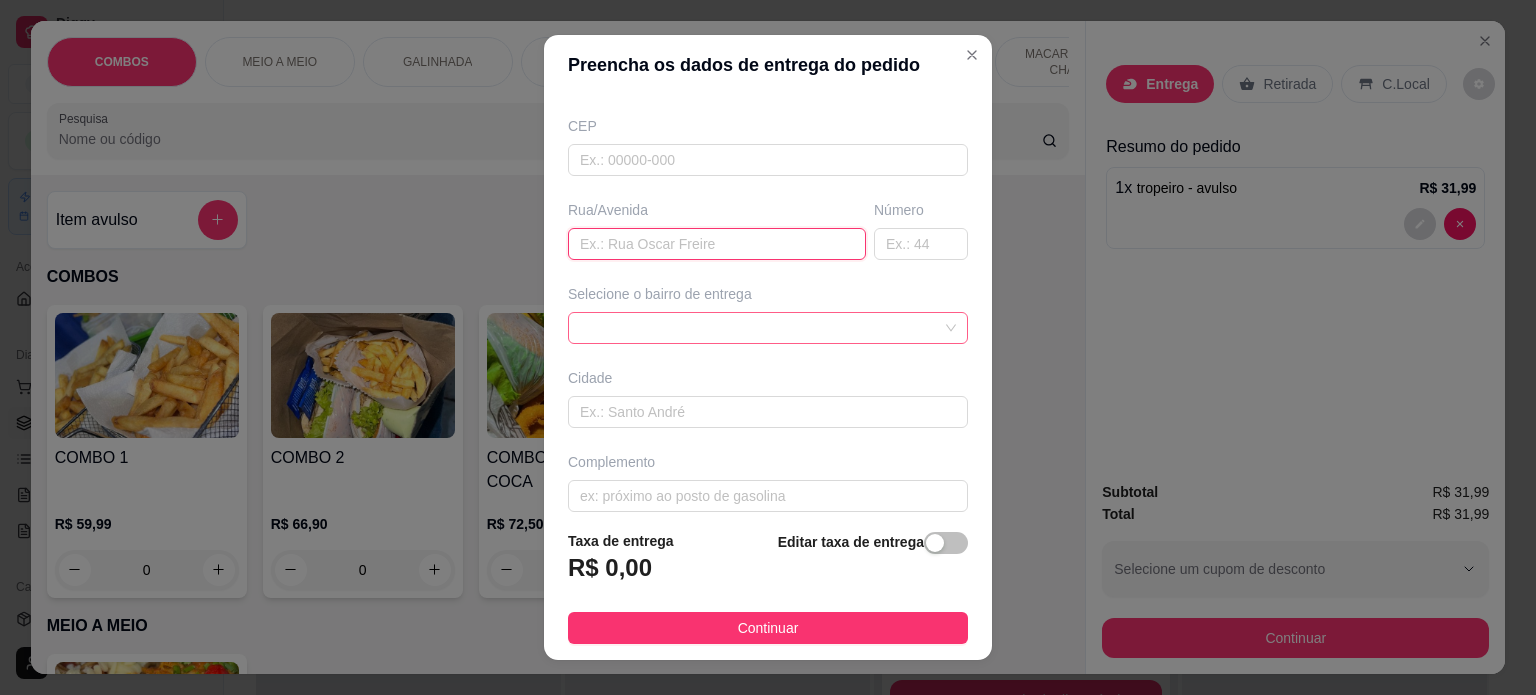 scroll, scrollTop: 251, scrollLeft: 0, axis: vertical 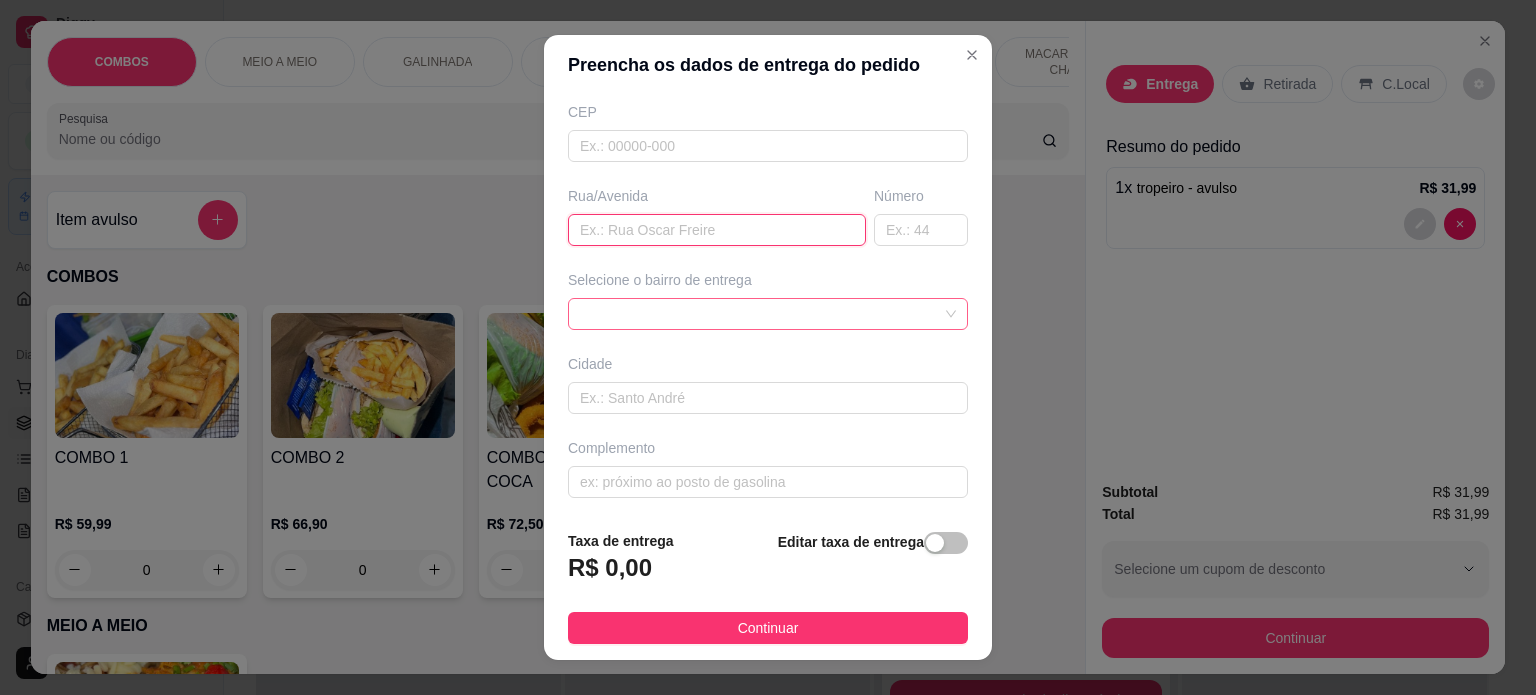 click at bounding box center (768, 314) 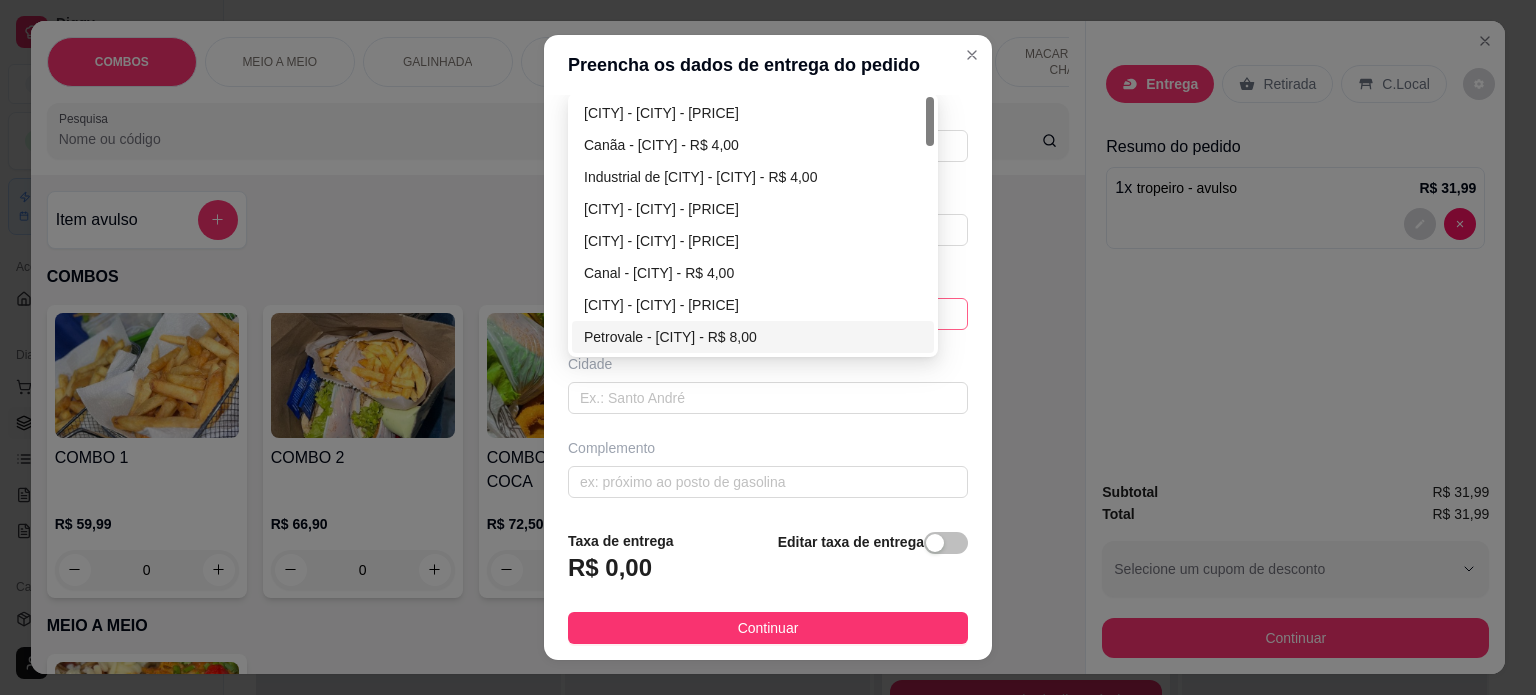click on "Petrovale - [CITY] -  R$ 8,00" at bounding box center [753, 337] 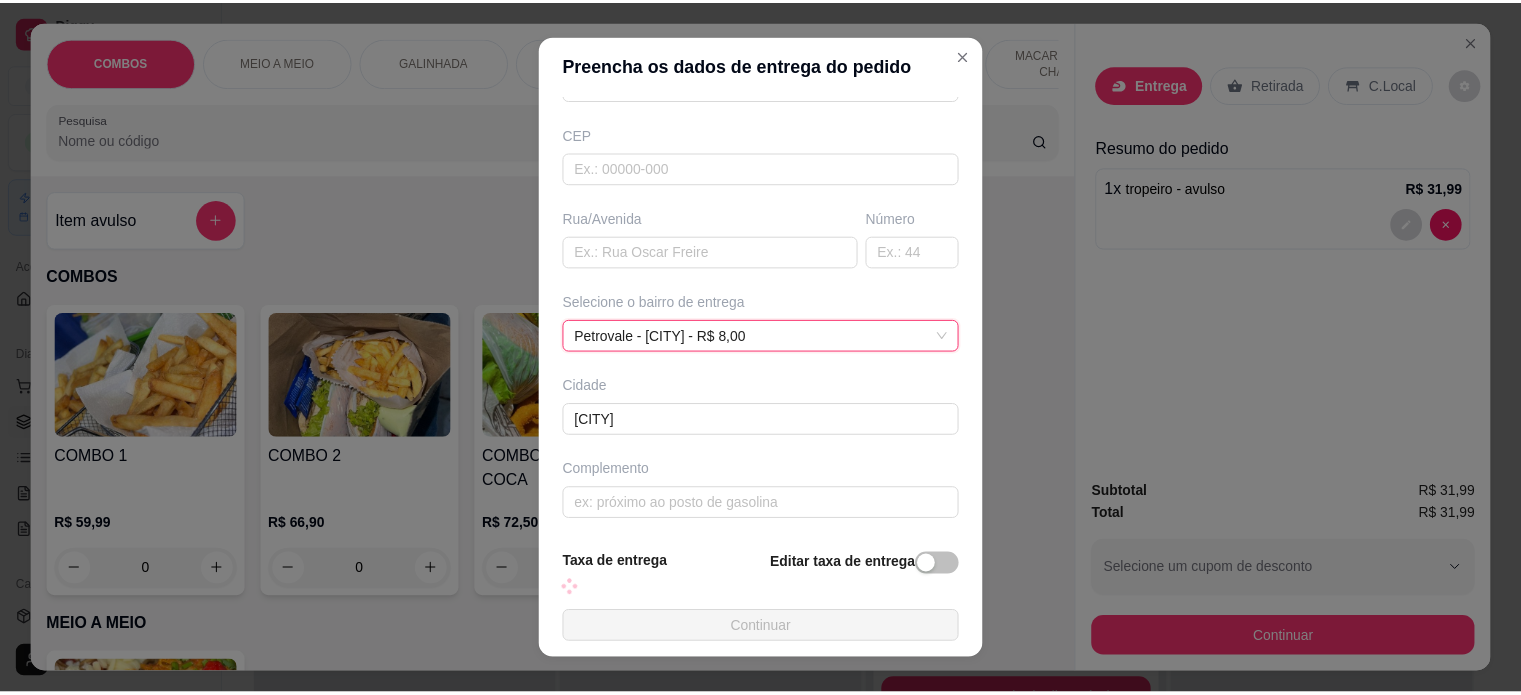 scroll, scrollTop: 251, scrollLeft: 0, axis: vertical 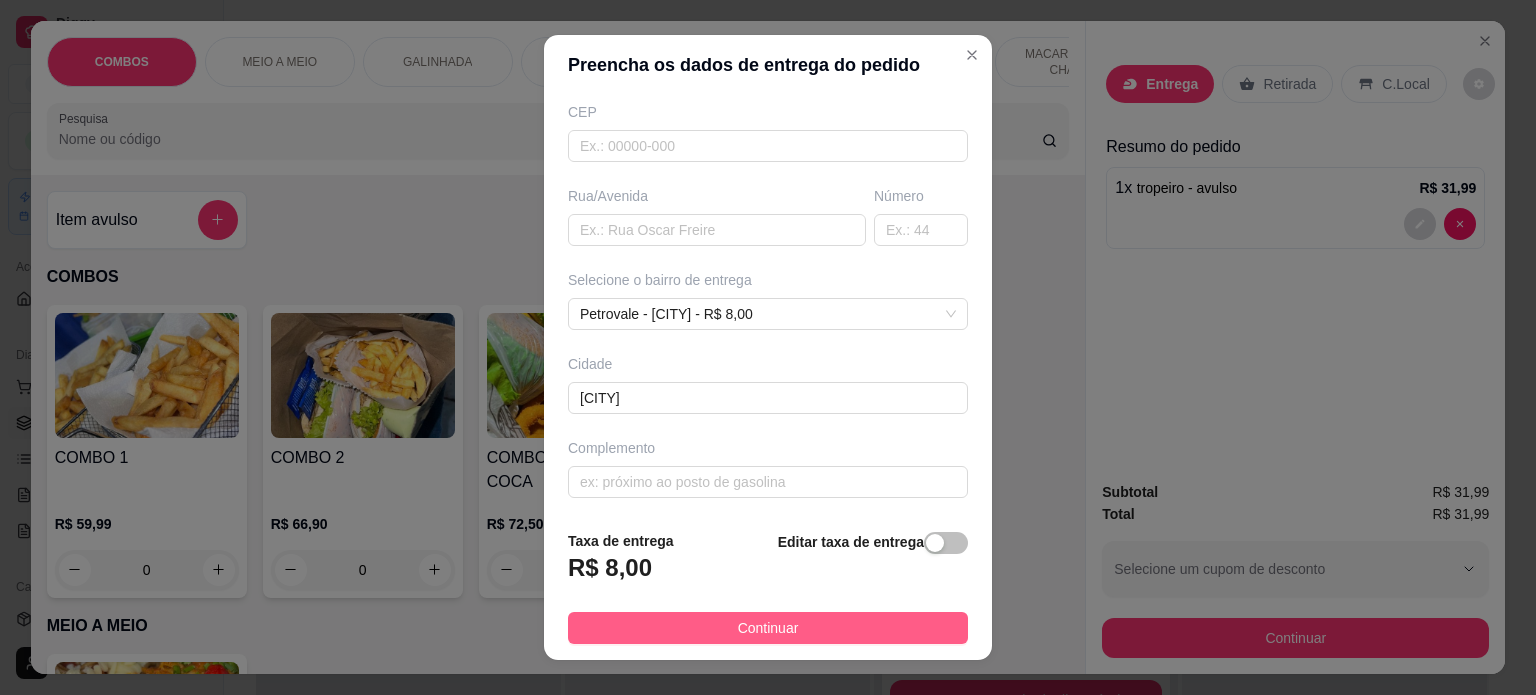 click on "Continuar" at bounding box center (768, 628) 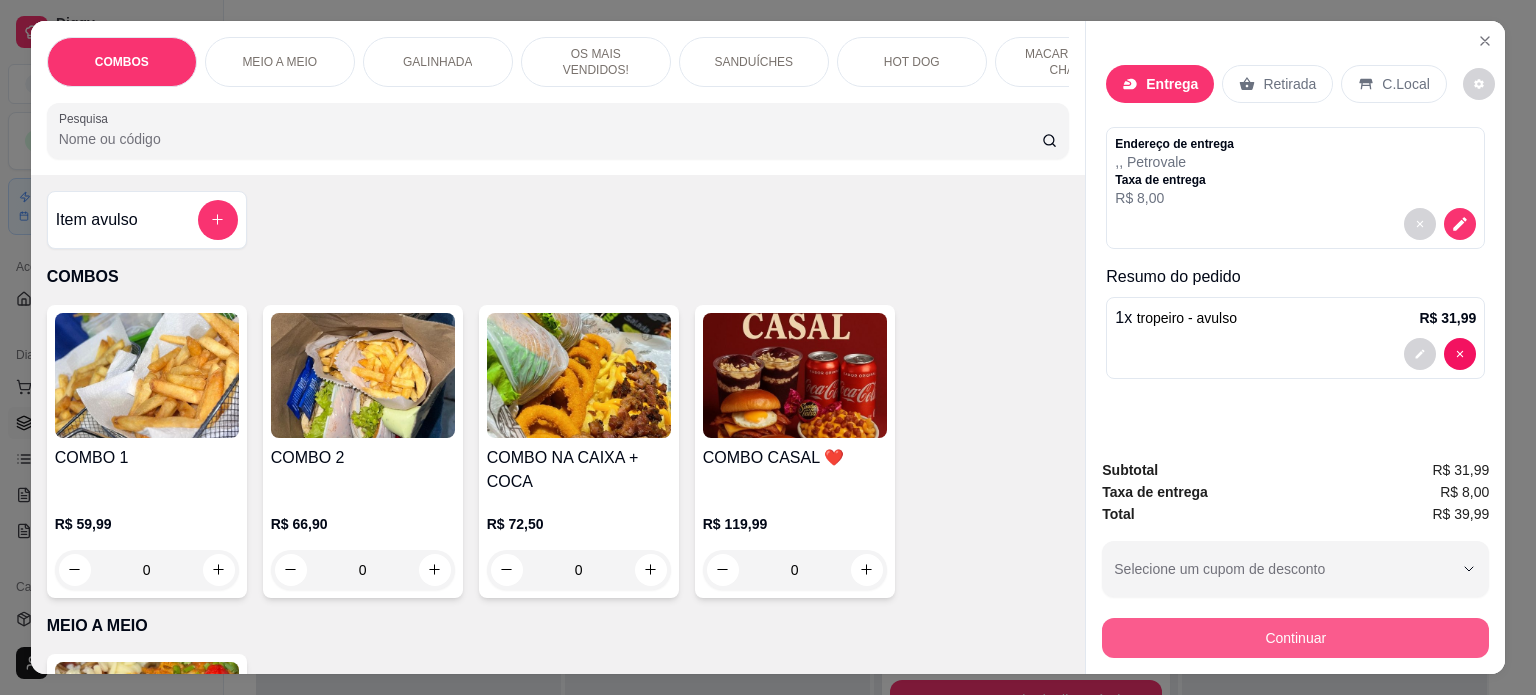 click on "Continuar" at bounding box center [1295, 638] 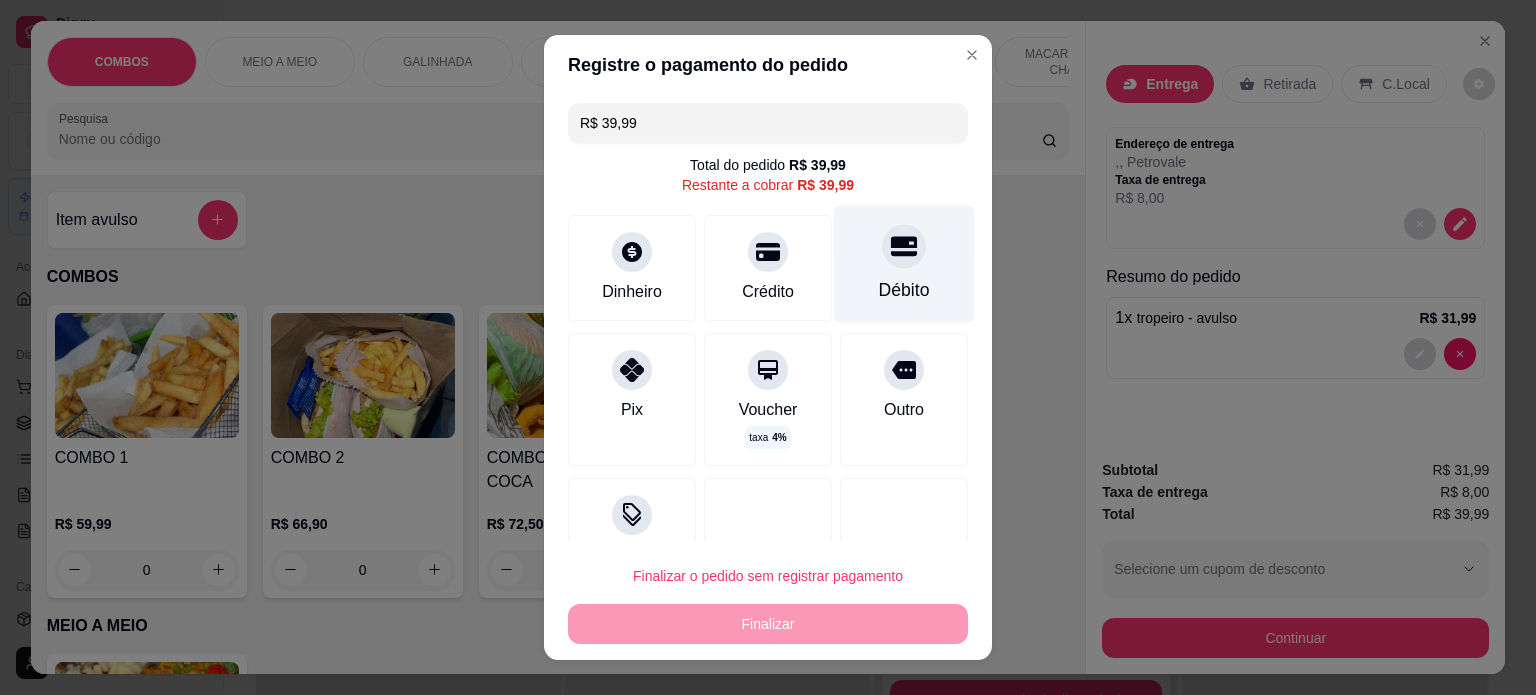 click 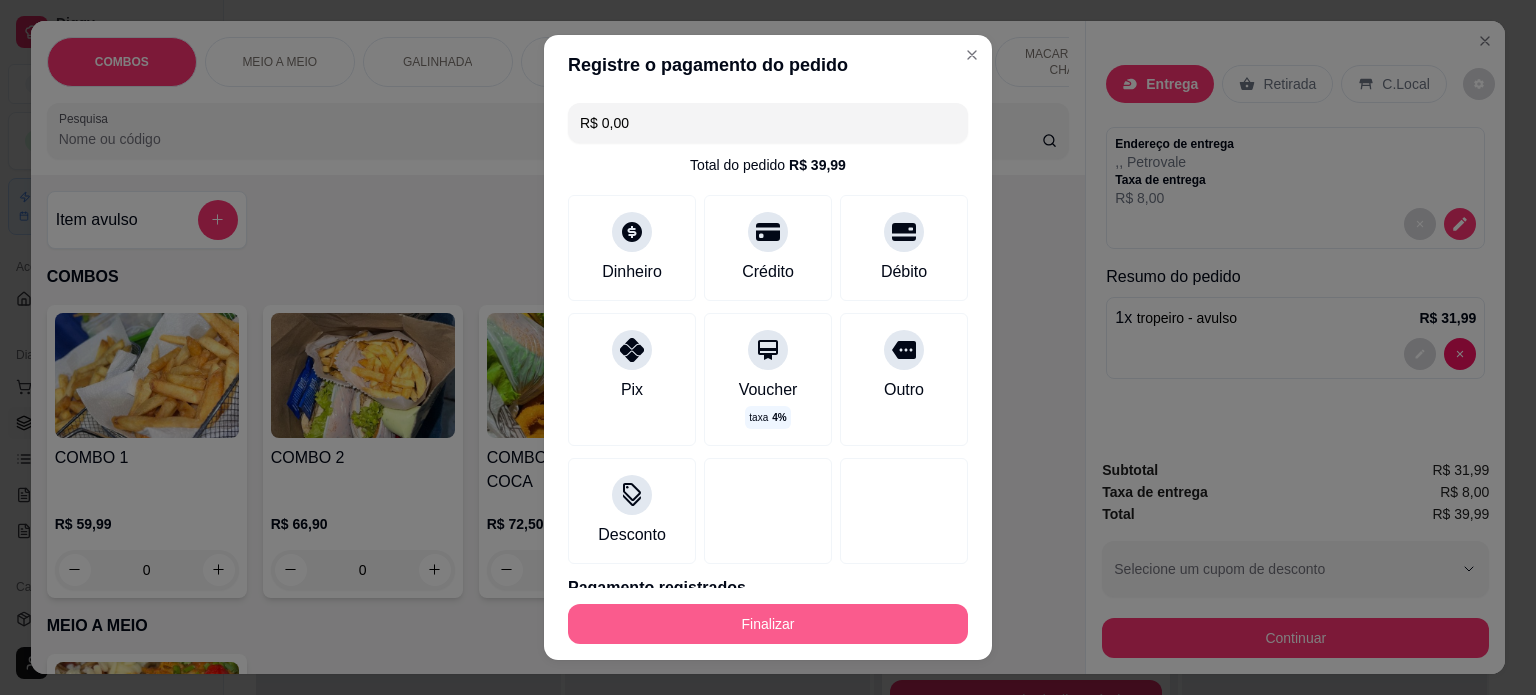 click on "Finalizar" at bounding box center [768, 624] 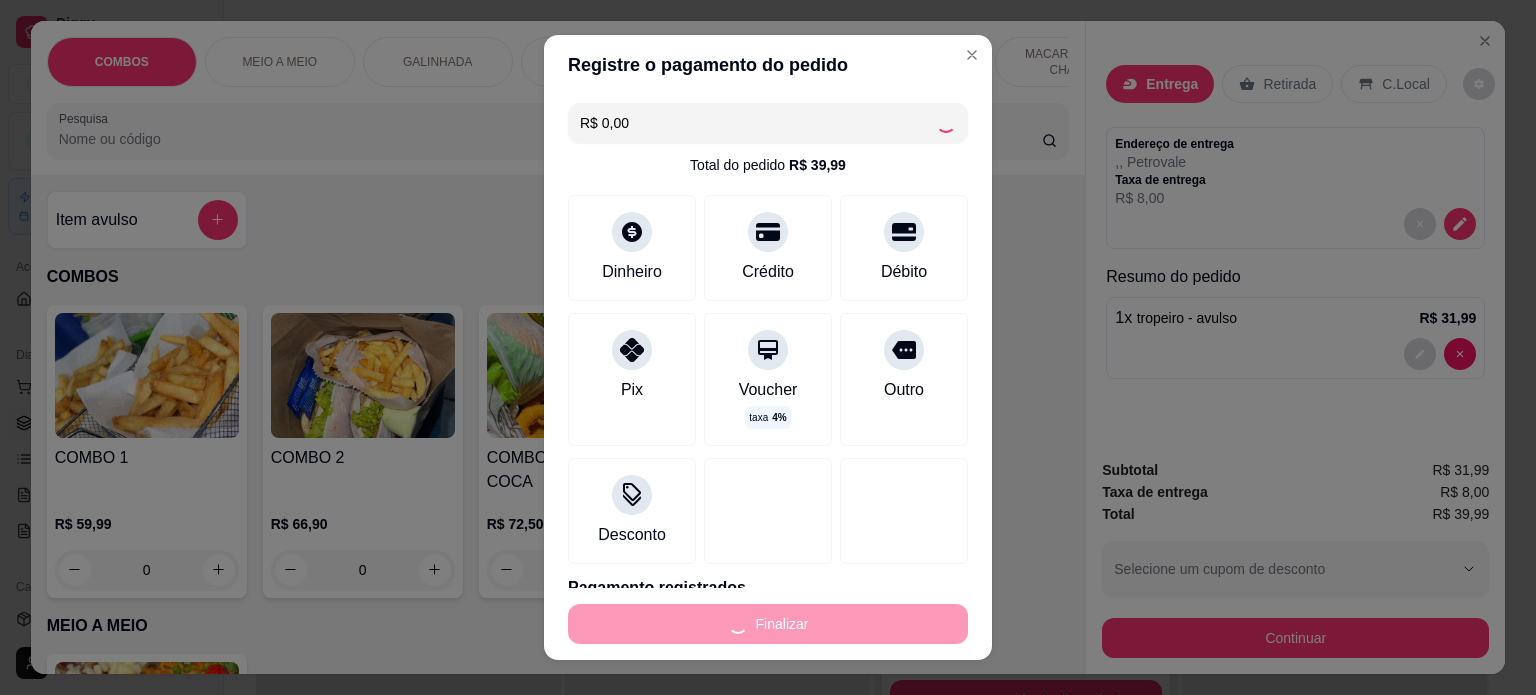 type on "-R$ 39,99" 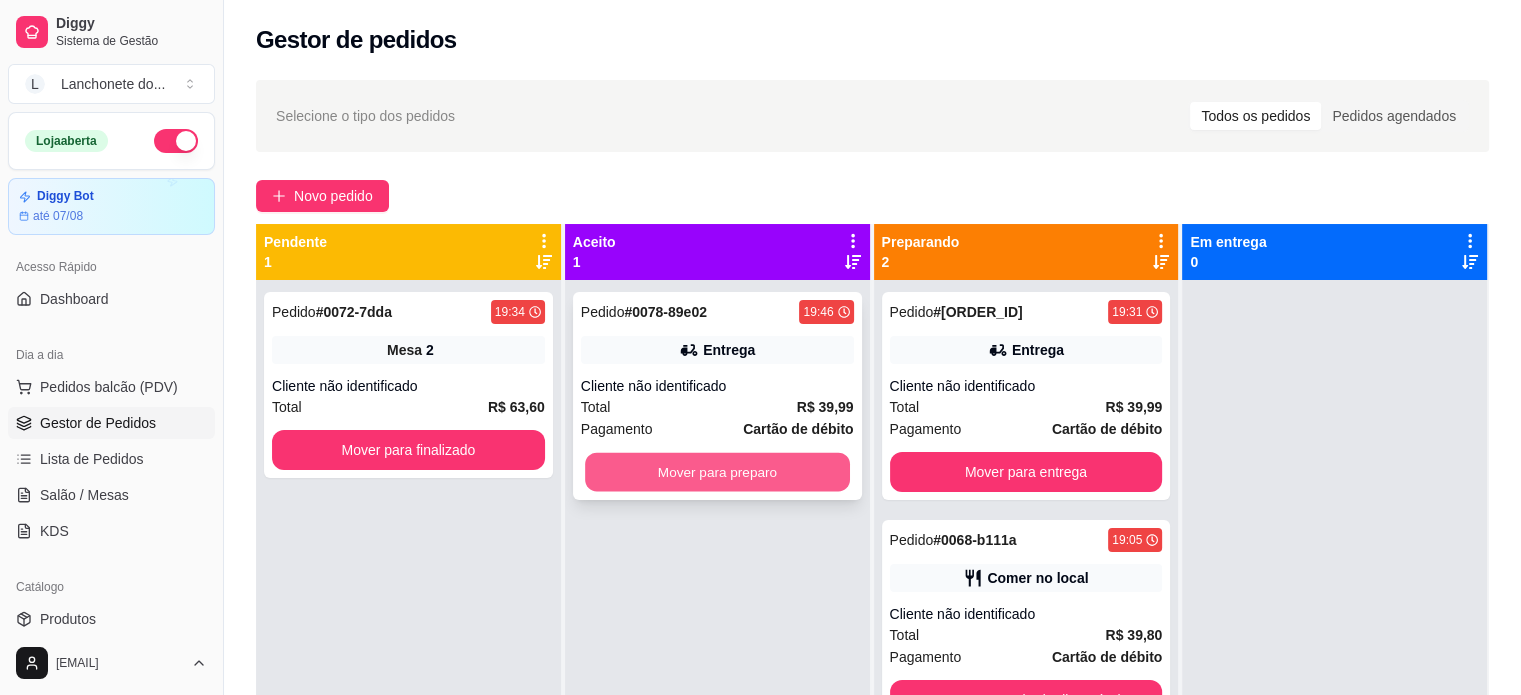 click on "Mover para preparo" at bounding box center (717, 472) 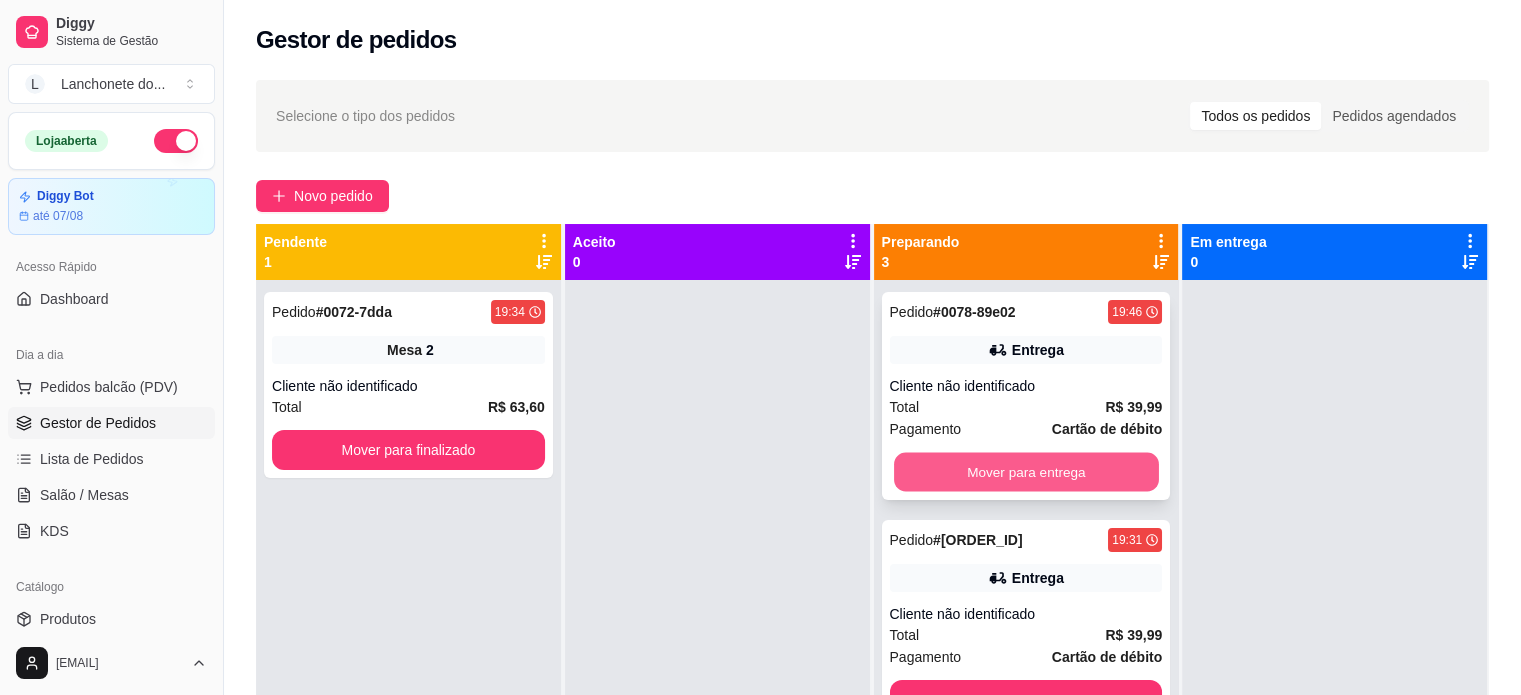 click on "Mover para entrega" at bounding box center [1026, 472] 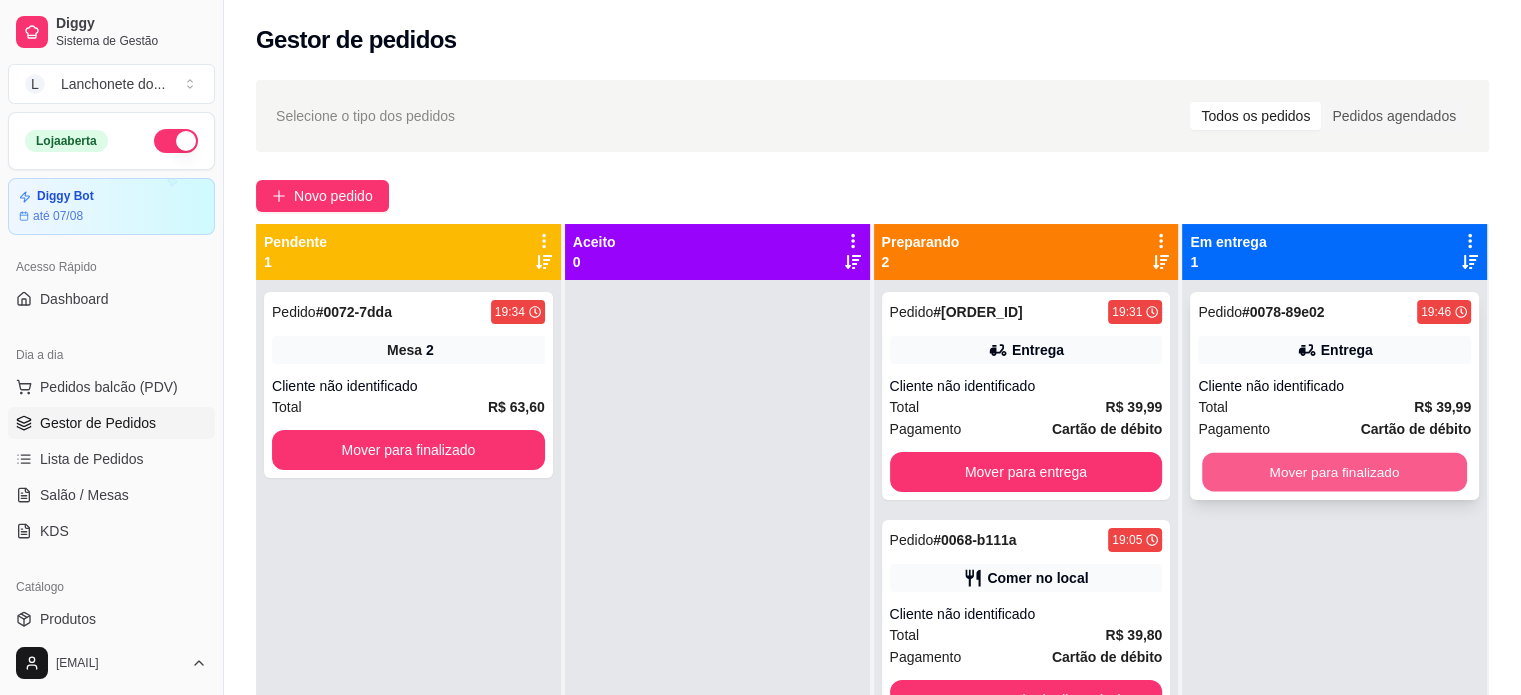 click on "Mover para finalizado" at bounding box center (1334, 472) 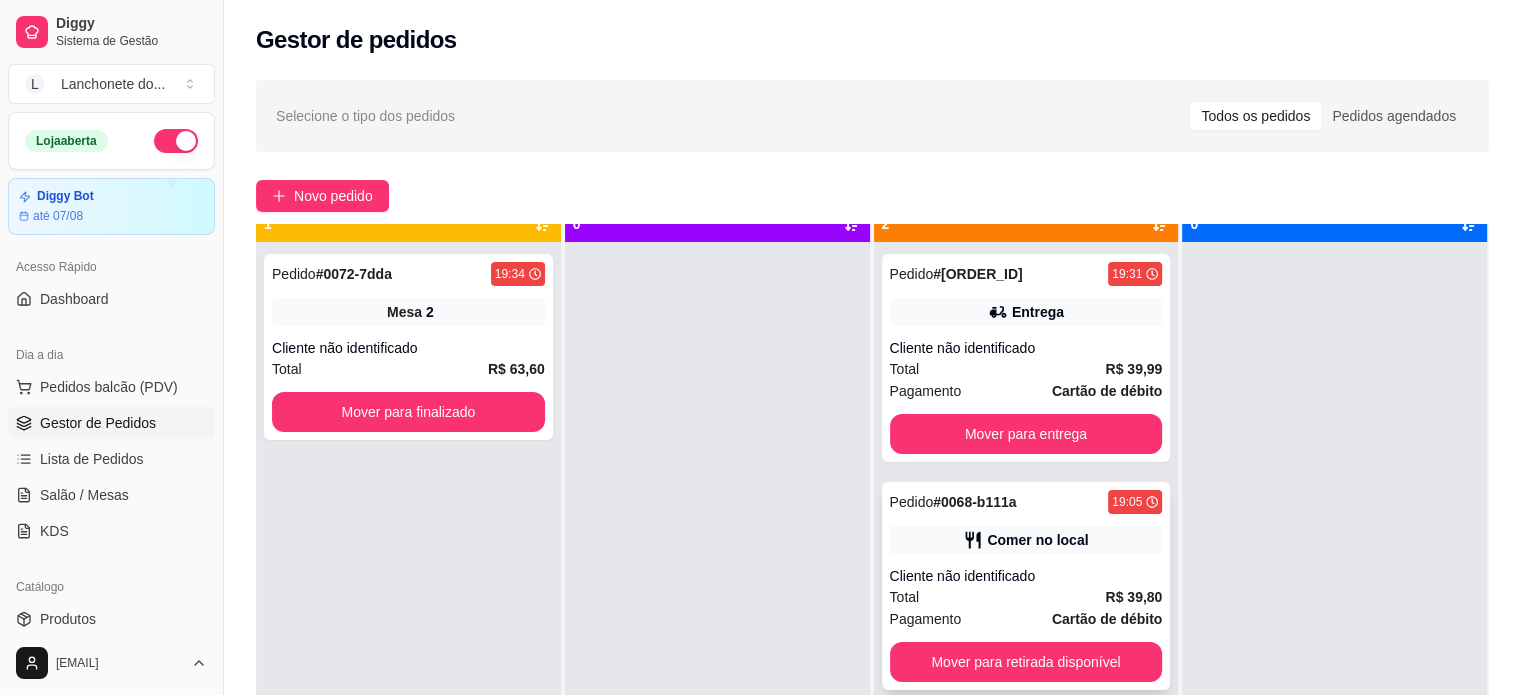 scroll, scrollTop: 56, scrollLeft: 0, axis: vertical 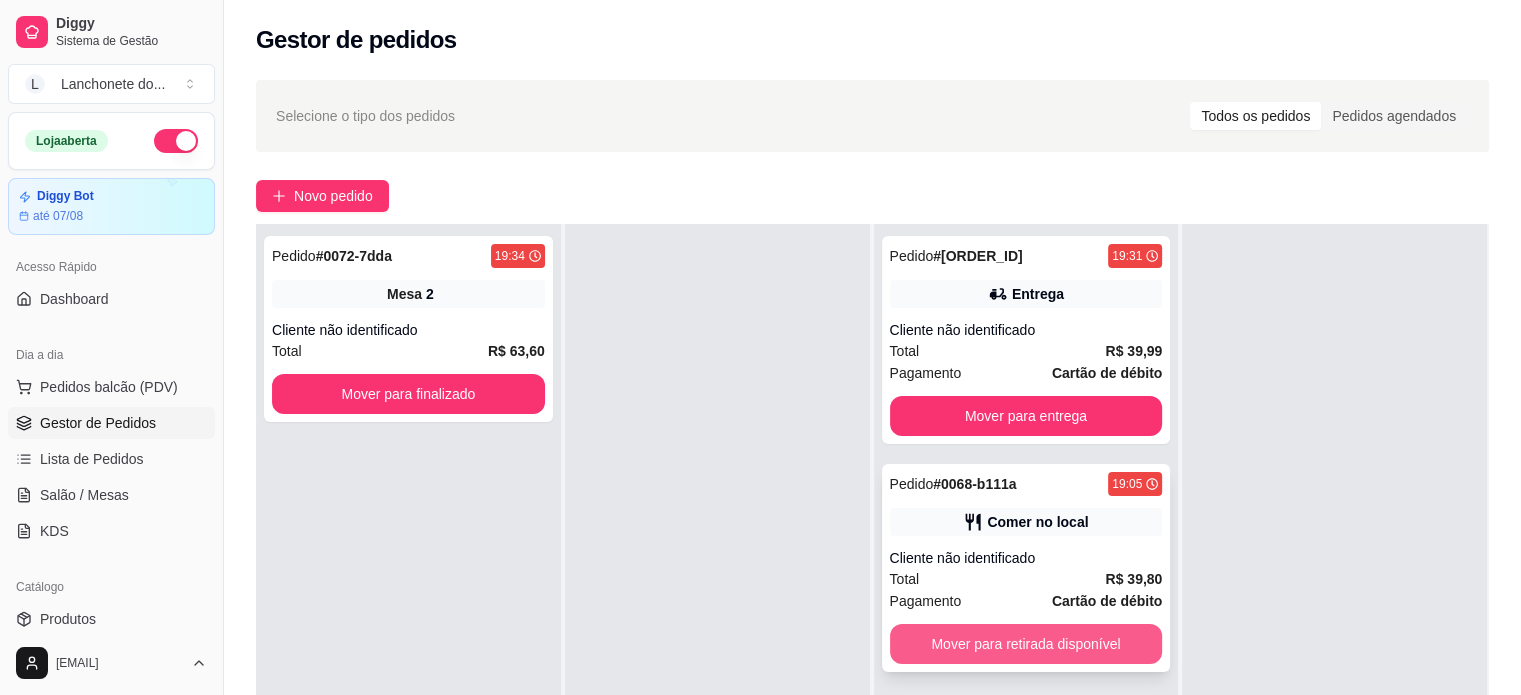 click on "Mover para retirada disponível" at bounding box center (1026, 644) 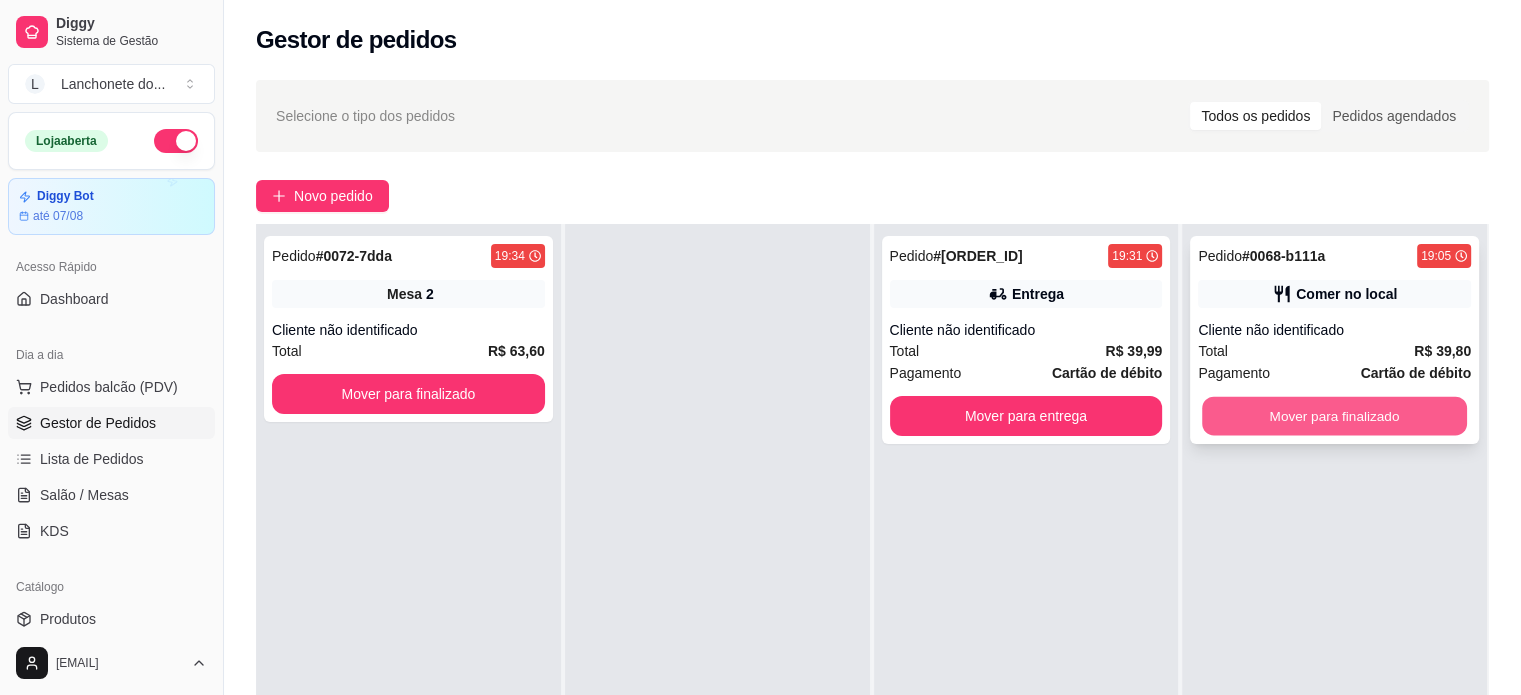 click on "Mover para finalizado" at bounding box center (1334, 416) 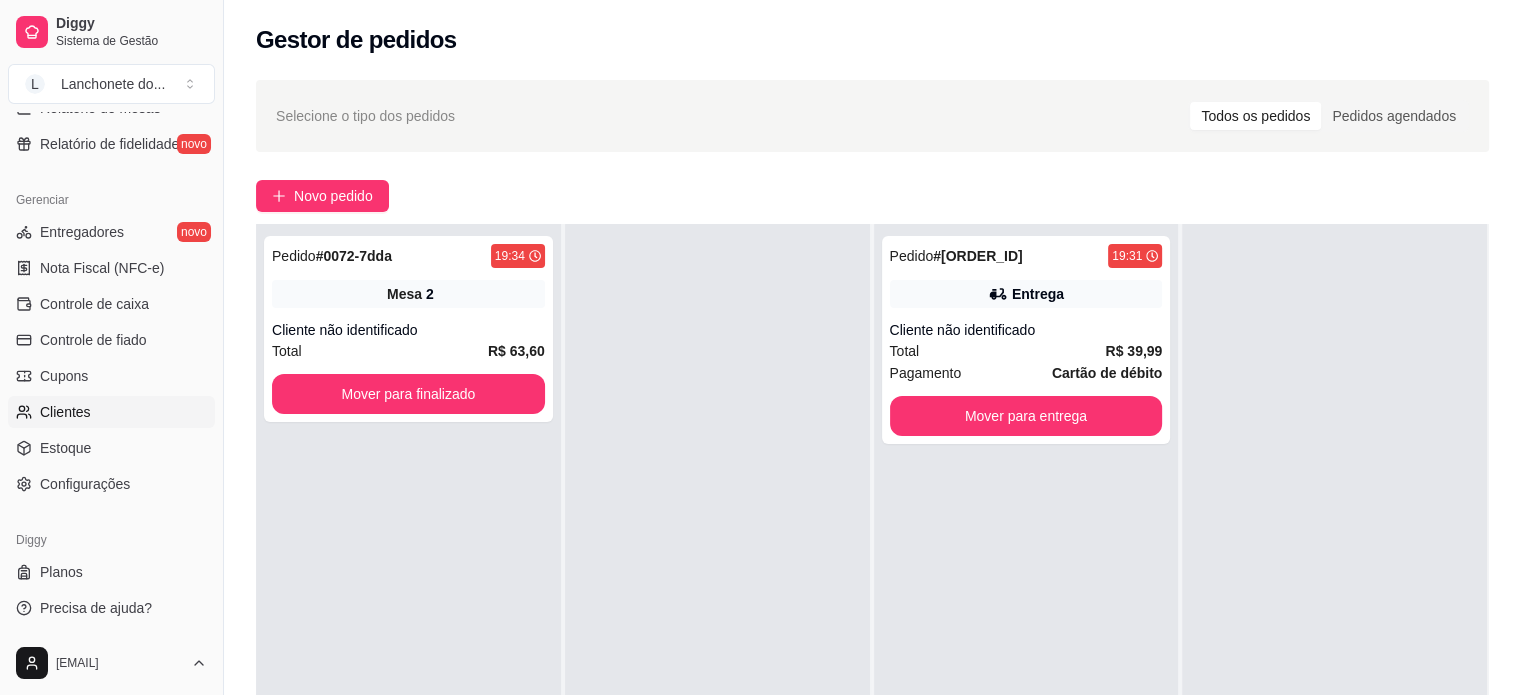 scroll, scrollTop: 252, scrollLeft: 0, axis: vertical 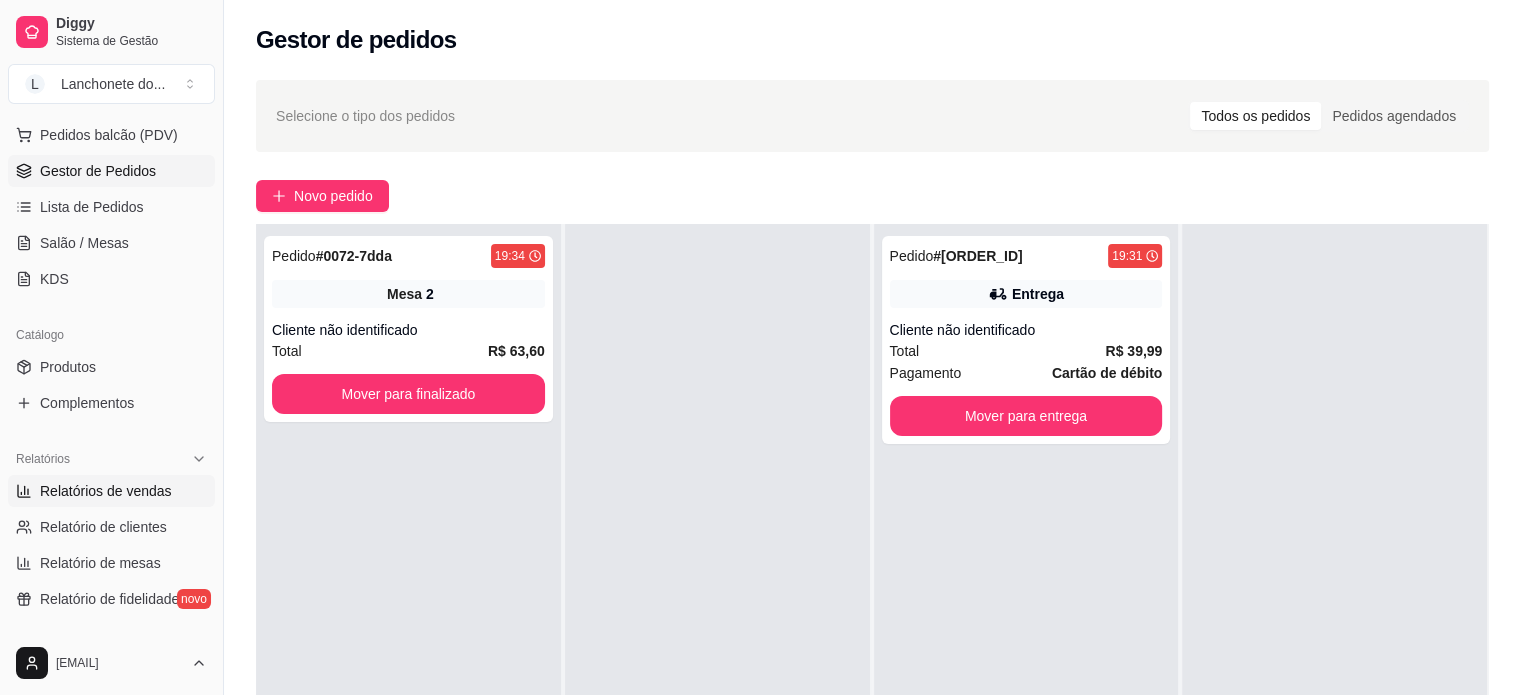 click on "Relatórios de vendas" at bounding box center (106, 491) 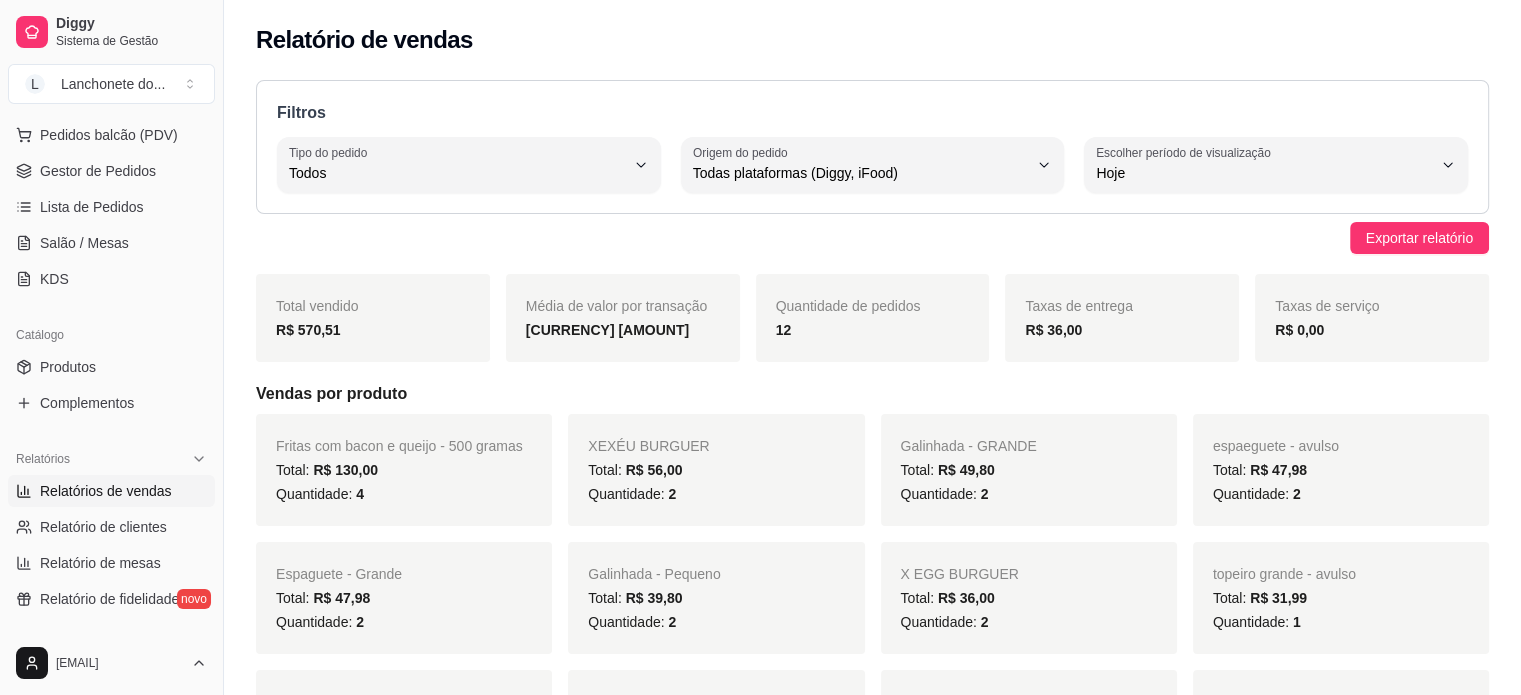 scroll, scrollTop: 707, scrollLeft: 0, axis: vertical 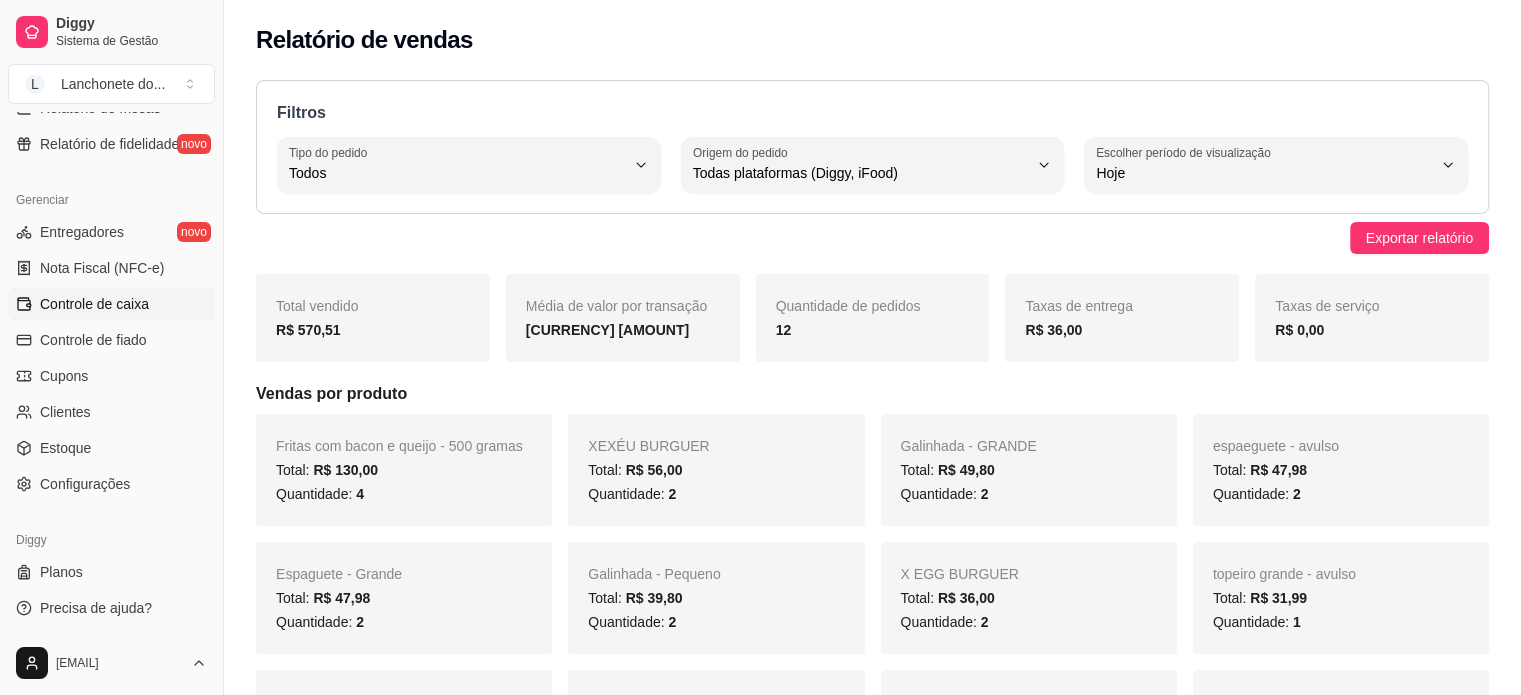 click on "Controle de caixa" at bounding box center (94, 304) 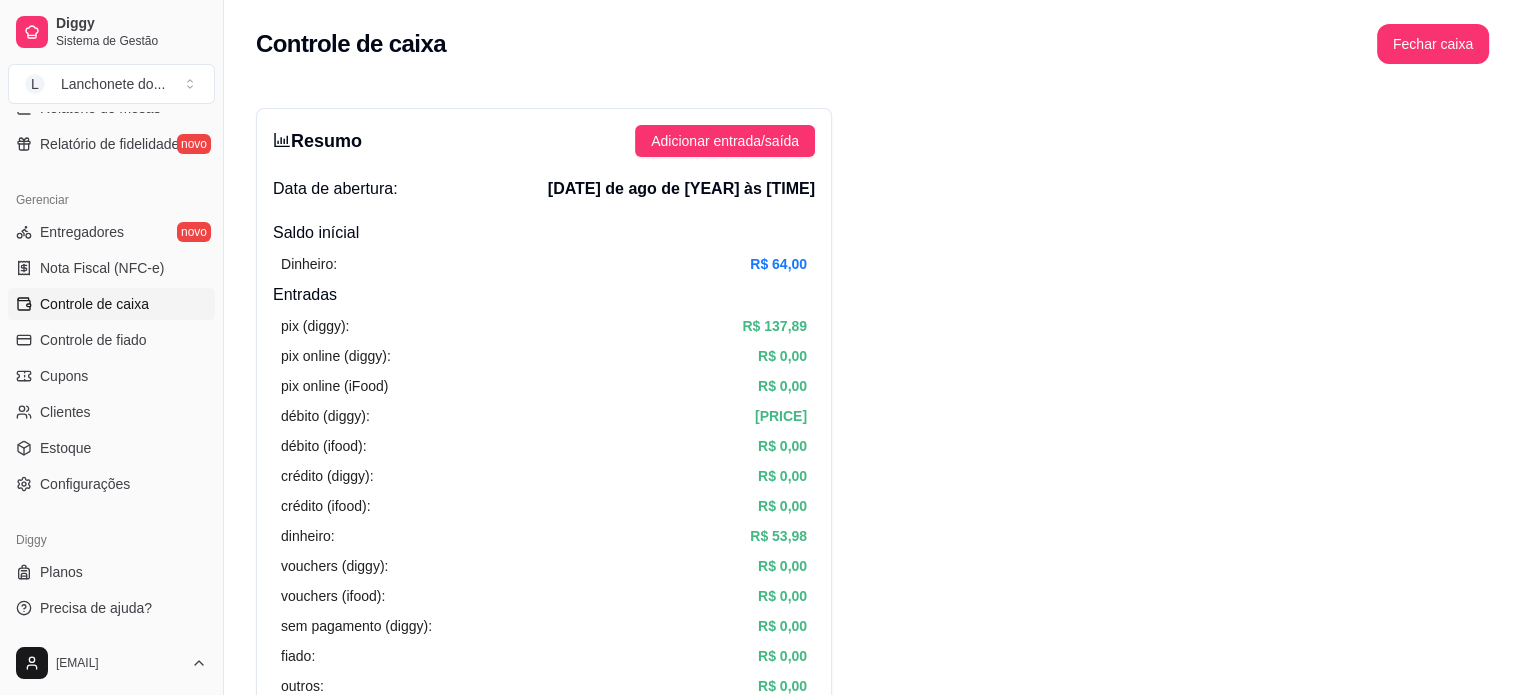 scroll, scrollTop: 608, scrollLeft: 0, axis: vertical 